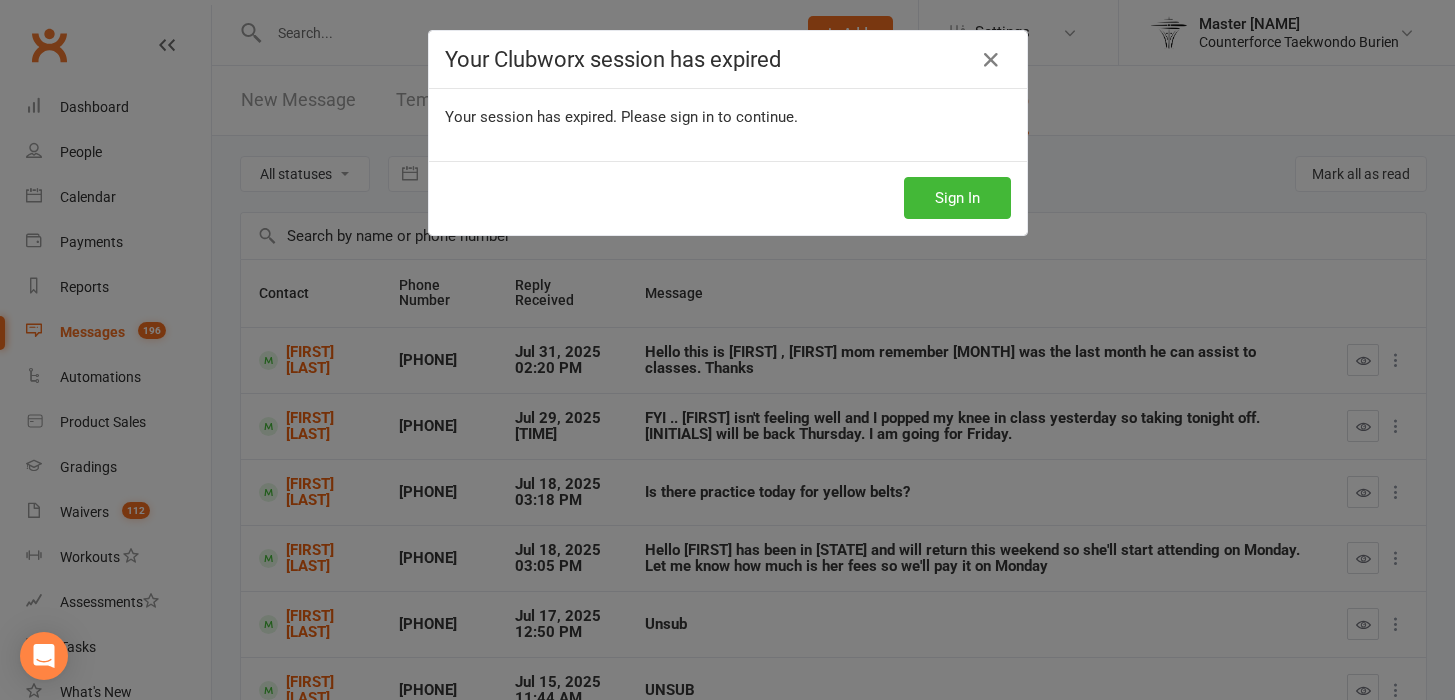 scroll, scrollTop: 0, scrollLeft: 0, axis: both 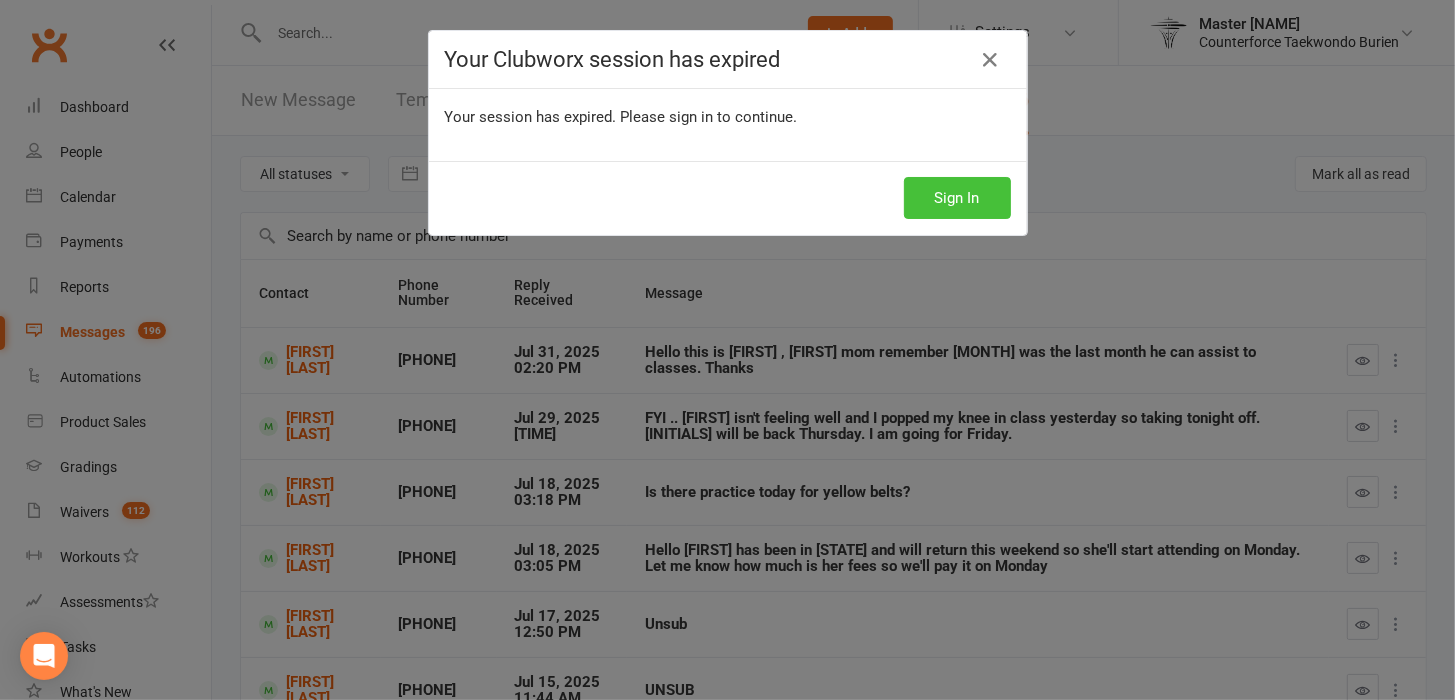 click on "Sign In" at bounding box center [957, 198] 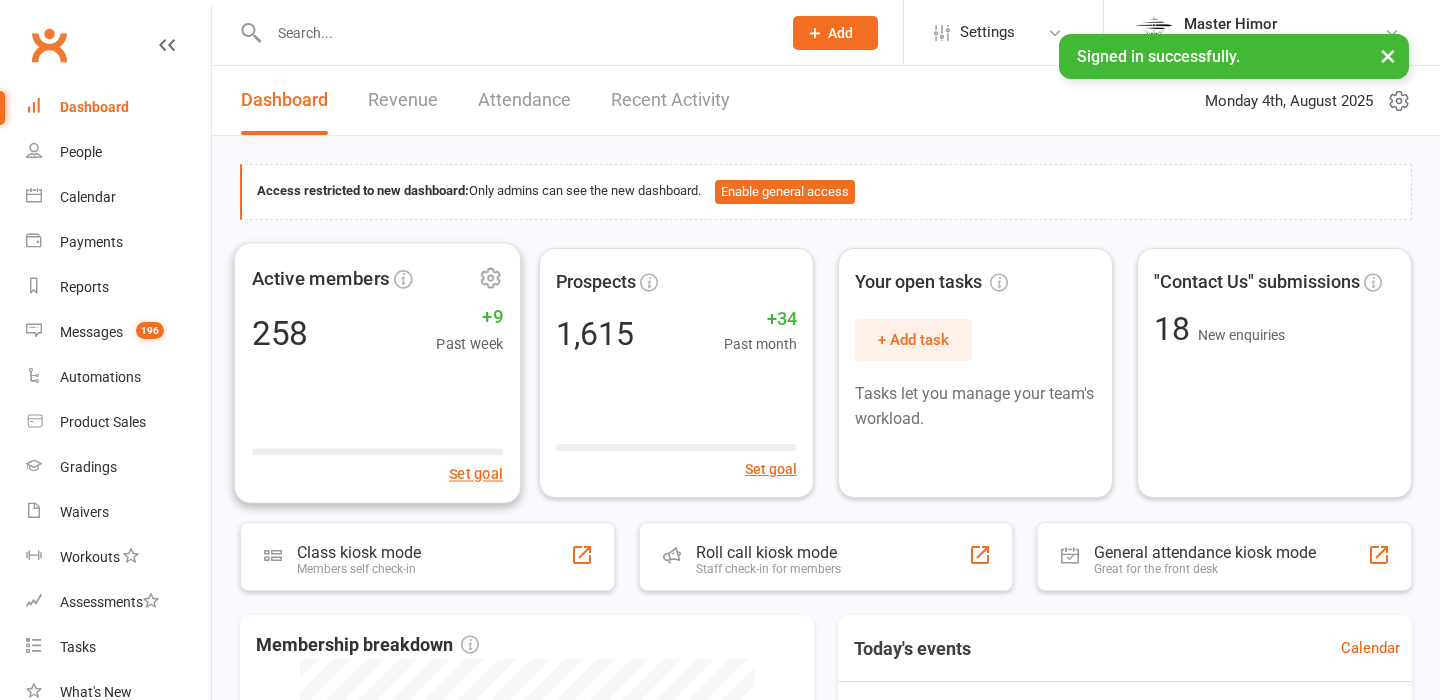 scroll, scrollTop: 0, scrollLeft: 0, axis: both 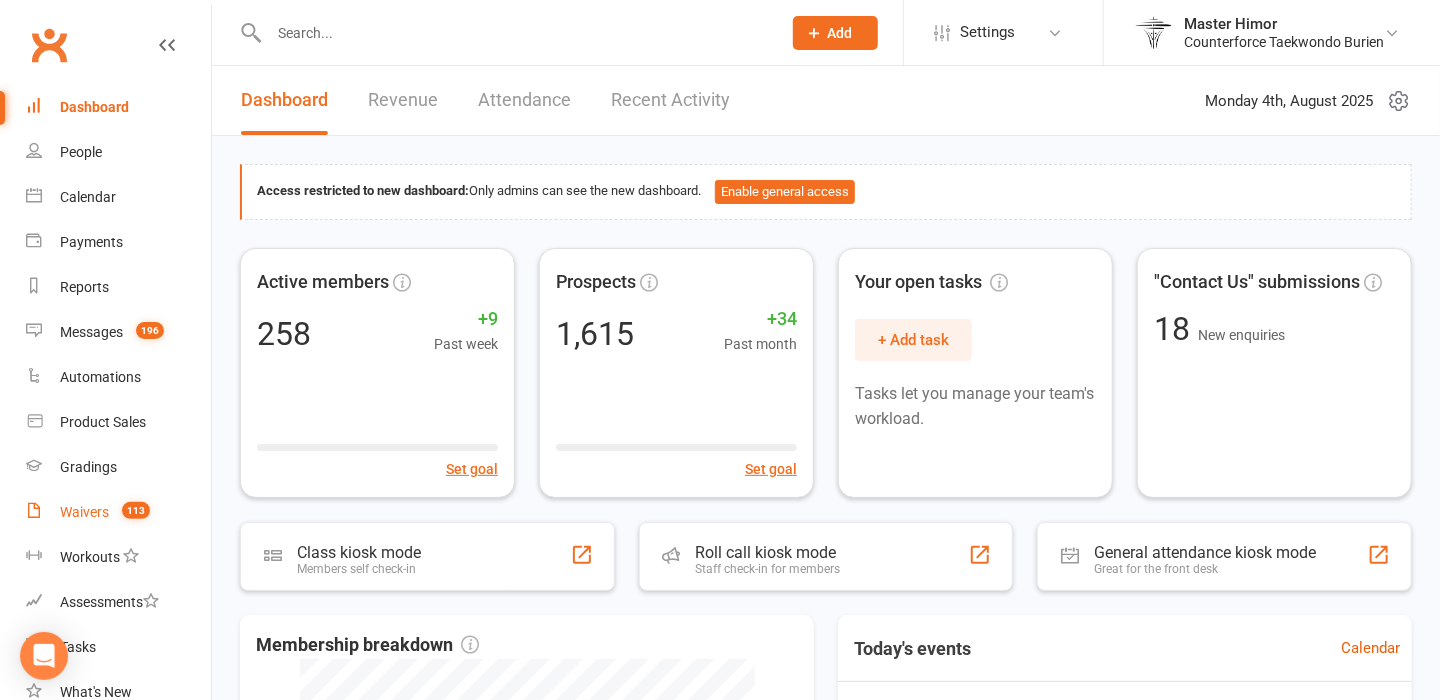 click on "Waivers   113" at bounding box center (118, 512) 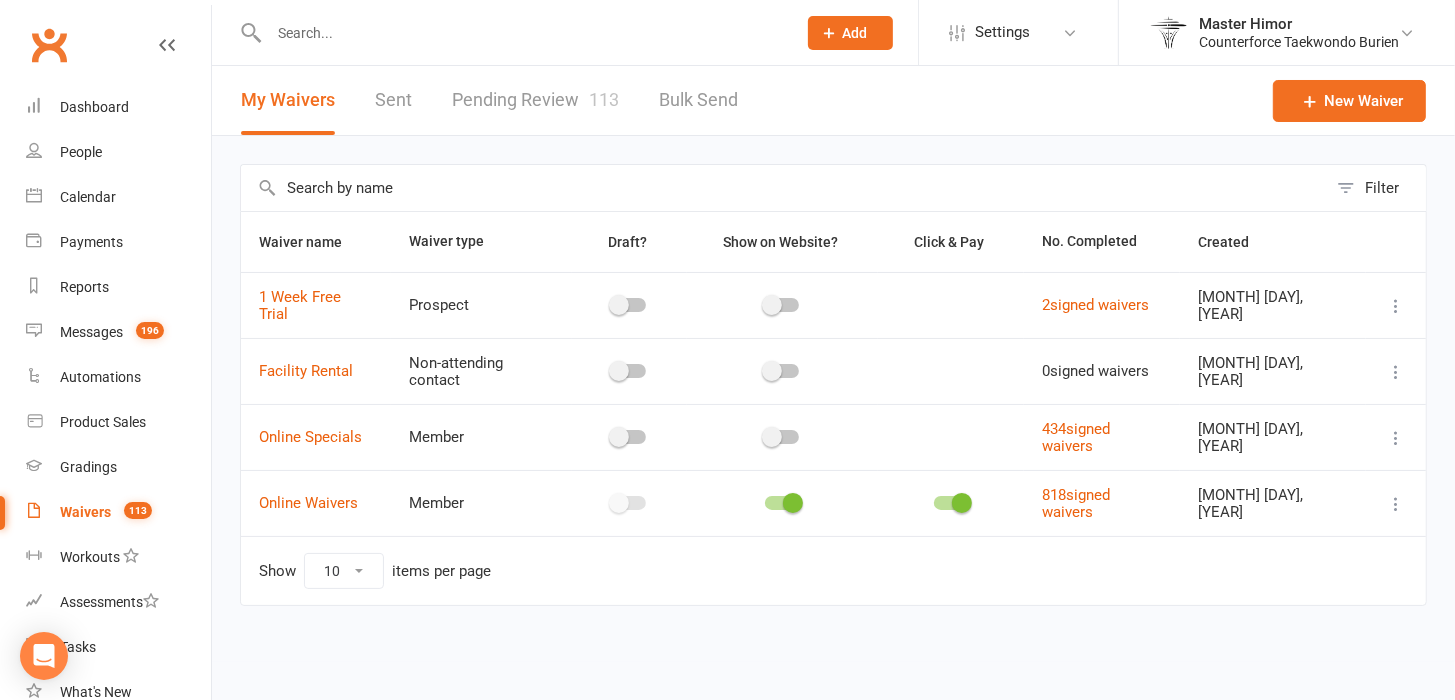 click on "Pending Review 113" at bounding box center (535, 100) 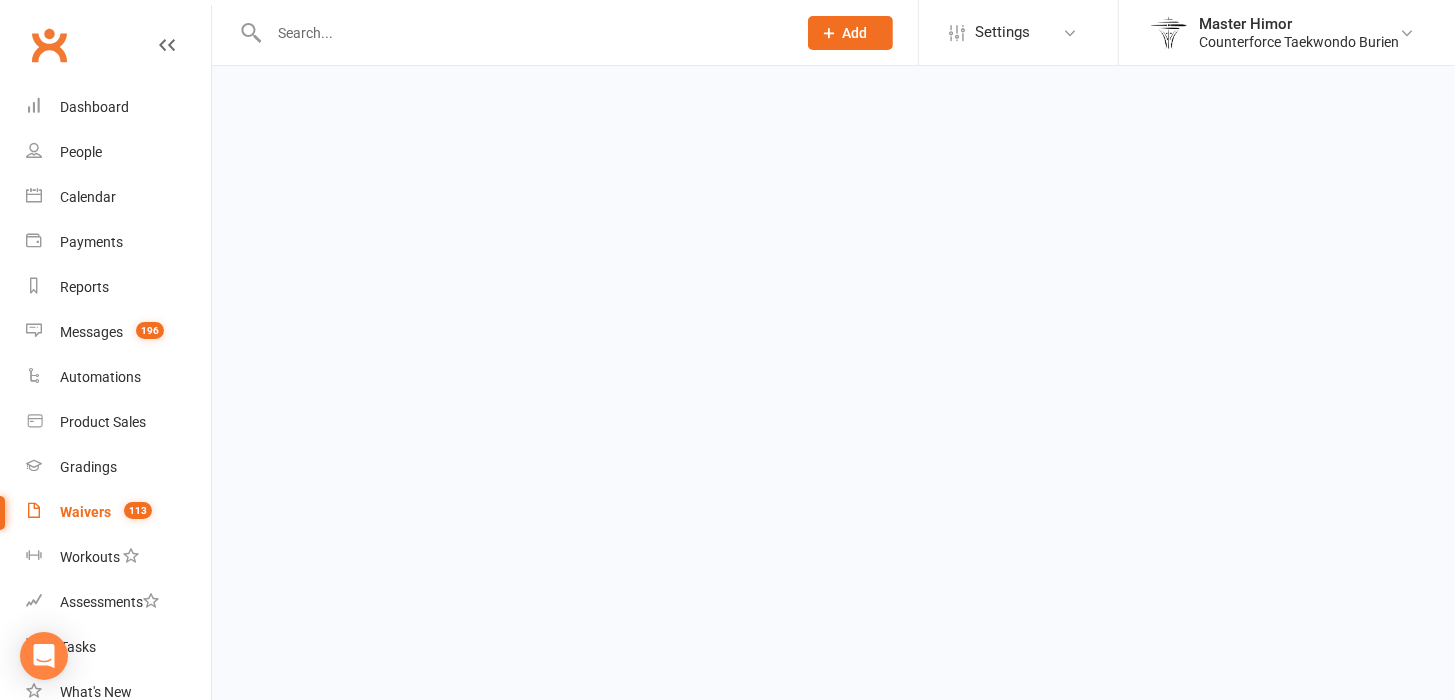 select on "100" 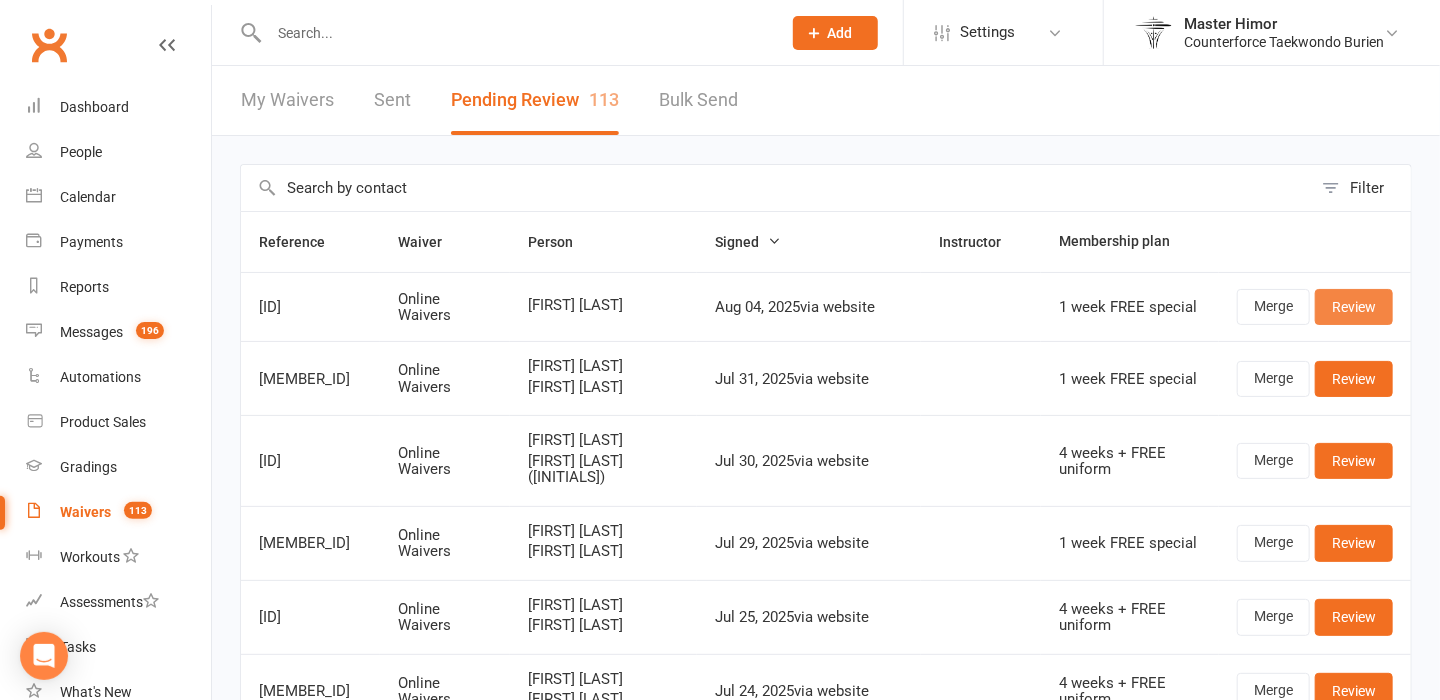 click on "Review" at bounding box center [1354, 307] 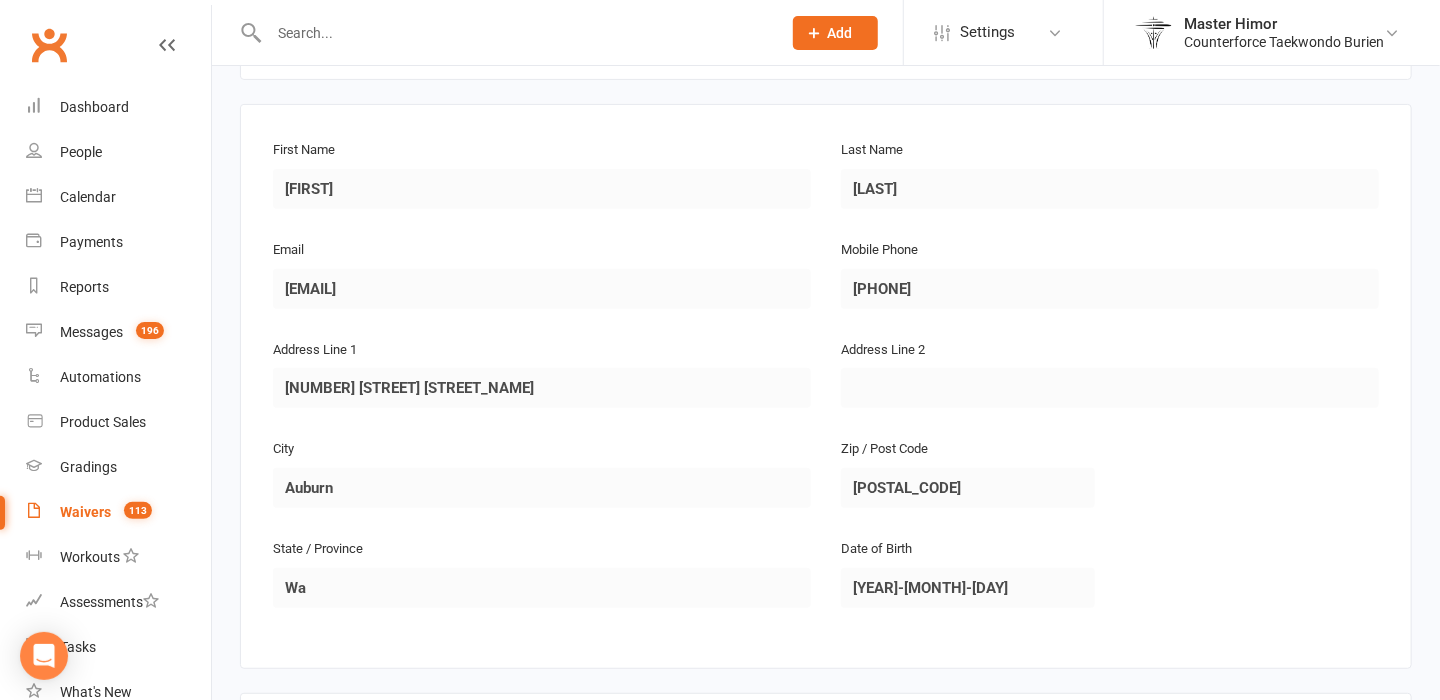 scroll, scrollTop: 240, scrollLeft: 0, axis: vertical 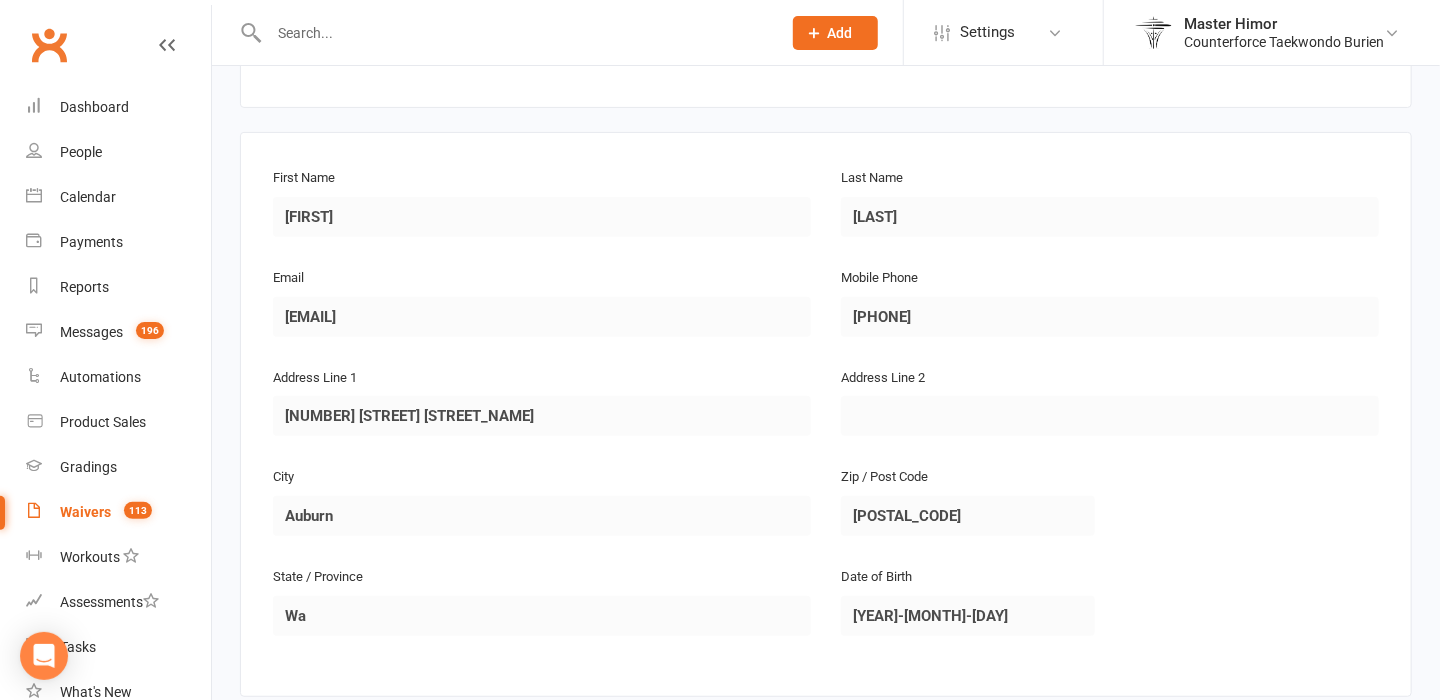 click on "First Name [PERSON]" at bounding box center [542, 215] 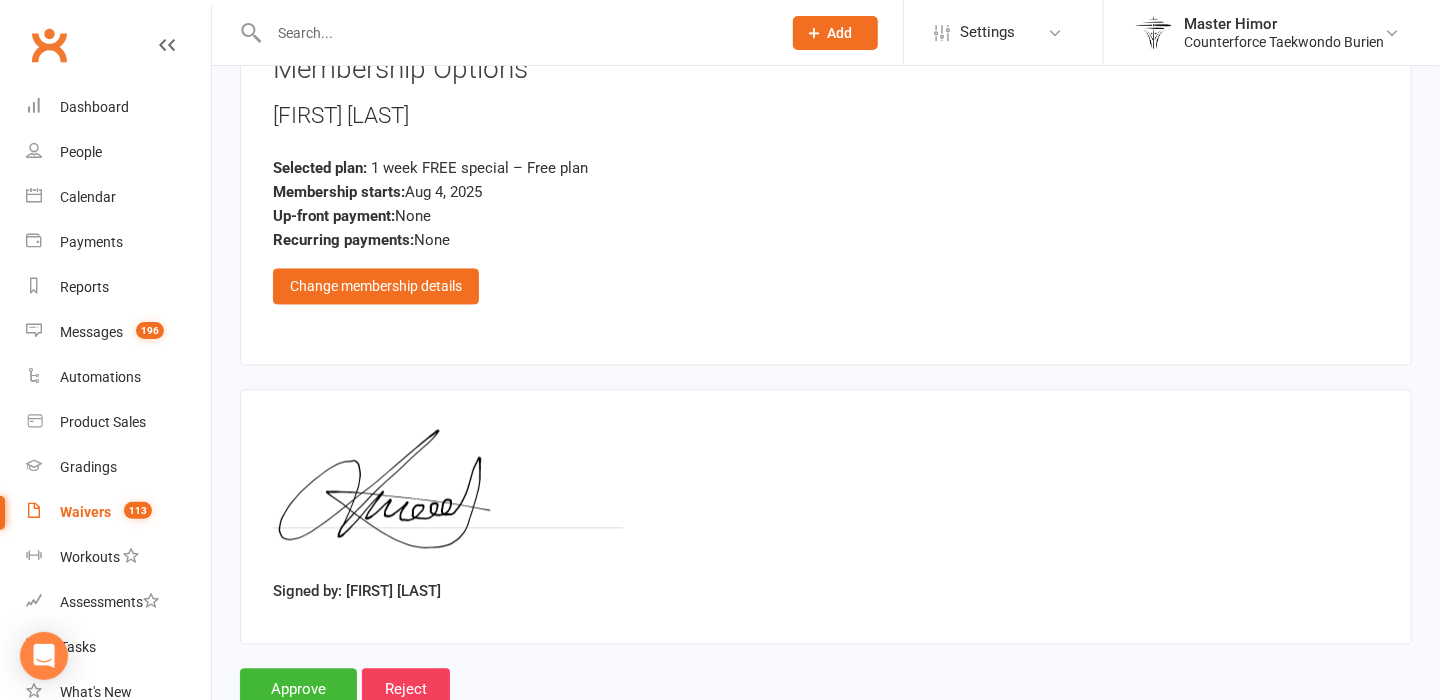 scroll, scrollTop: 1880, scrollLeft: 0, axis: vertical 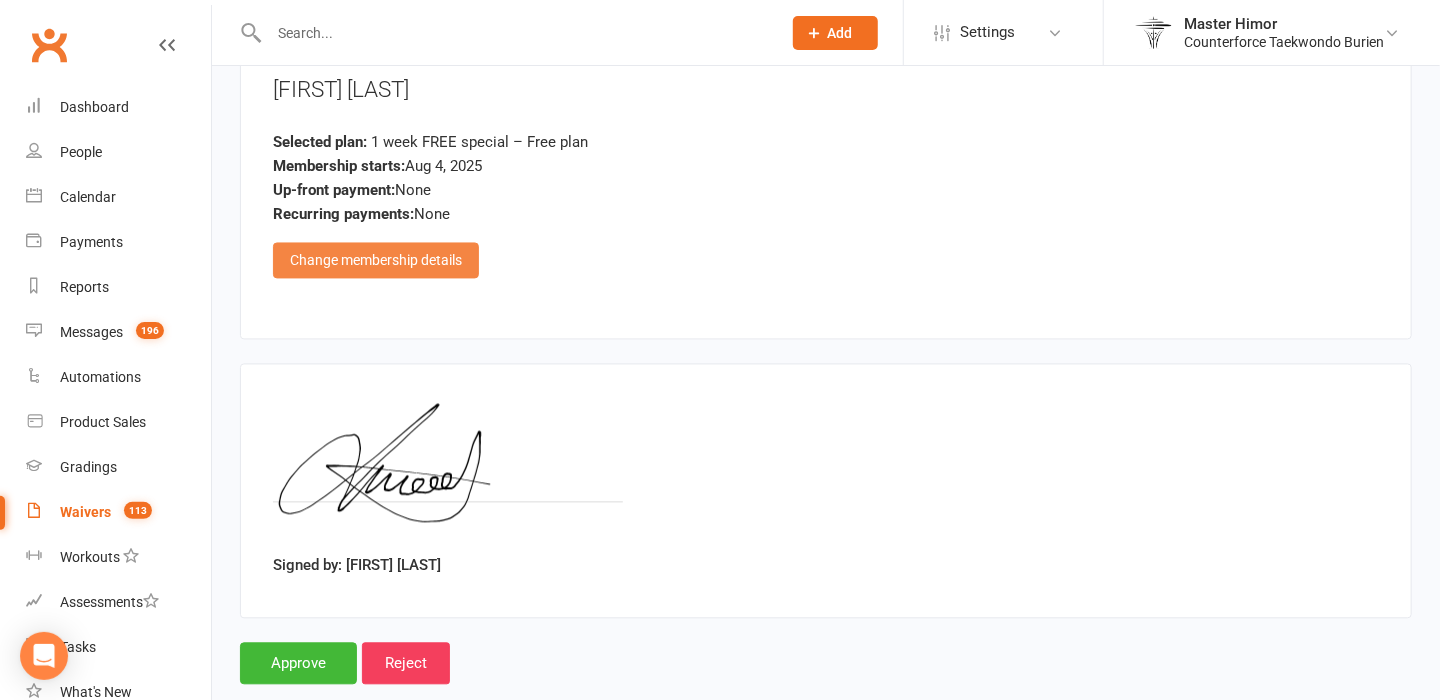click on "Change membership details" at bounding box center (376, 261) 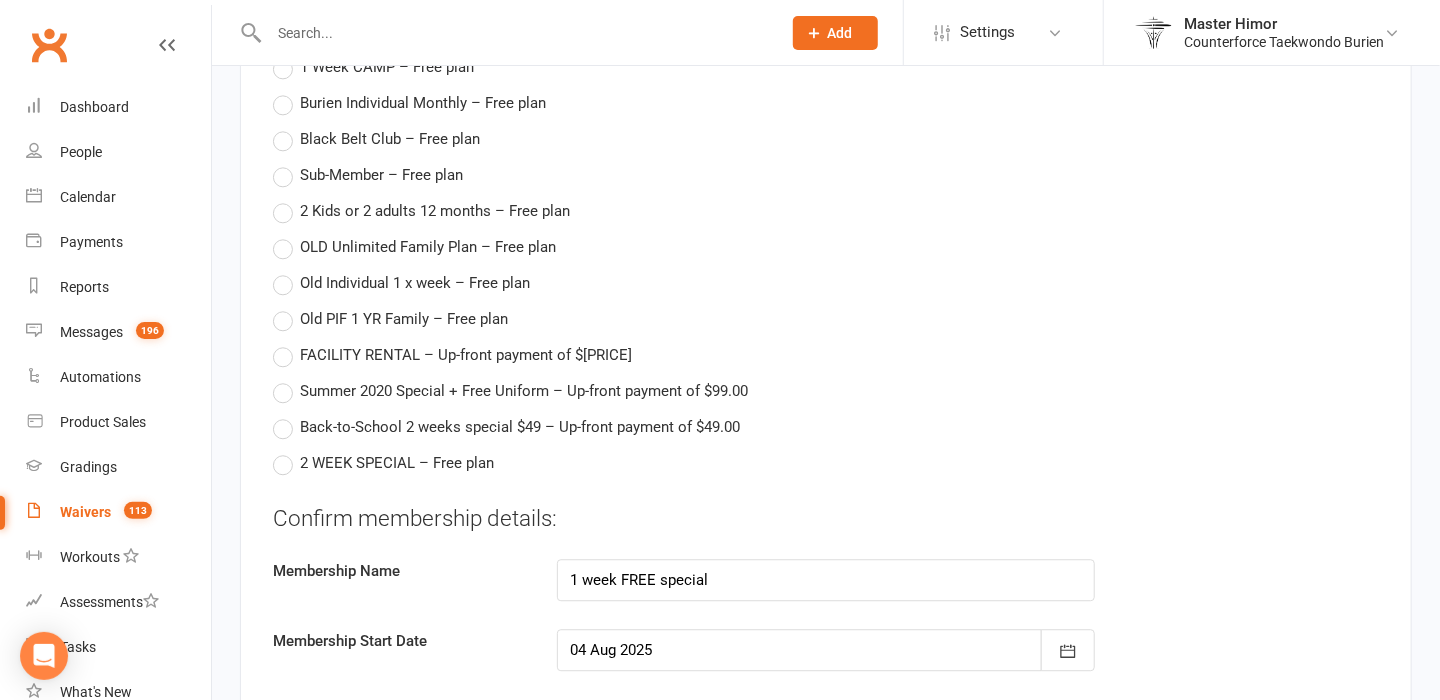 scroll, scrollTop: 2360, scrollLeft: 0, axis: vertical 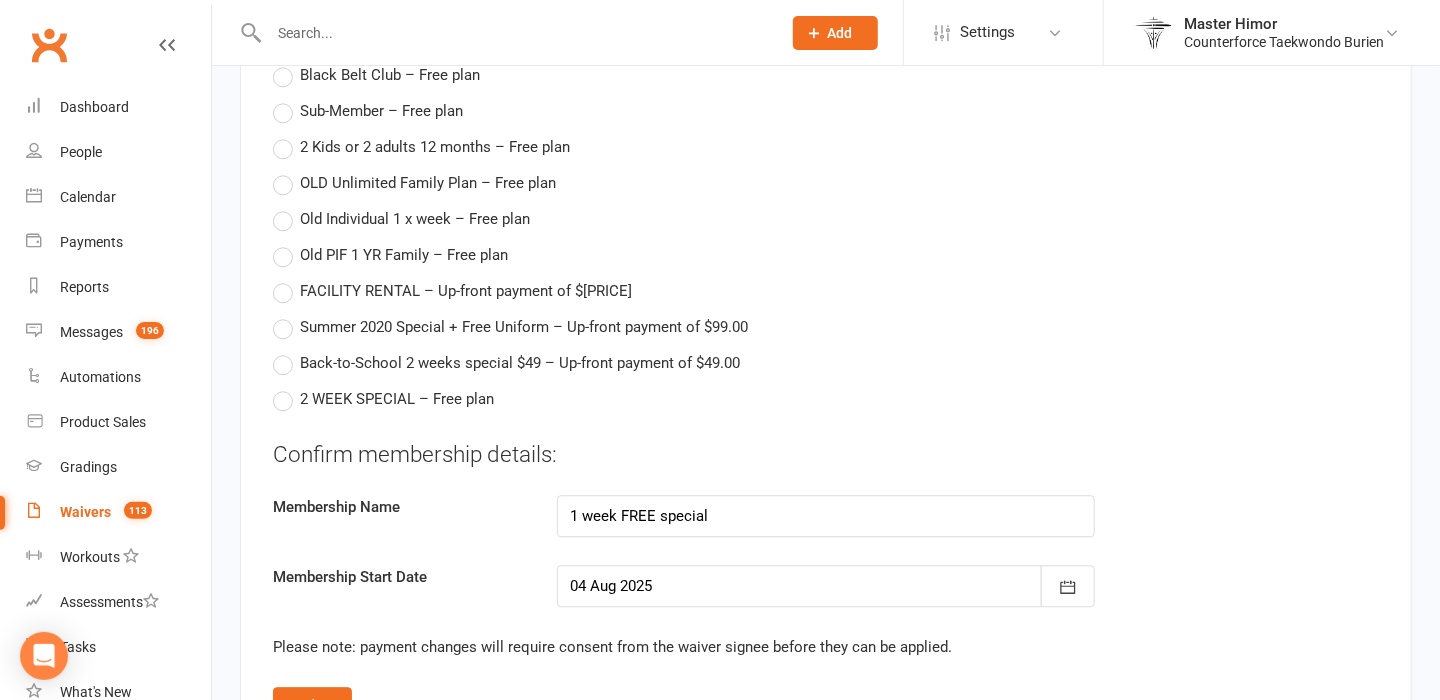 click on "2 WEEK SPECIAL – Free plan" at bounding box center [383, 399] 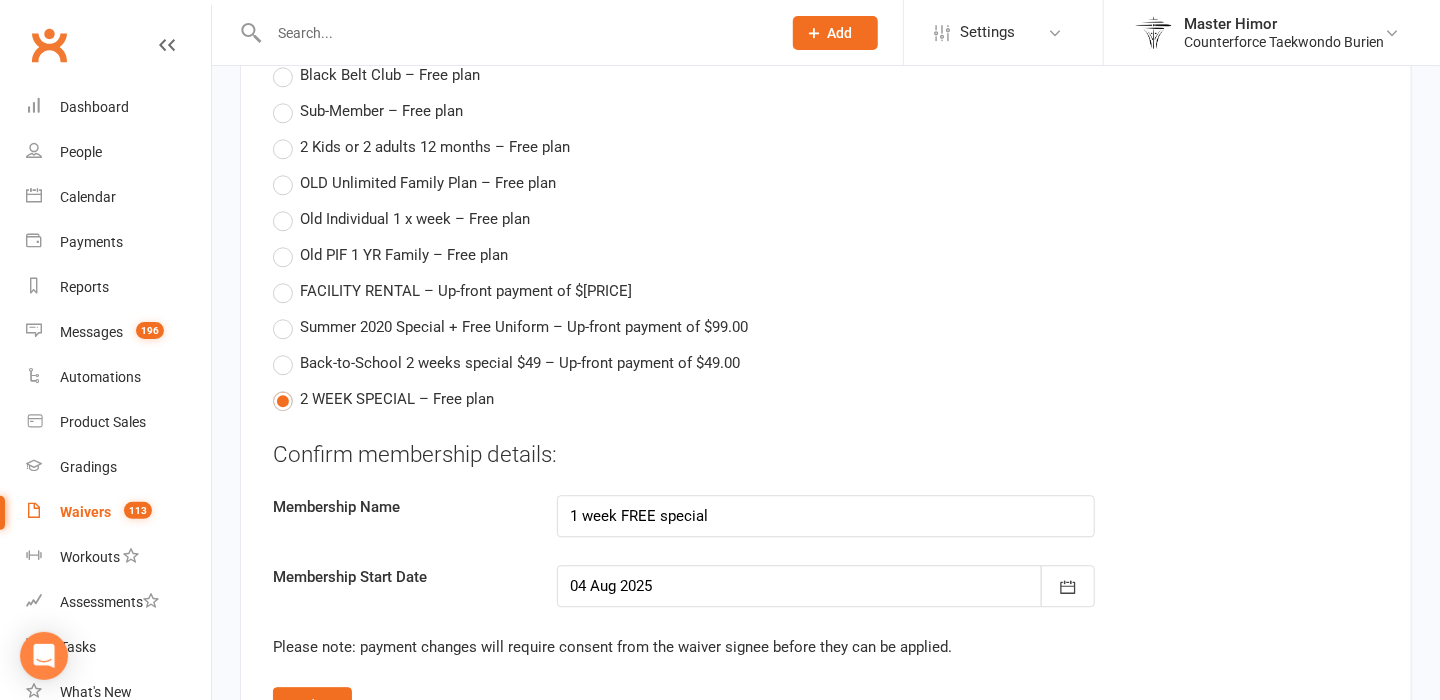 type on "2 WEEK SPECIAL" 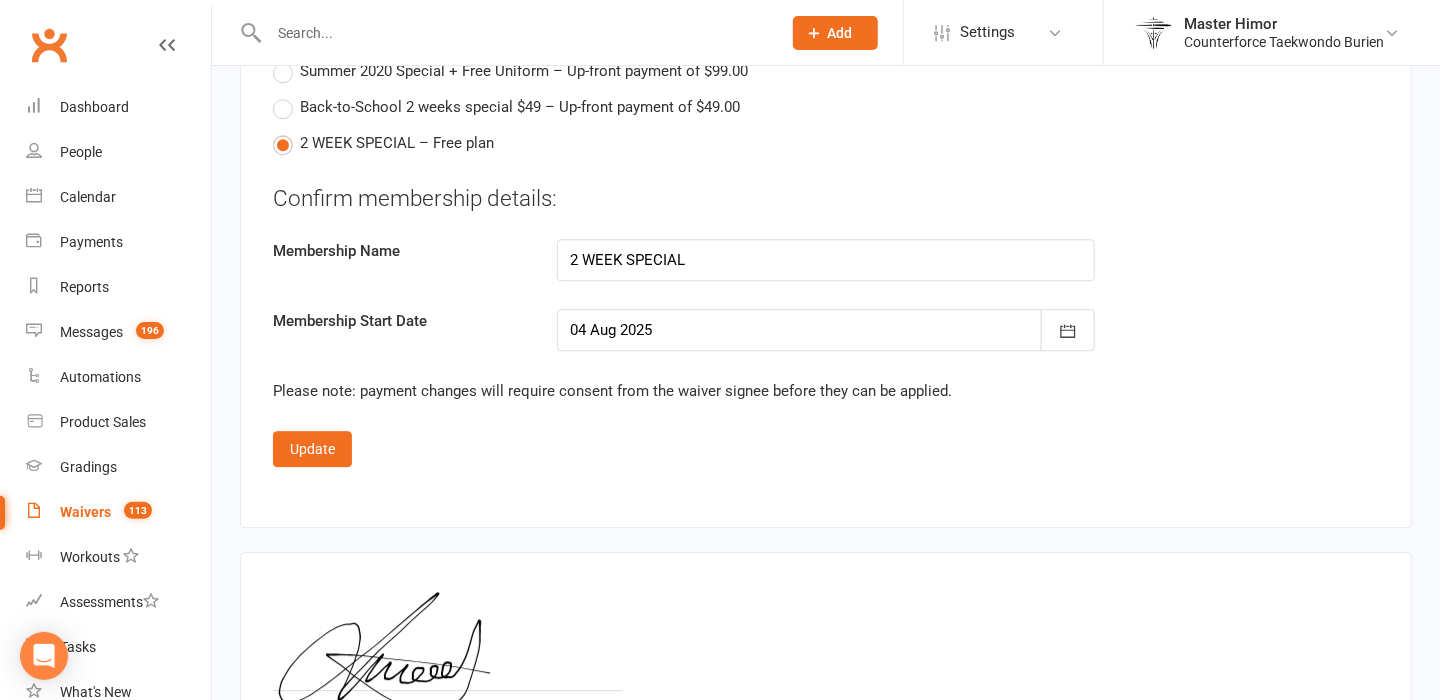 scroll, scrollTop: 2837, scrollLeft: 0, axis: vertical 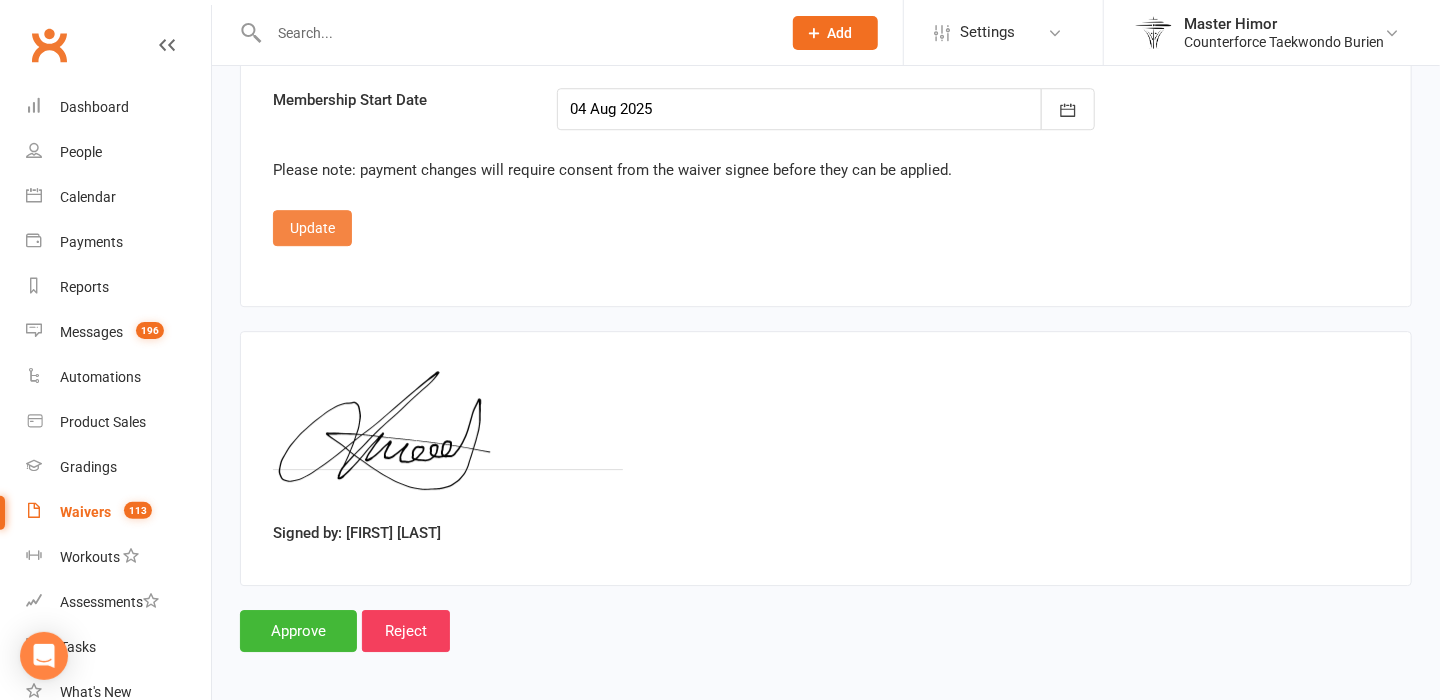 click on "Update" at bounding box center (312, 228) 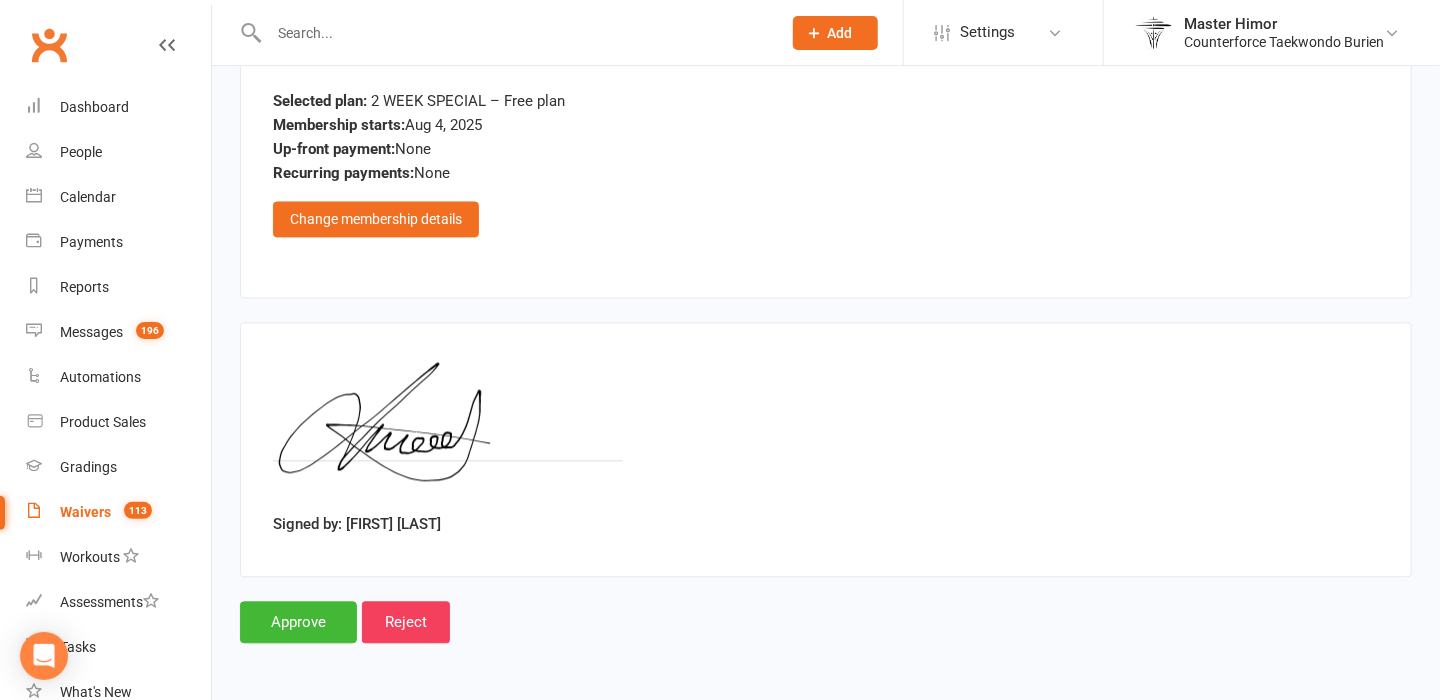 scroll, scrollTop: 1914, scrollLeft: 0, axis: vertical 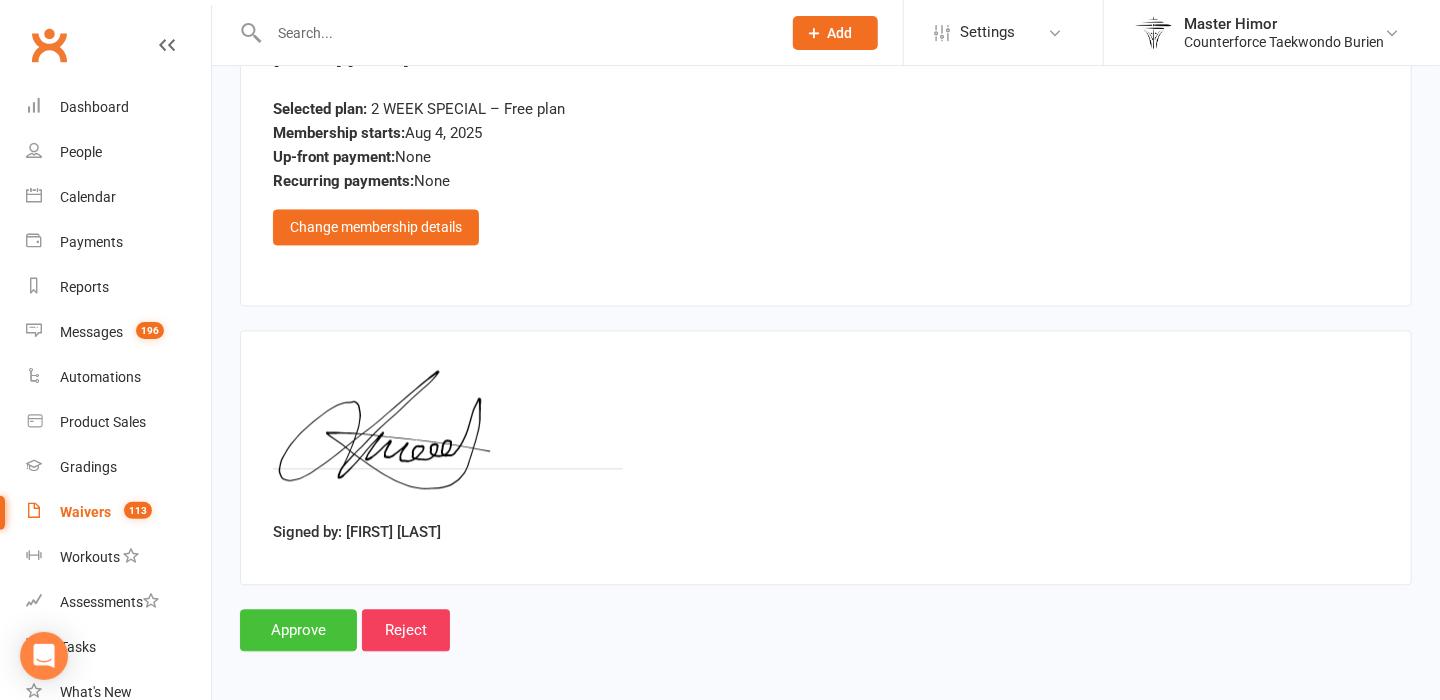 click on "Approve" at bounding box center [298, 630] 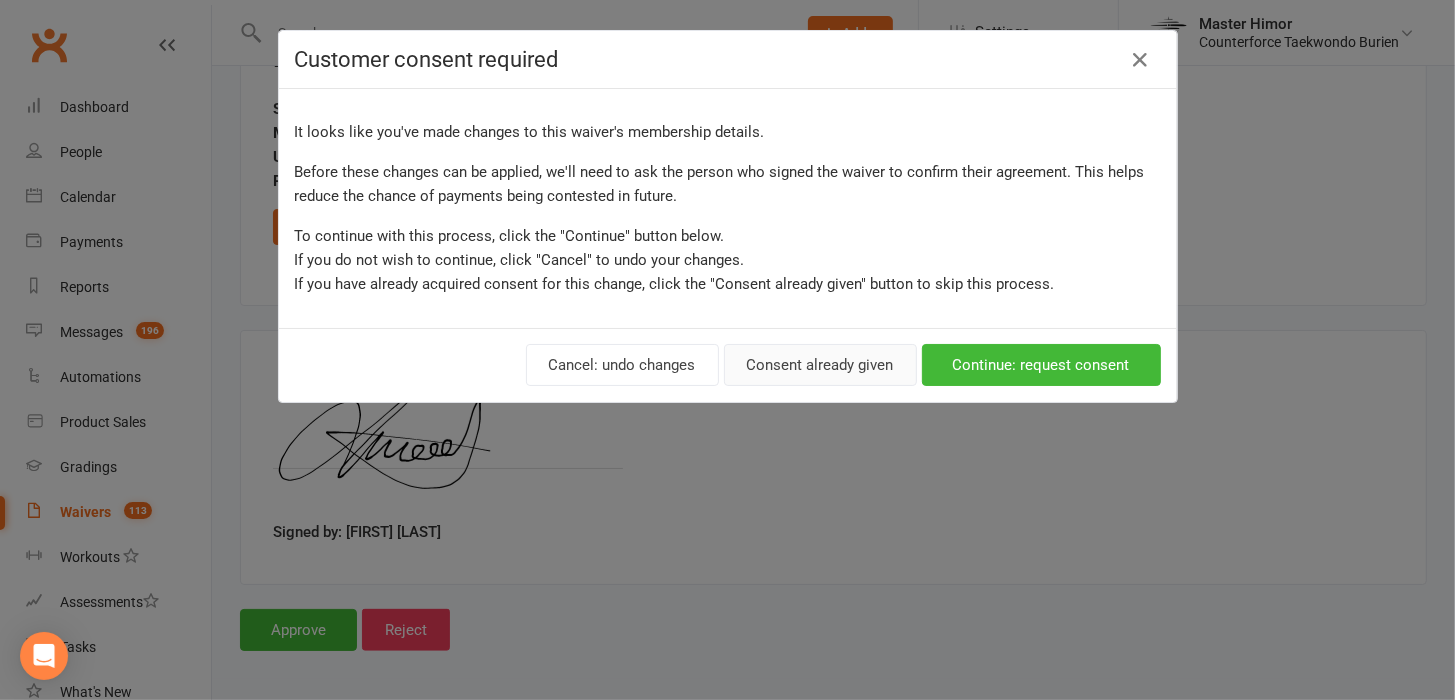 click on "Consent already given" at bounding box center [820, 365] 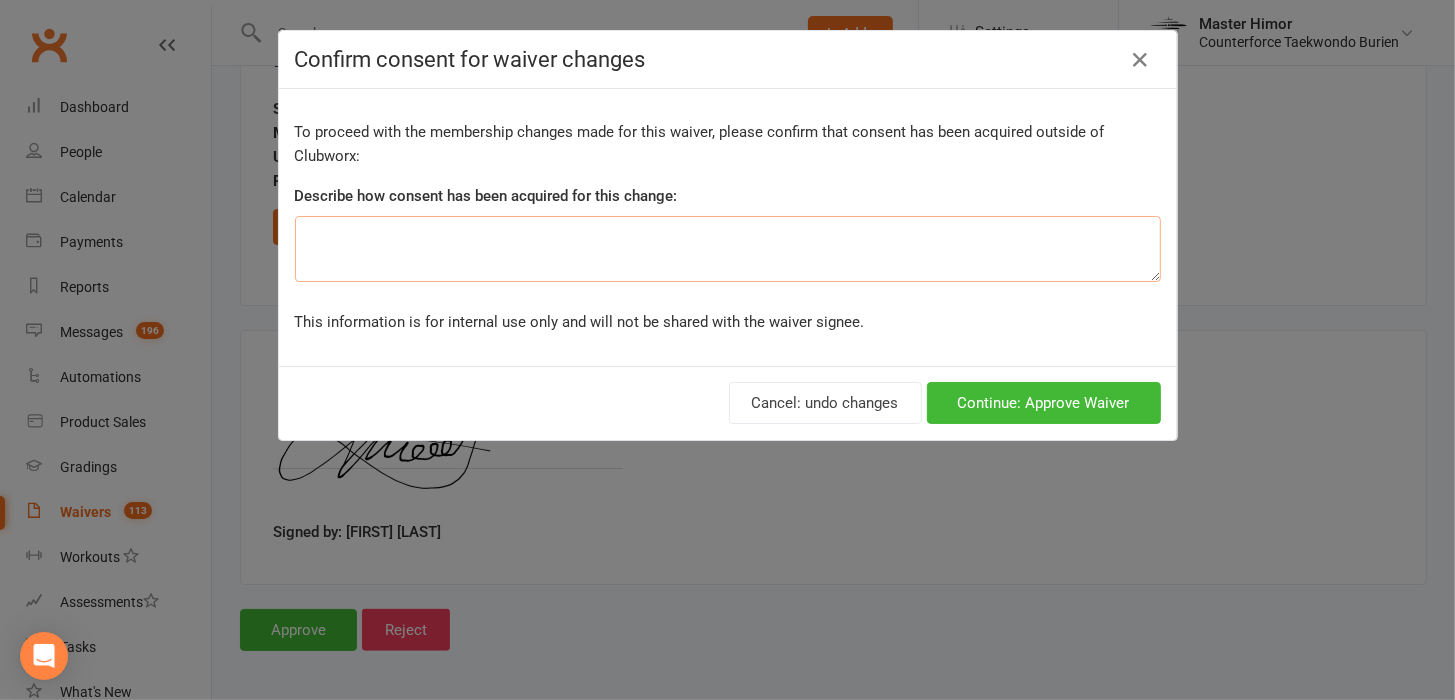 click at bounding box center [728, 249] 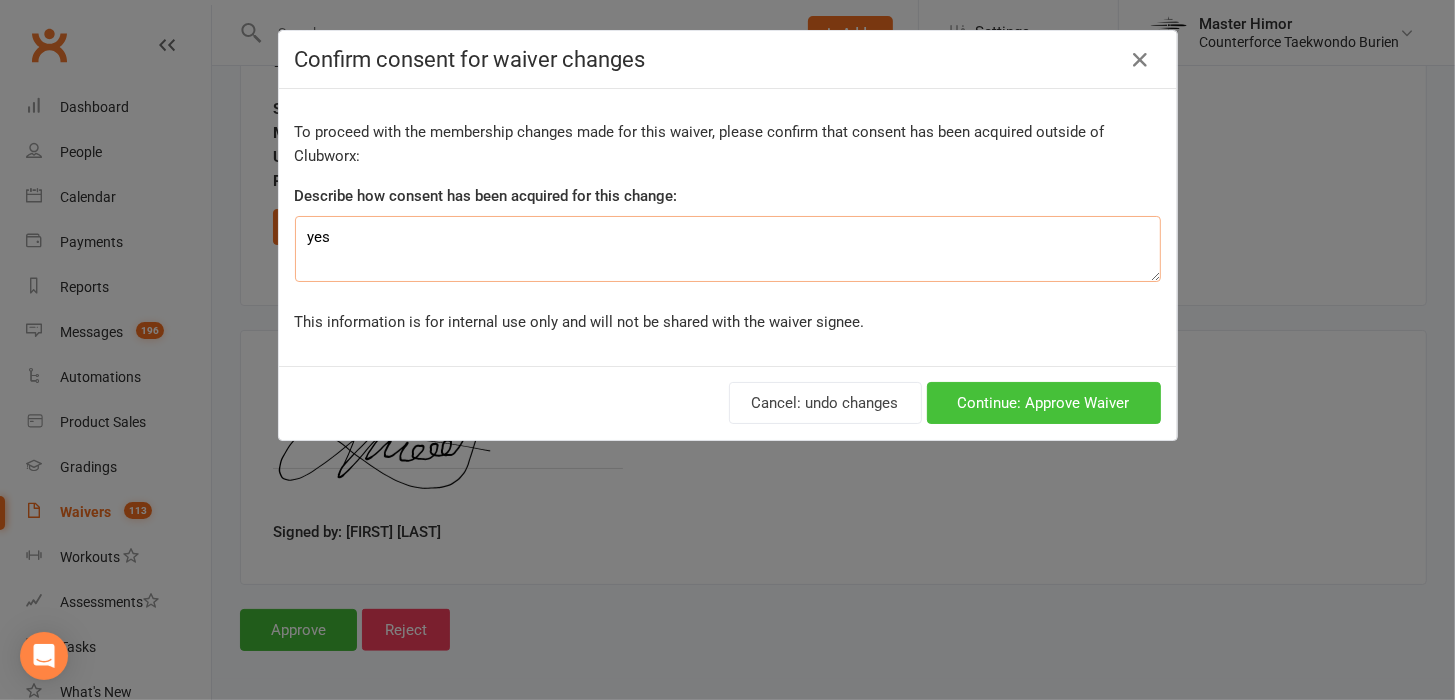 type on "yes" 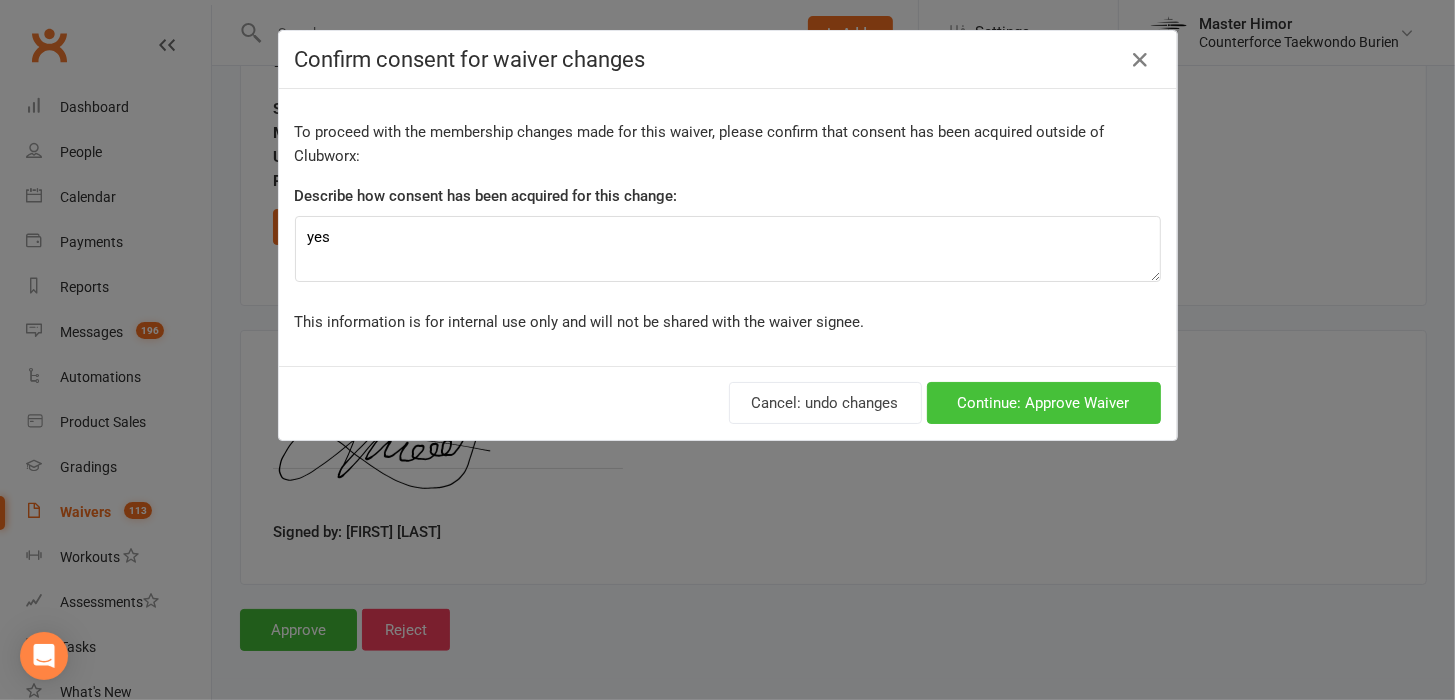 click on "Continue: Approve Waiver" at bounding box center [1044, 403] 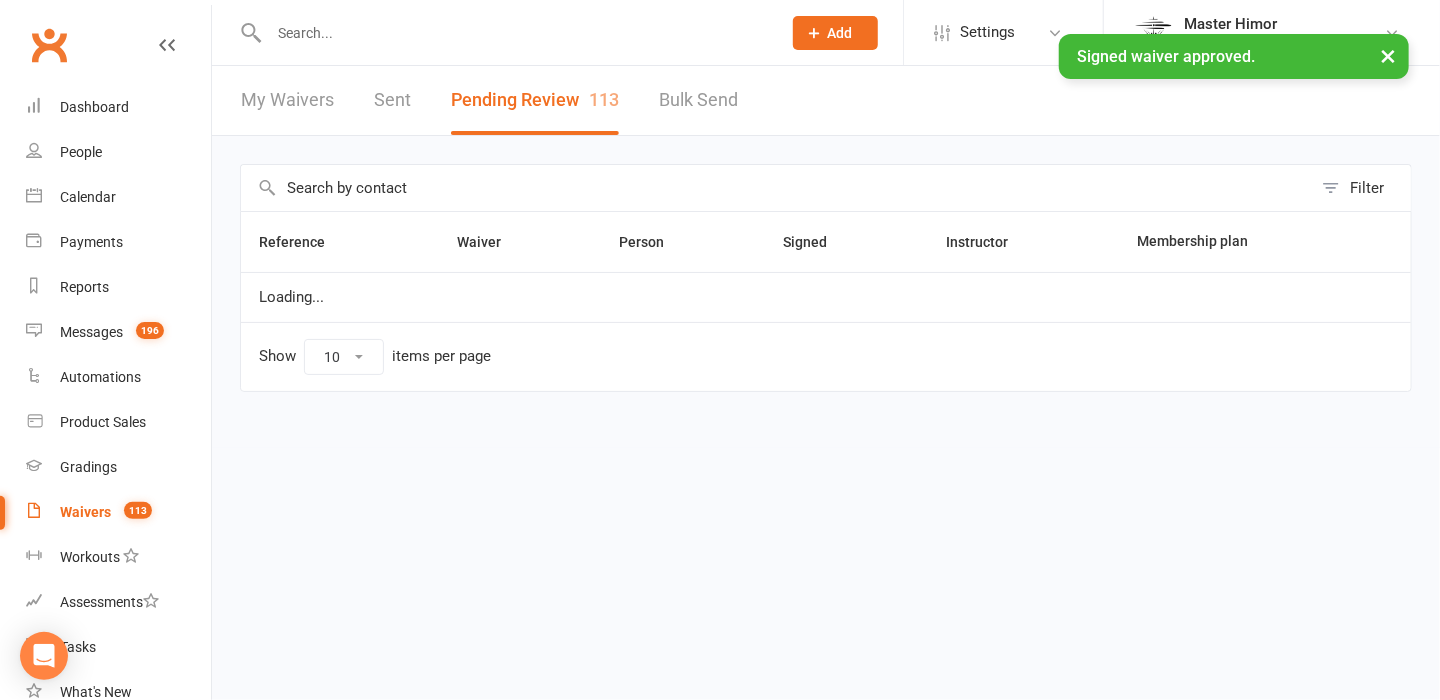 select on "100" 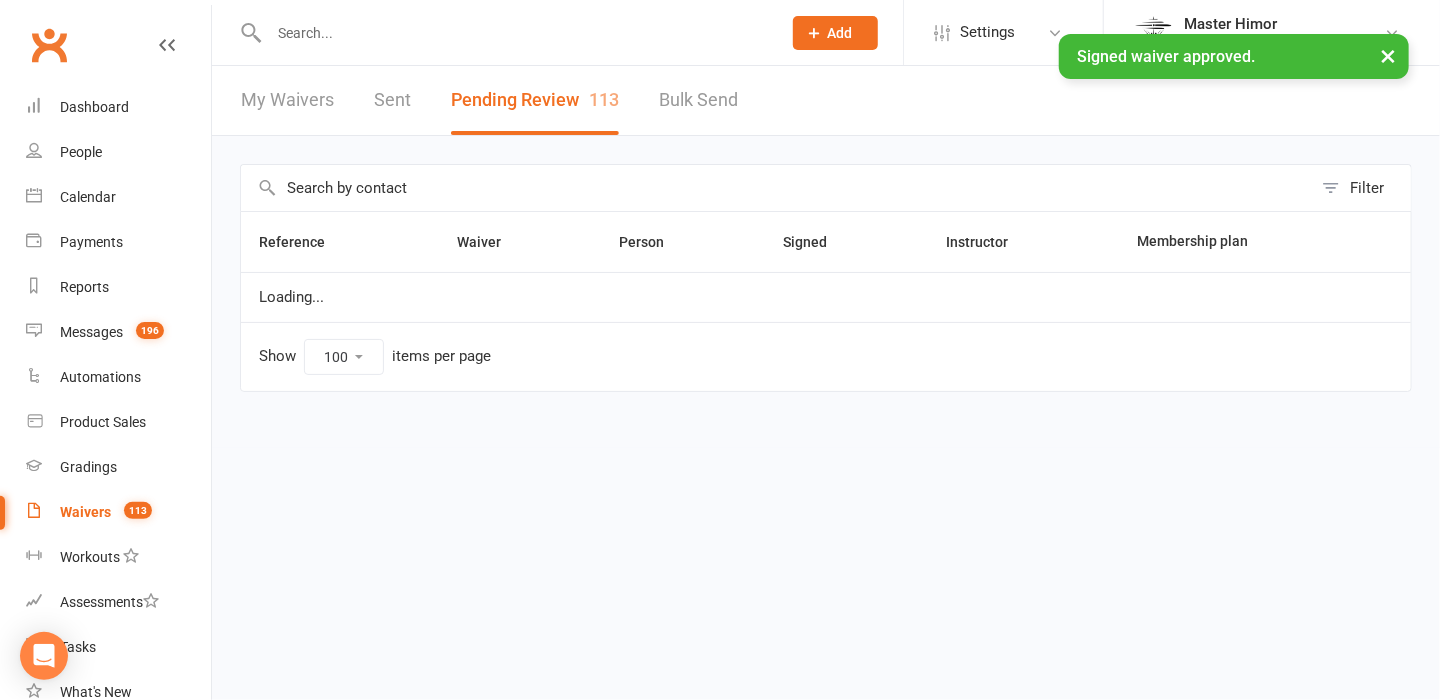scroll, scrollTop: 0, scrollLeft: 0, axis: both 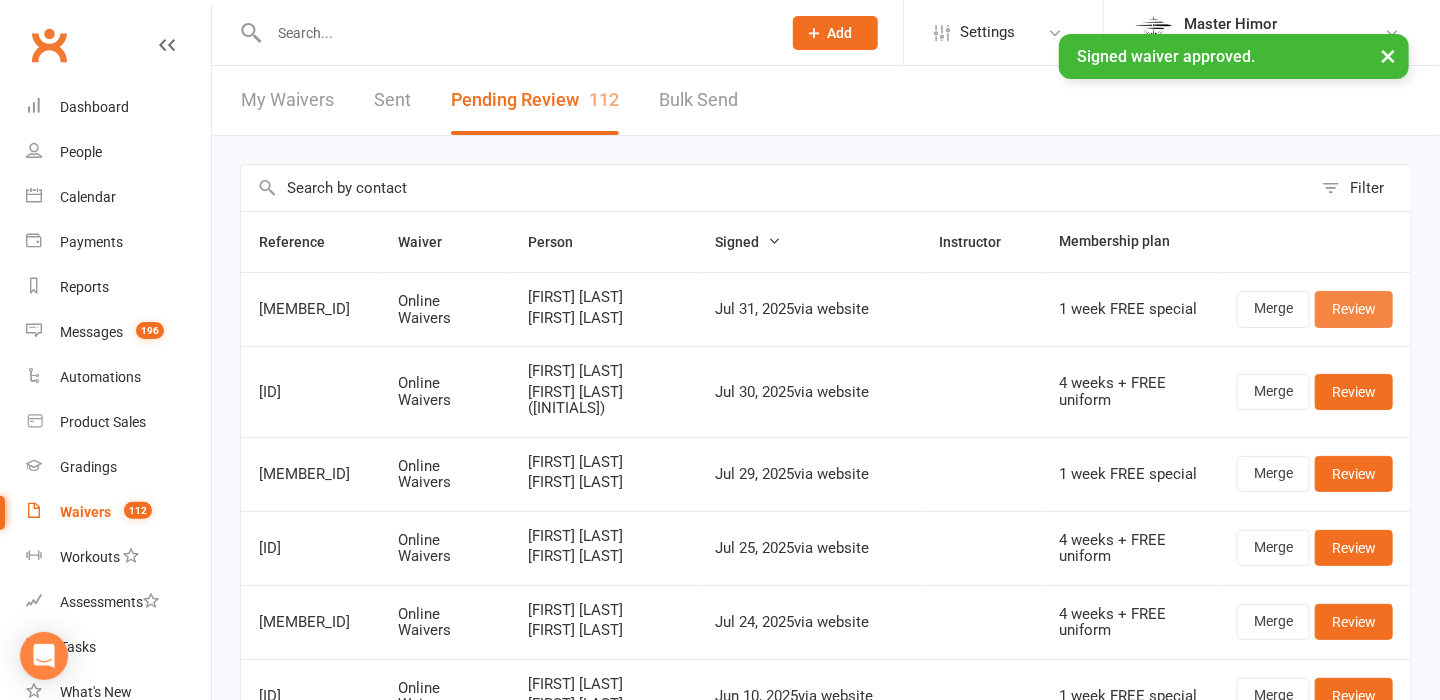 click on "Review" at bounding box center (1354, 309) 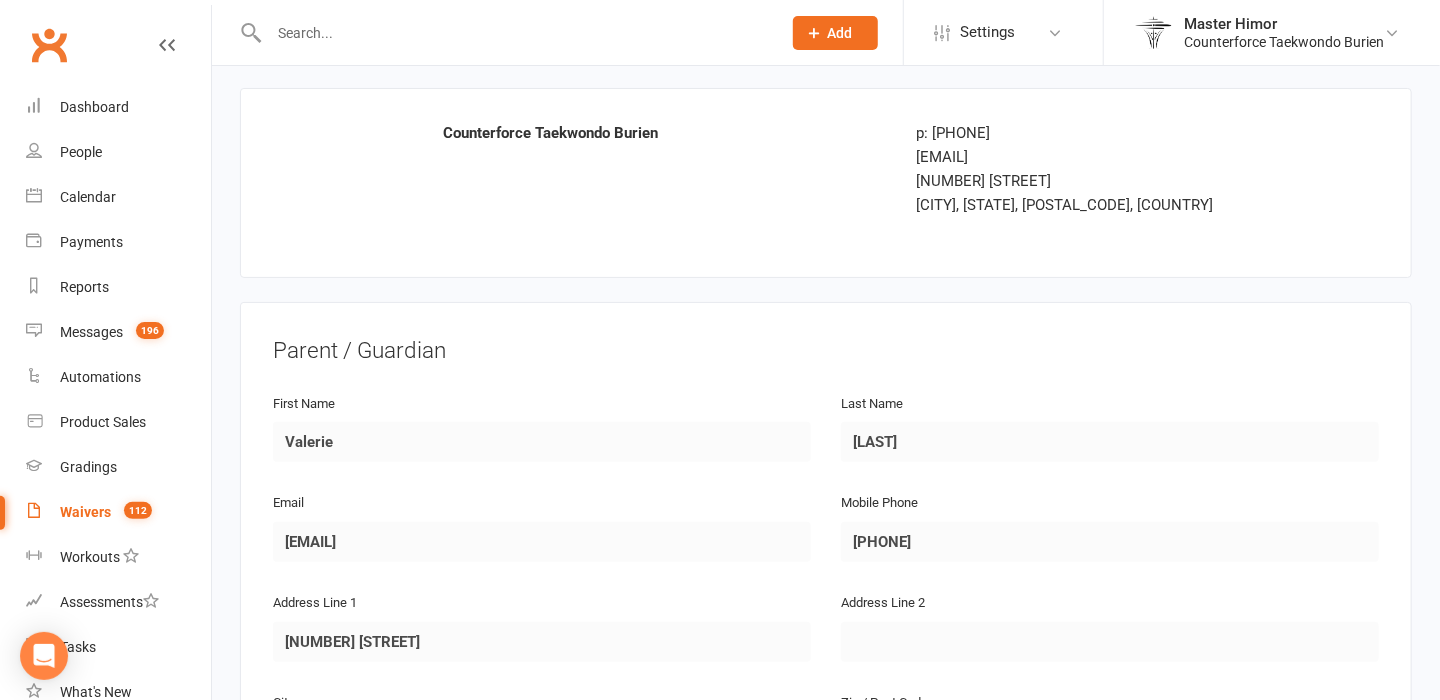 scroll, scrollTop: 0, scrollLeft: 0, axis: both 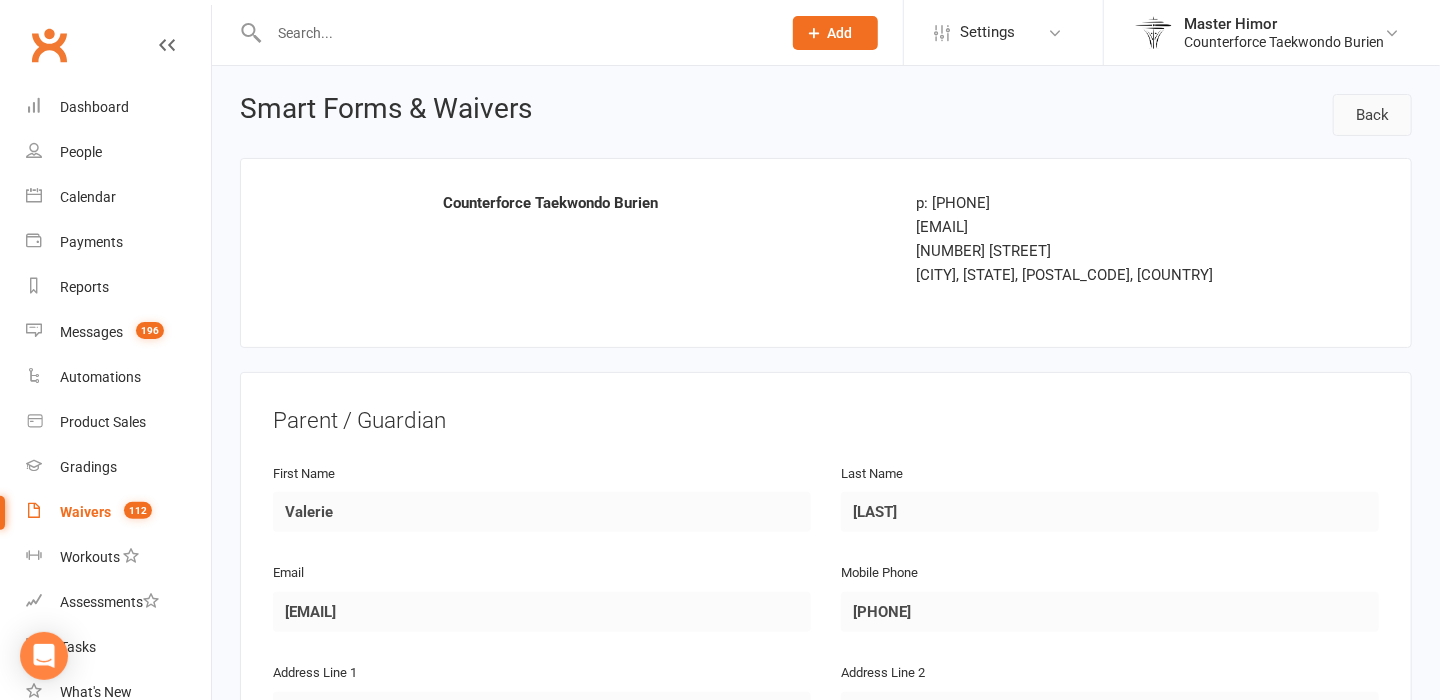 click on "Back" at bounding box center (1372, 115) 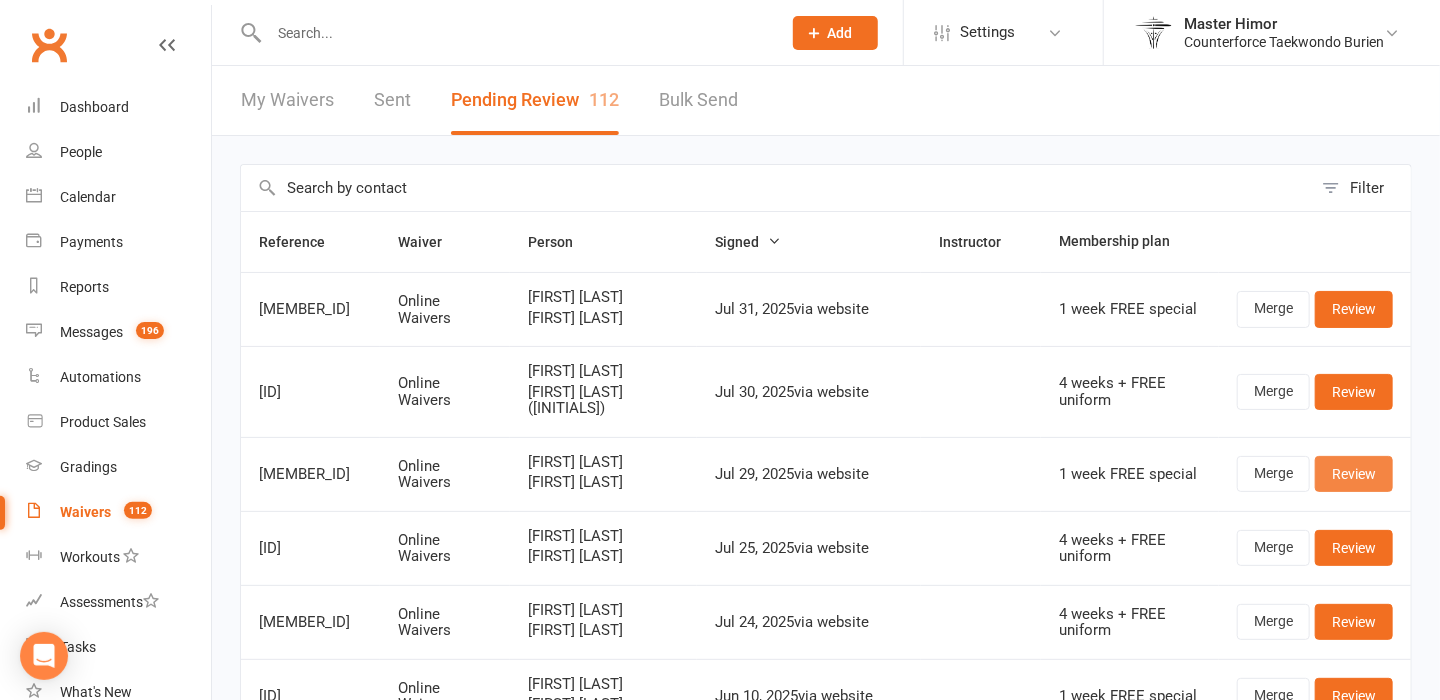 click on "Review" at bounding box center (1354, 474) 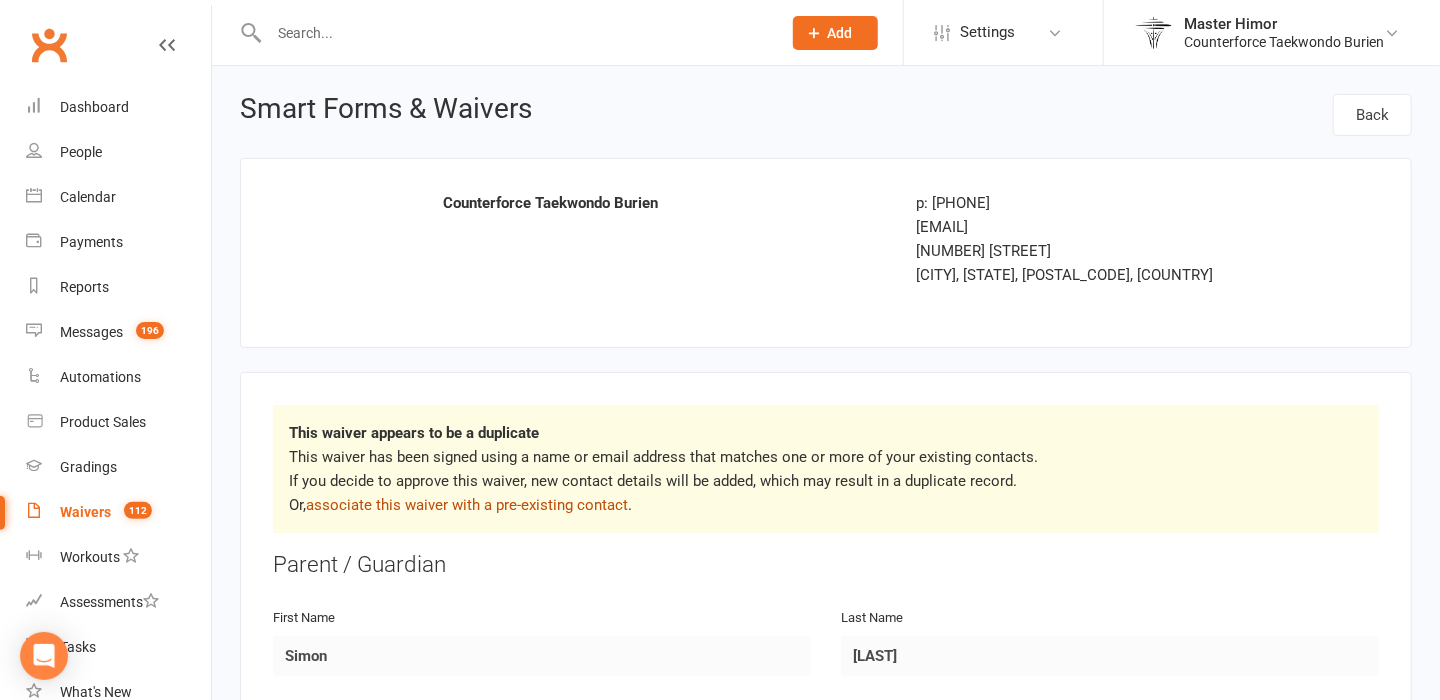 click on "associate this waiver with a pre-existing contact" at bounding box center [467, 505] 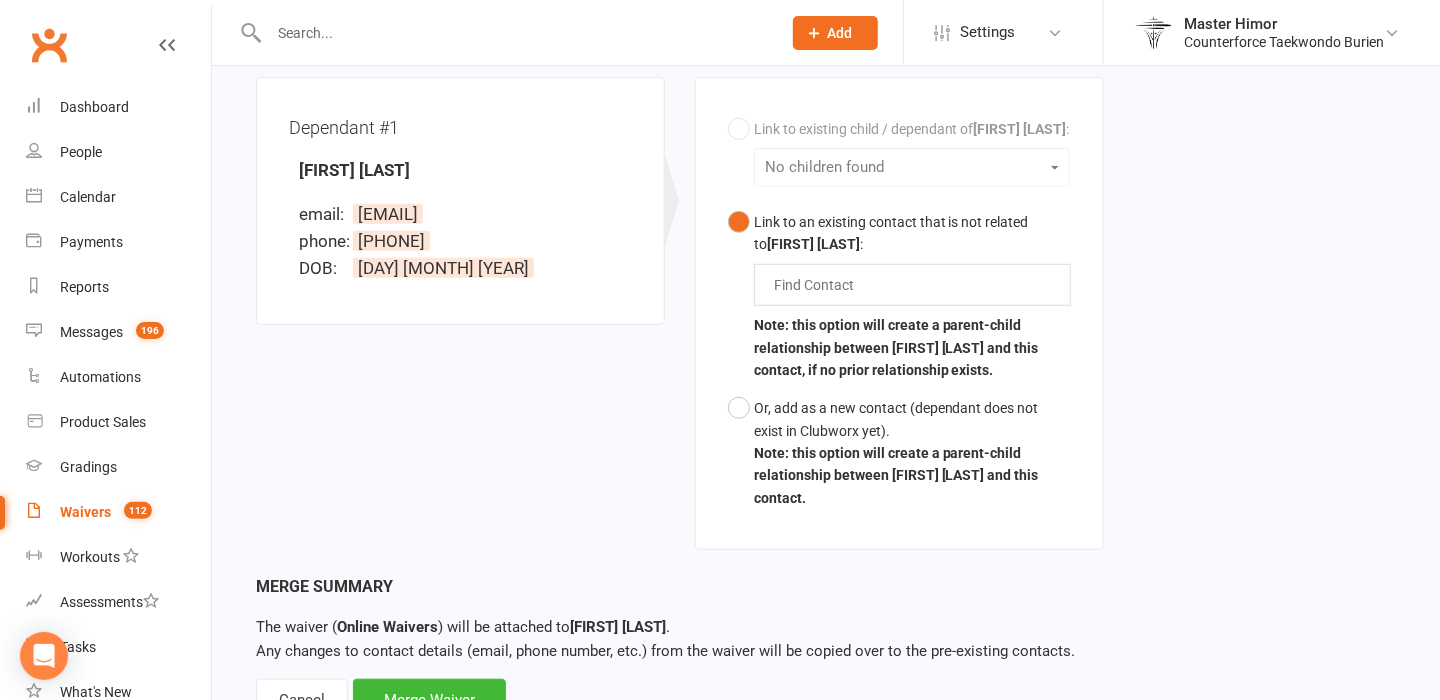 scroll, scrollTop: 665, scrollLeft: 0, axis: vertical 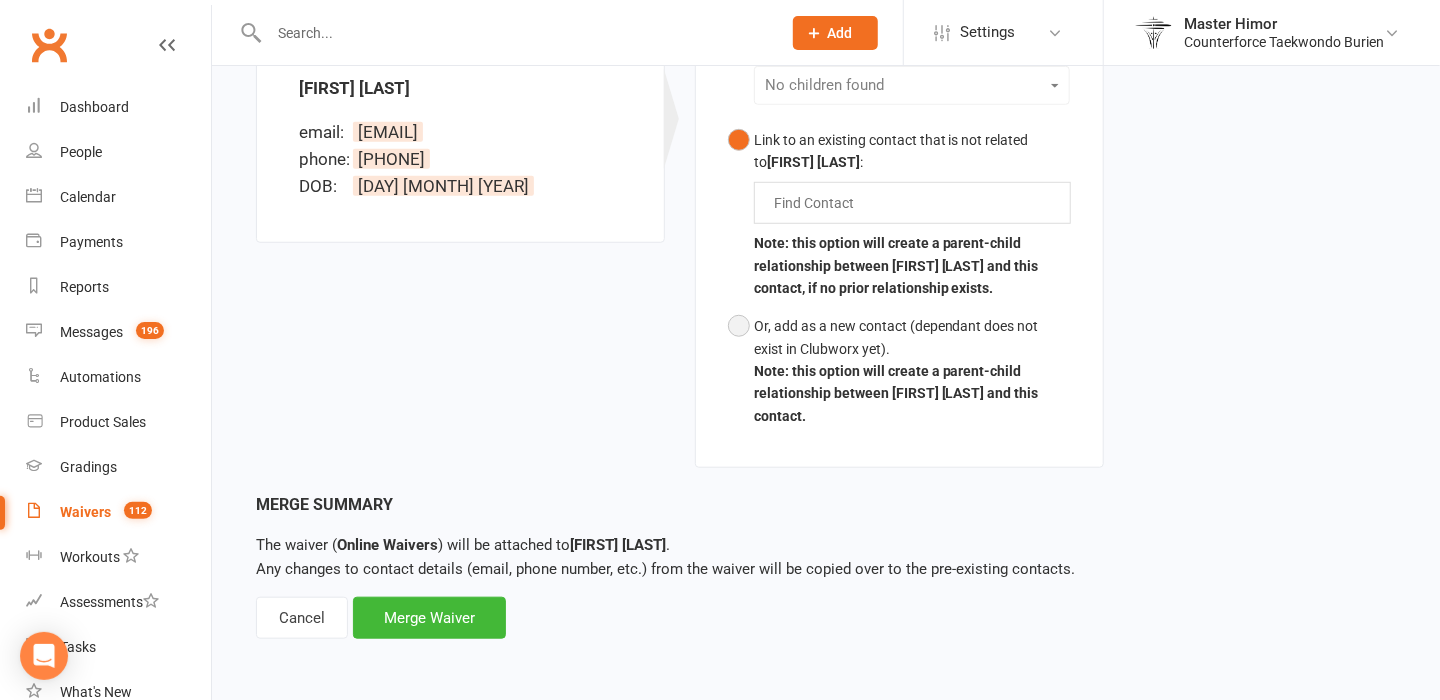 click on "Or, add as a new contact (dependant does not exist in Clubworx yet). Note: this option will create a parent-child relationship between [FIRST] [LAST] and this contact." at bounding box center [899, 371] 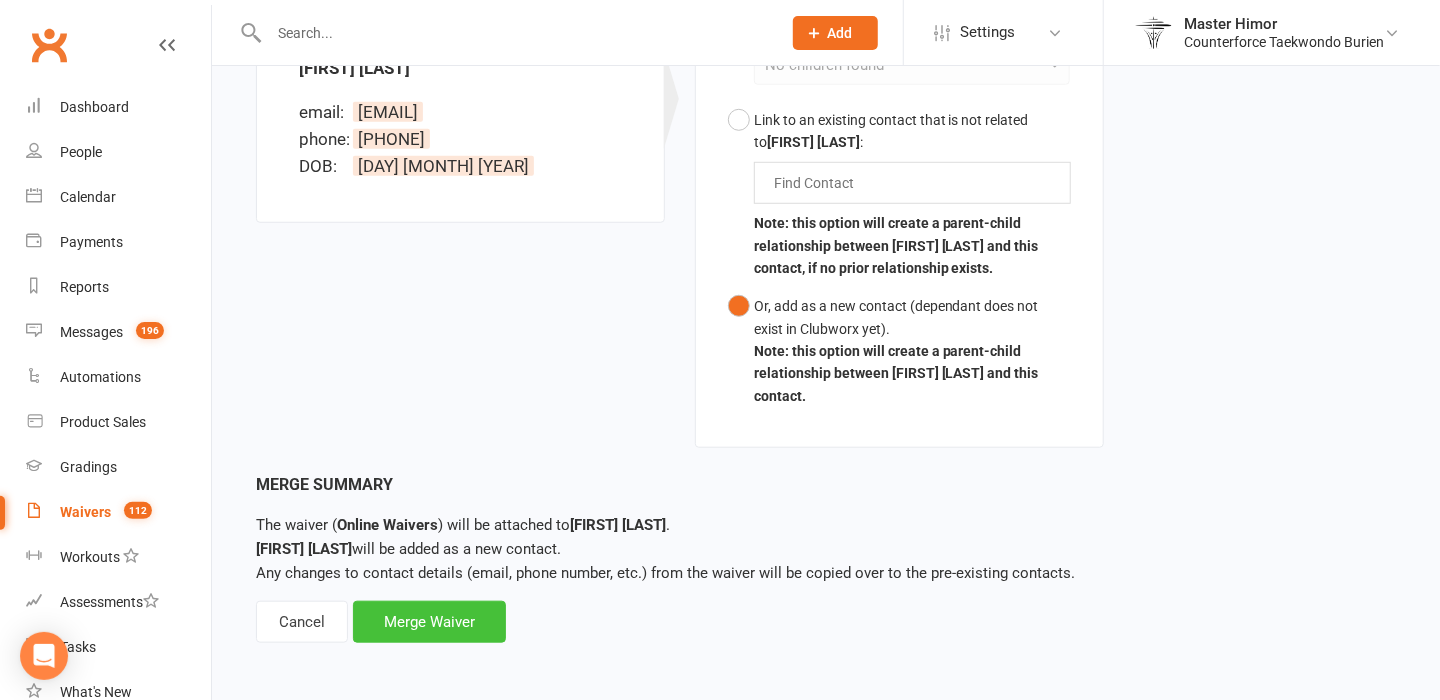 click on "Merge Waiver" at bounding box center [429, 622] 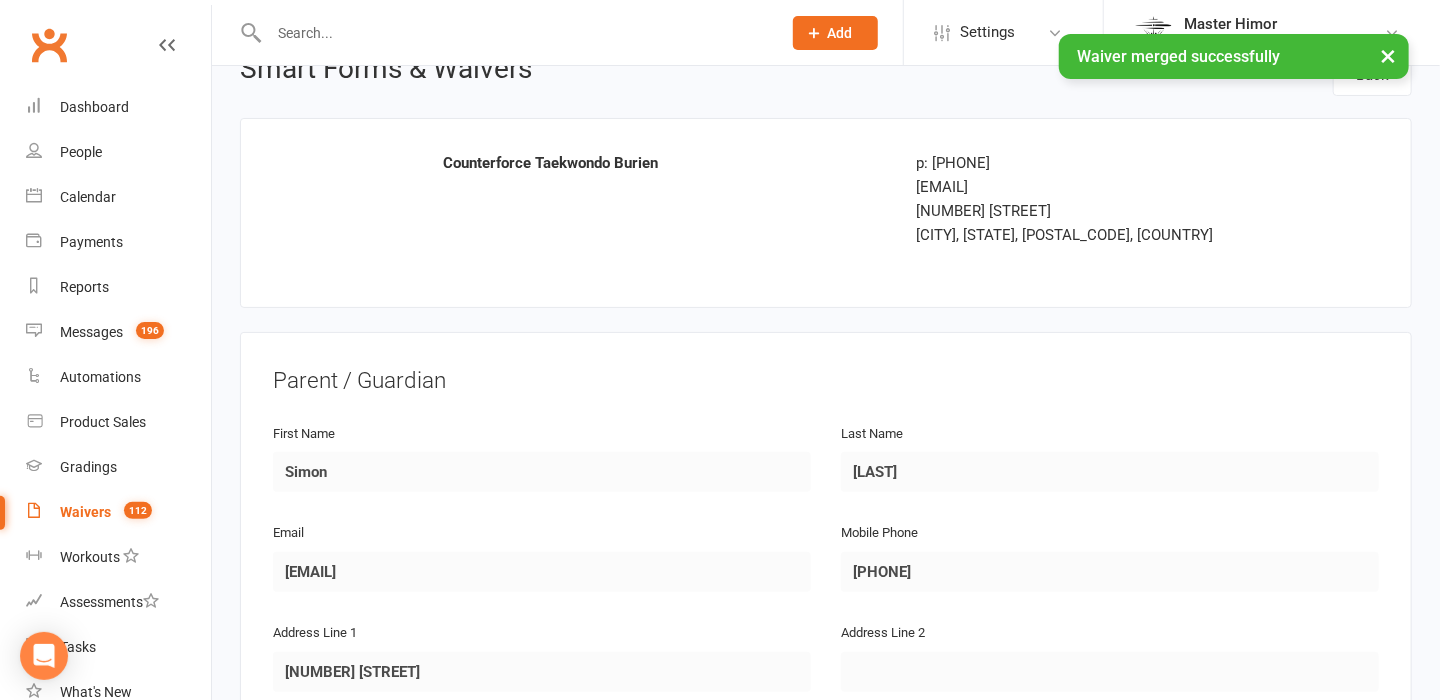 scroll, scrollTop: 80, scrollLeft: 0, axis: vertical 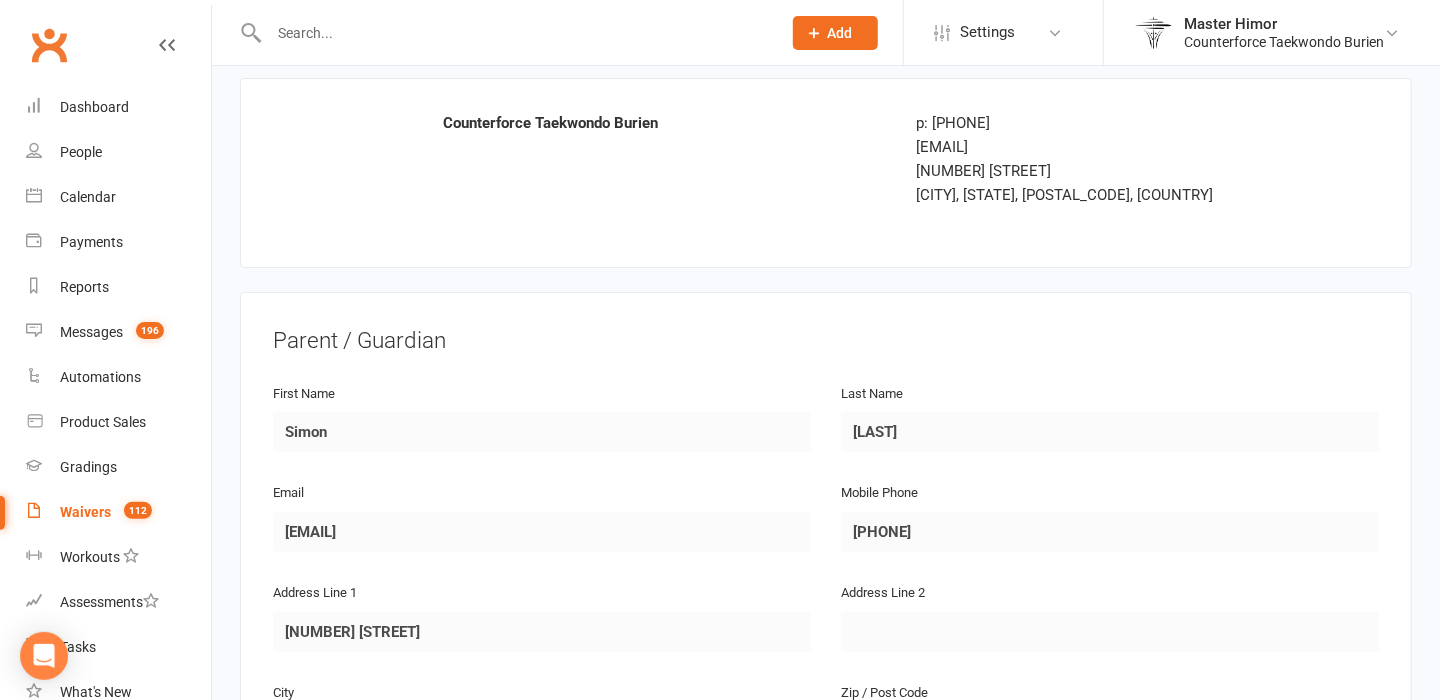 click on "Email [EMAIL]" at bounding box center (542, 530) 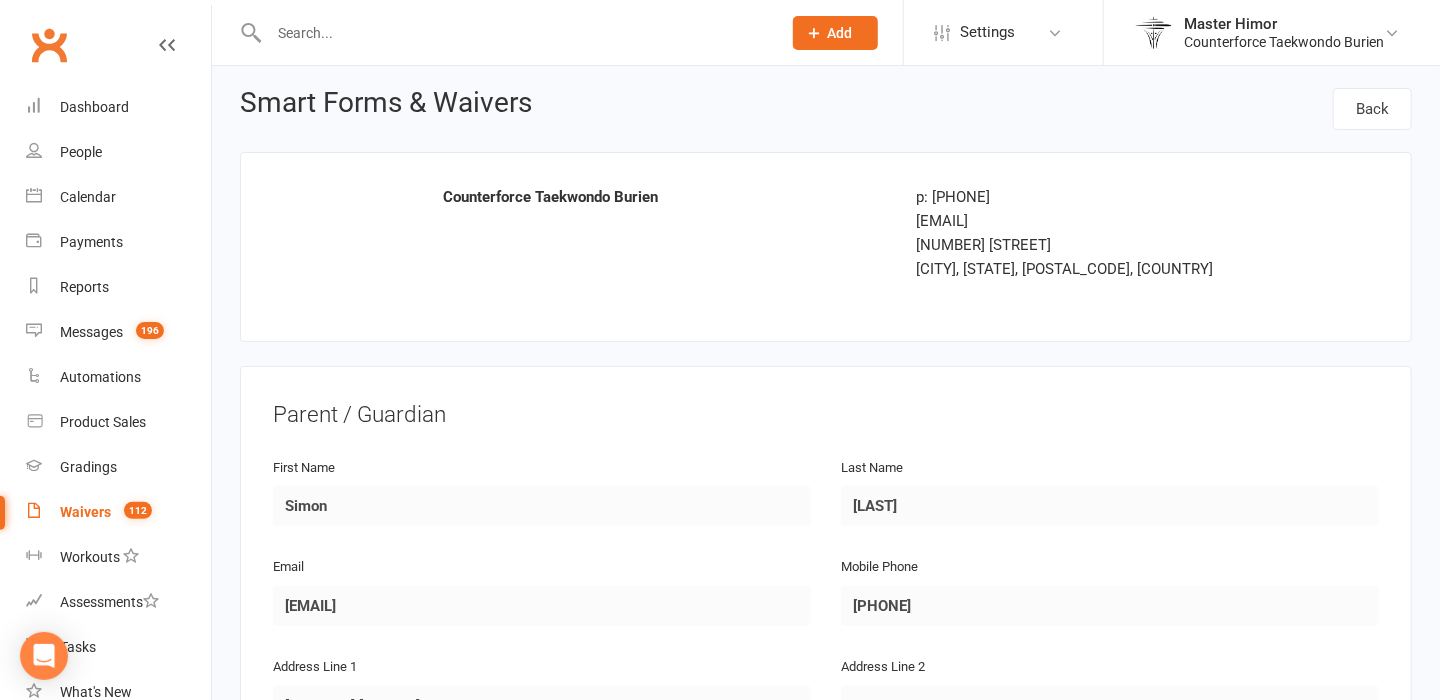 scroll, scrollTop: 0, scrollLeft: 0, axis: both 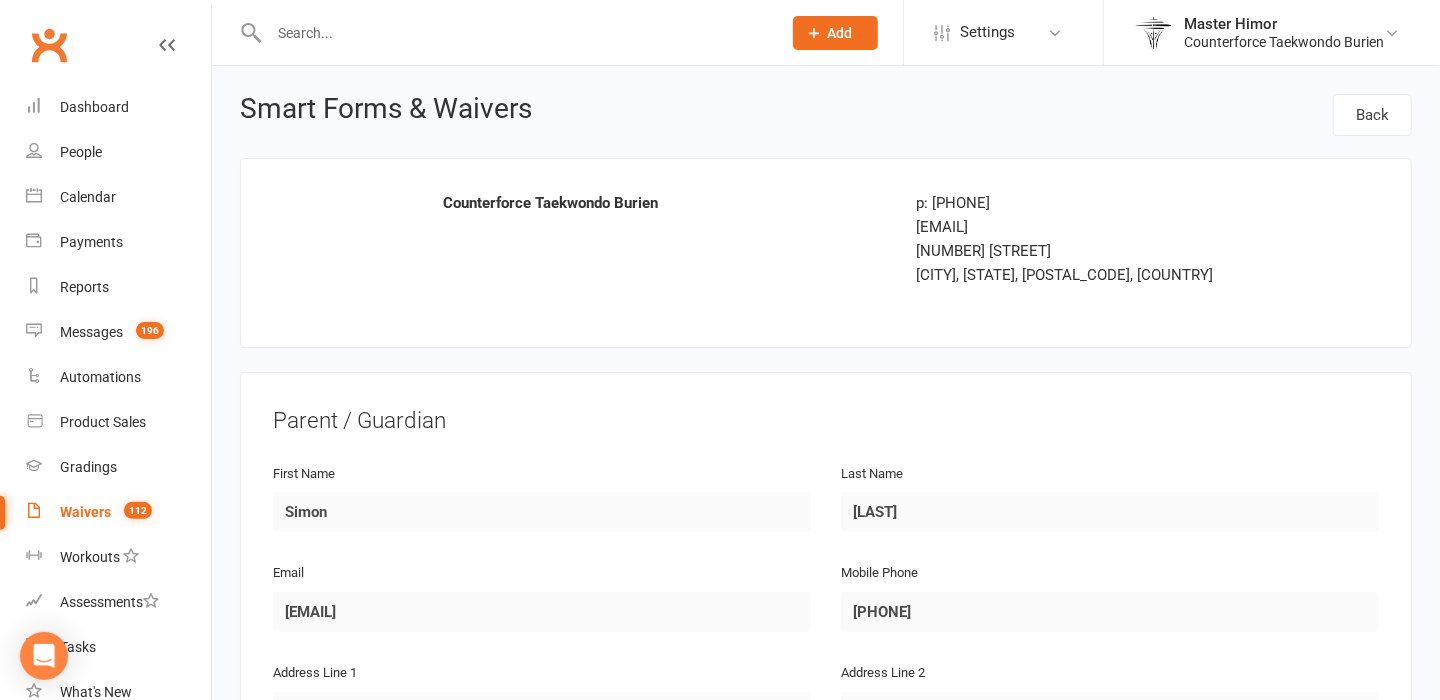 click on "Counterforce Taekwondo Burien p: [PHONE] [EMAIL] [NUMBER] [STREET] [CITY], [STATE], [POSTAL CODE], US" at bounding box center [826, 253] 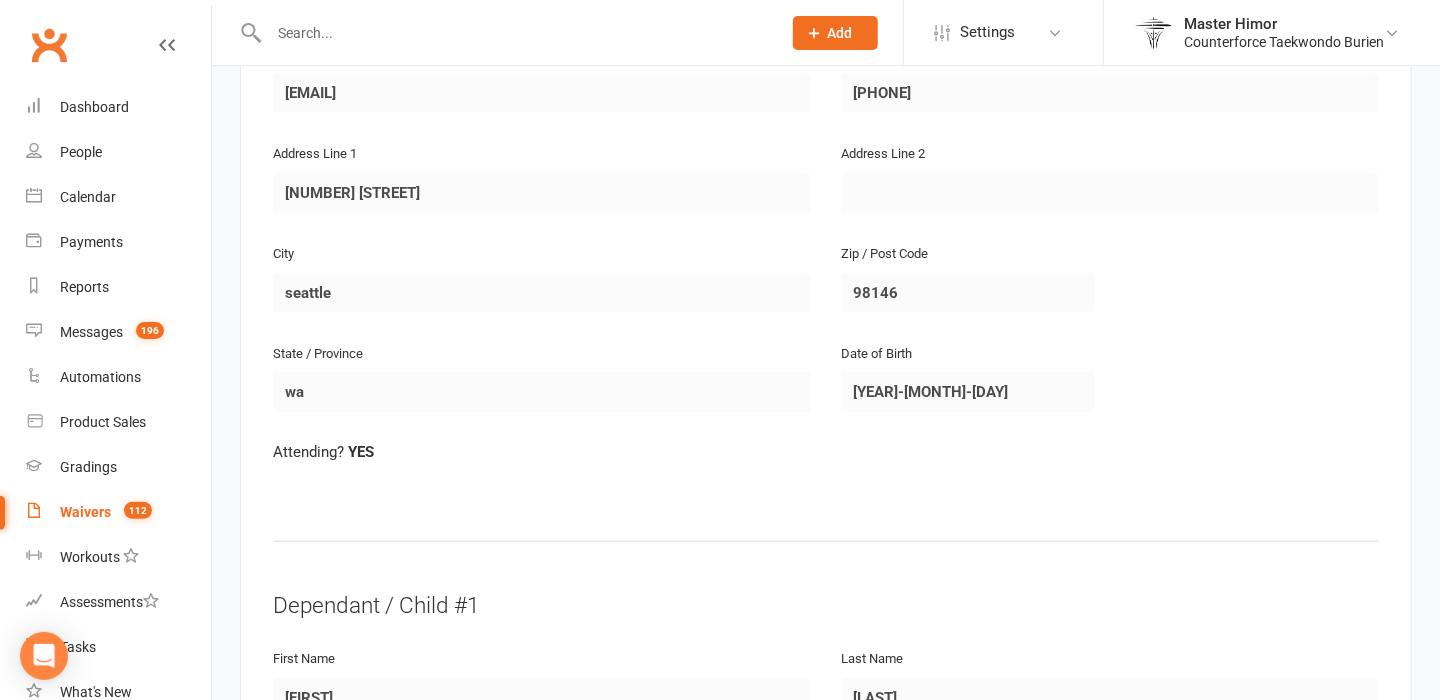 scroll, scrollTop: 560, scrollLeft: 0, axis: vertical 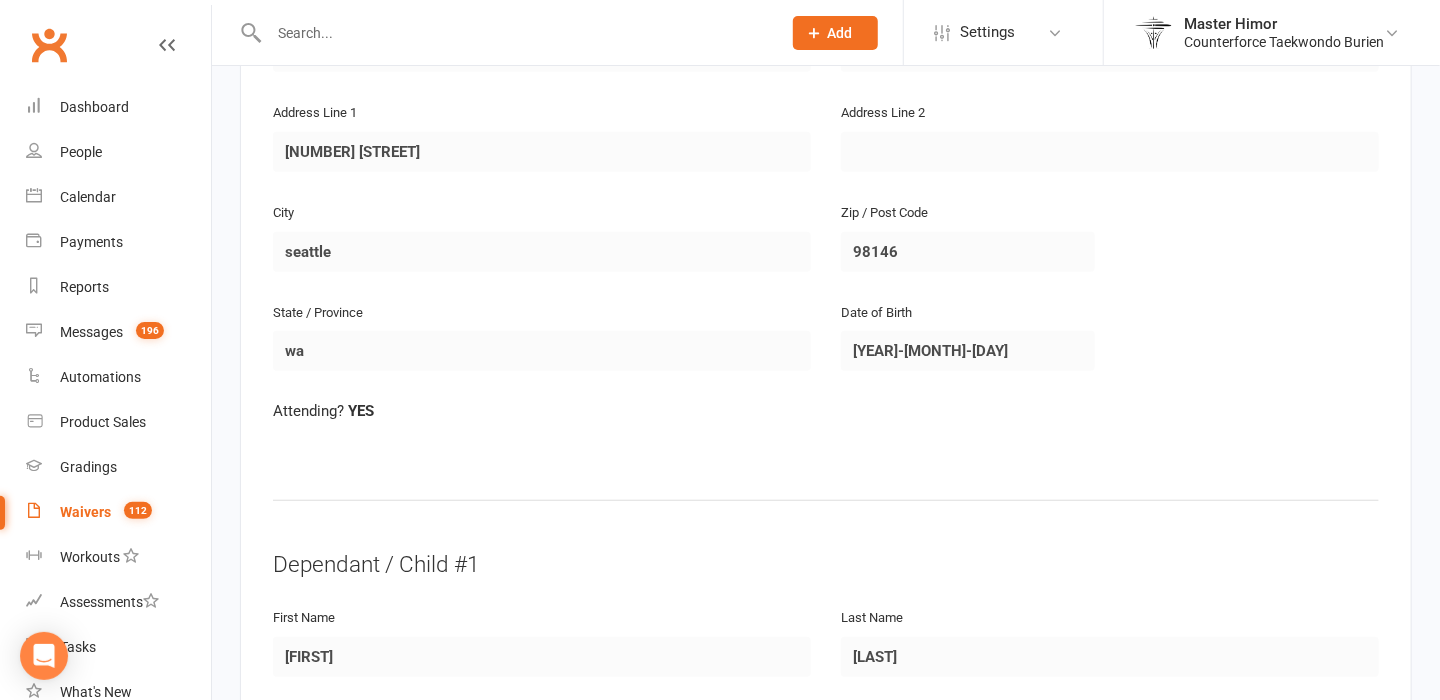 click on "State / Province [STATE]" at bounding box center (542, 336) 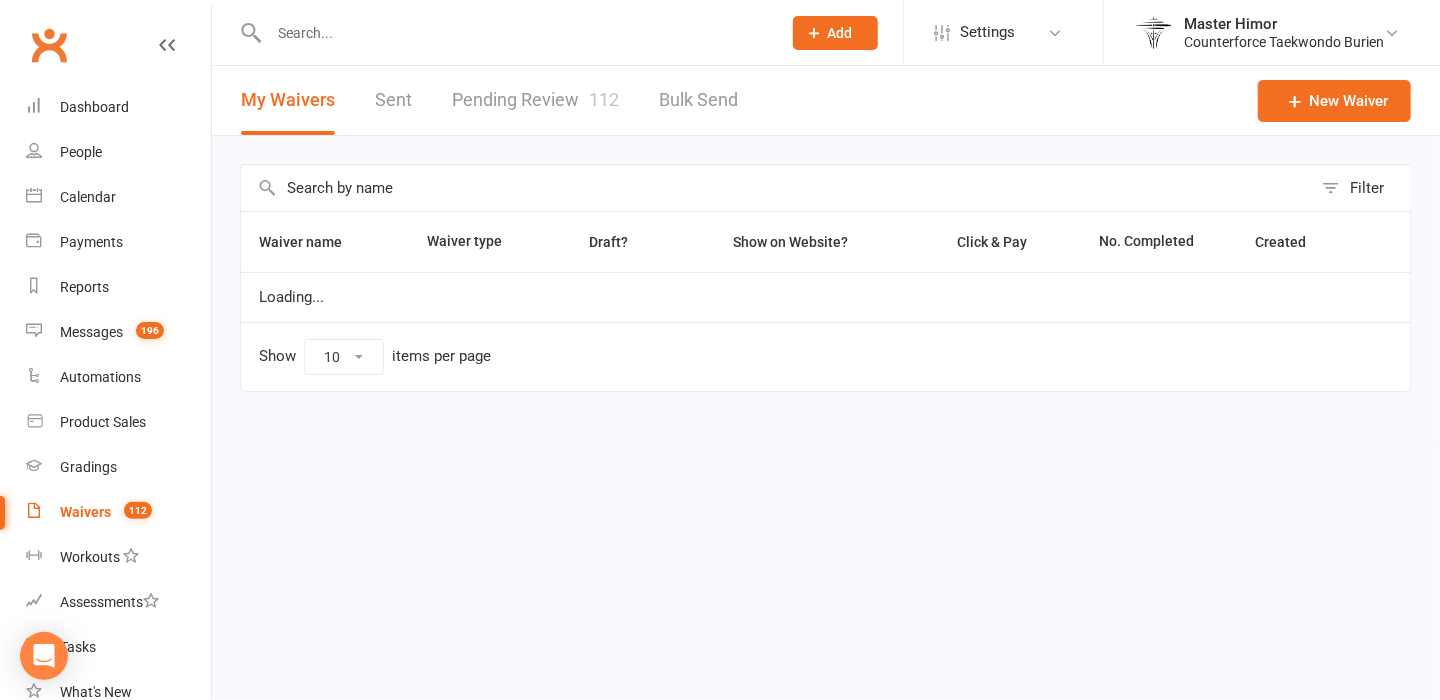 scroll, scrollTop: 0, scrollLeft: 0, axis: both 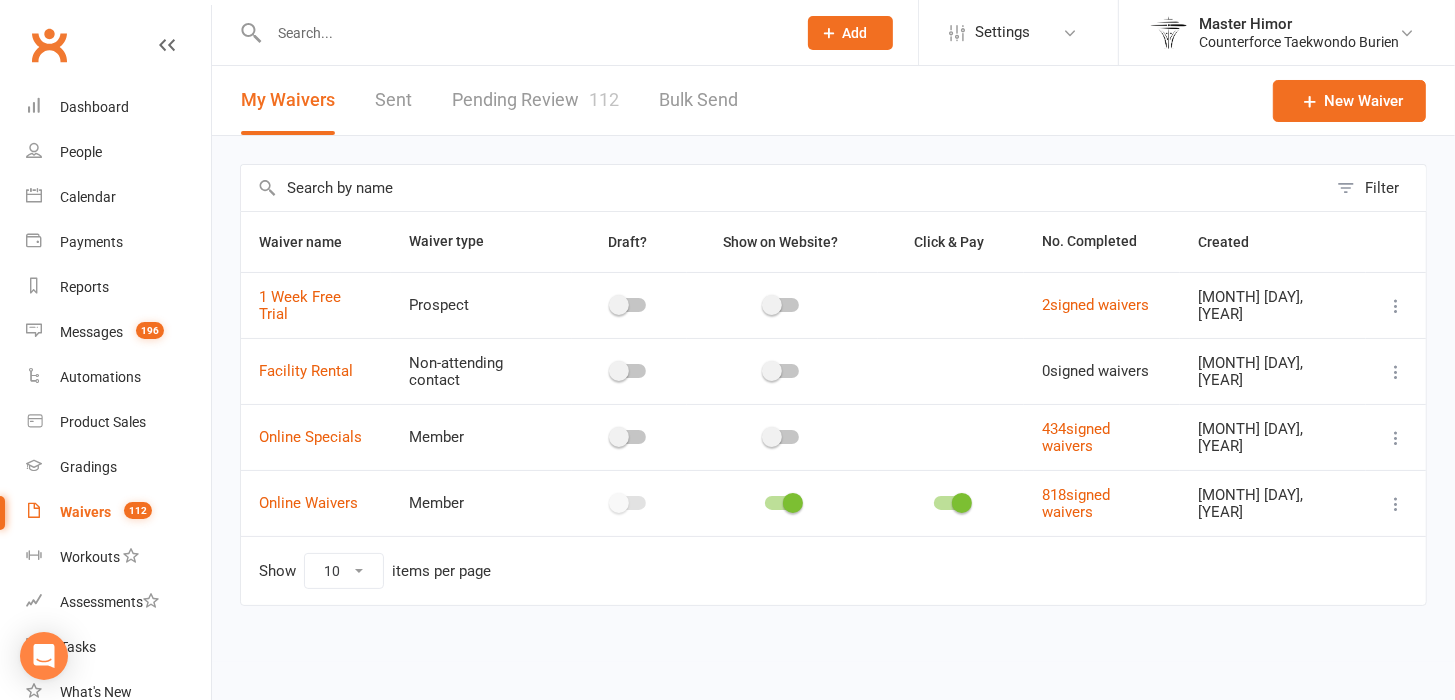 click on "Pending Review 112" at bounding box center [535, 100] 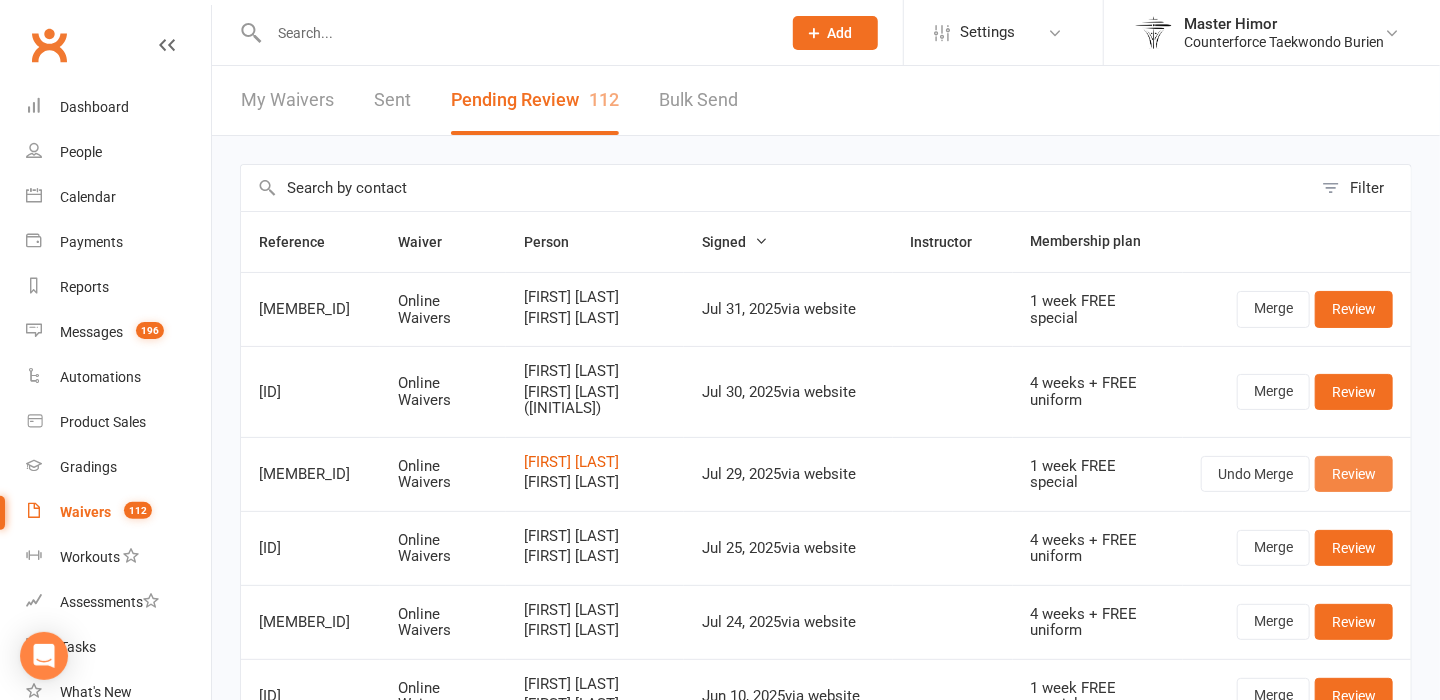 click on "Review" at bounding box center [1354, 474] 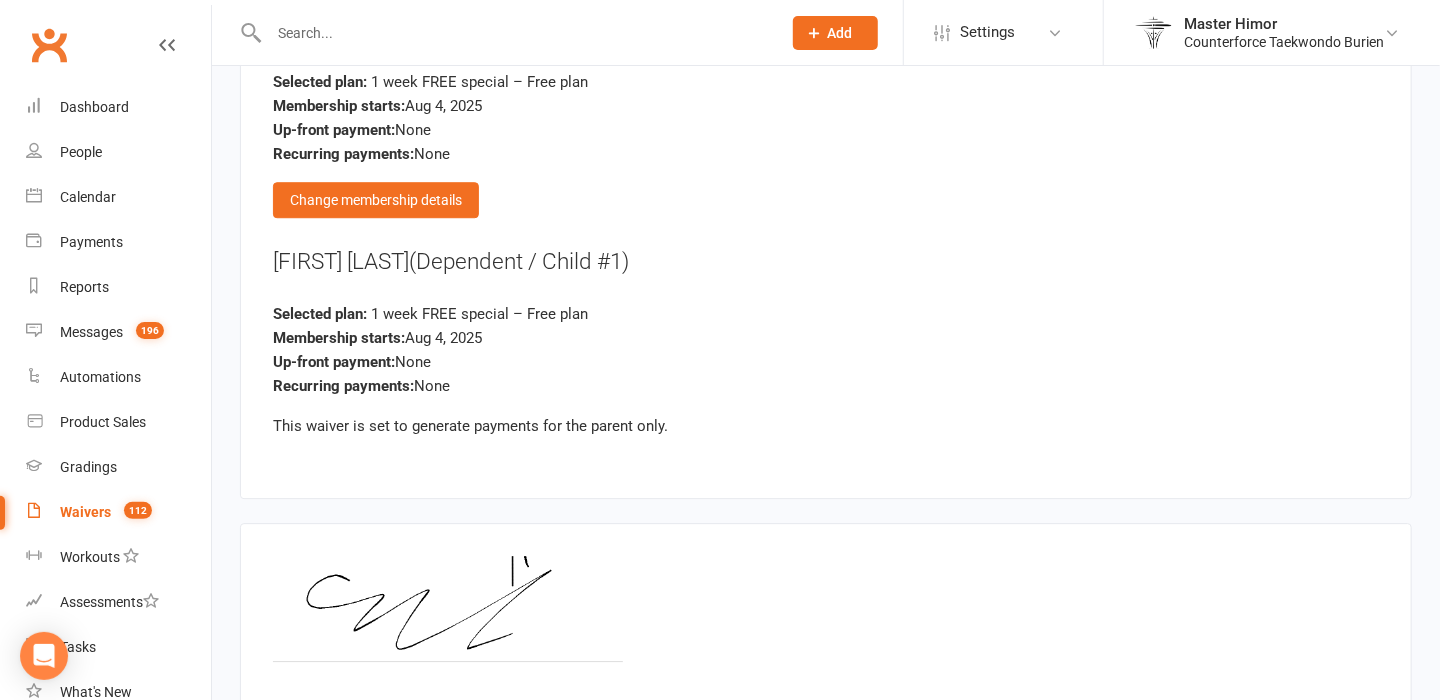 scroll, scrollTop: 2720, scrollLeft: 0, axis: vertical 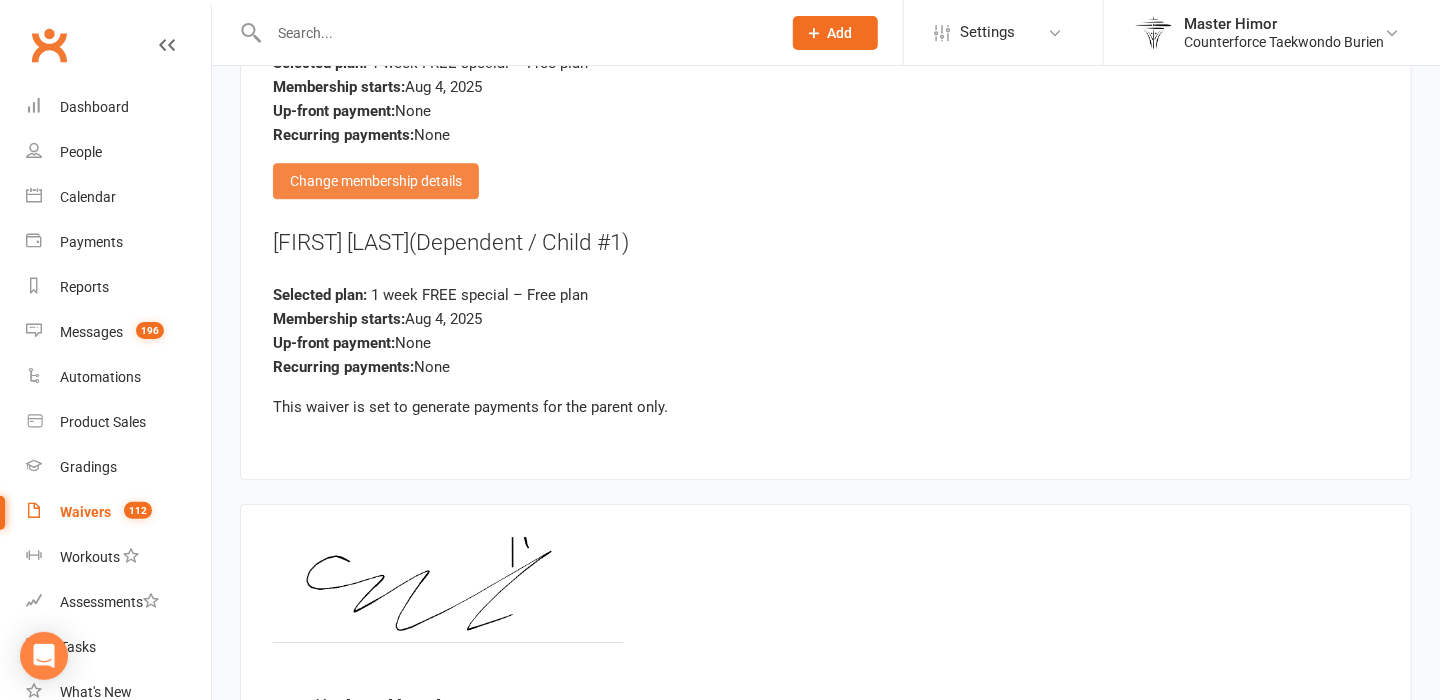 click on "Change membership details" at bounding box center (376, 181) 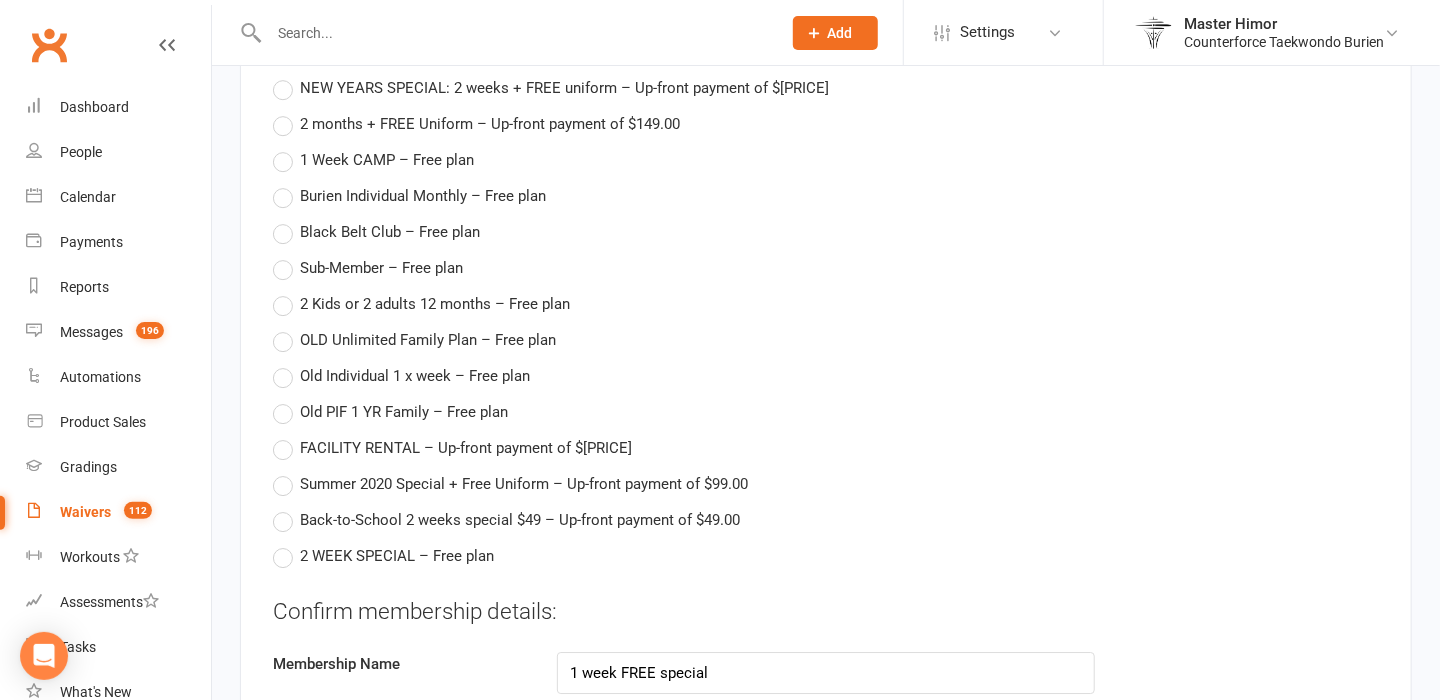 scroll, scrollTop: 3040, scrollLeft: 0, axis: vertical 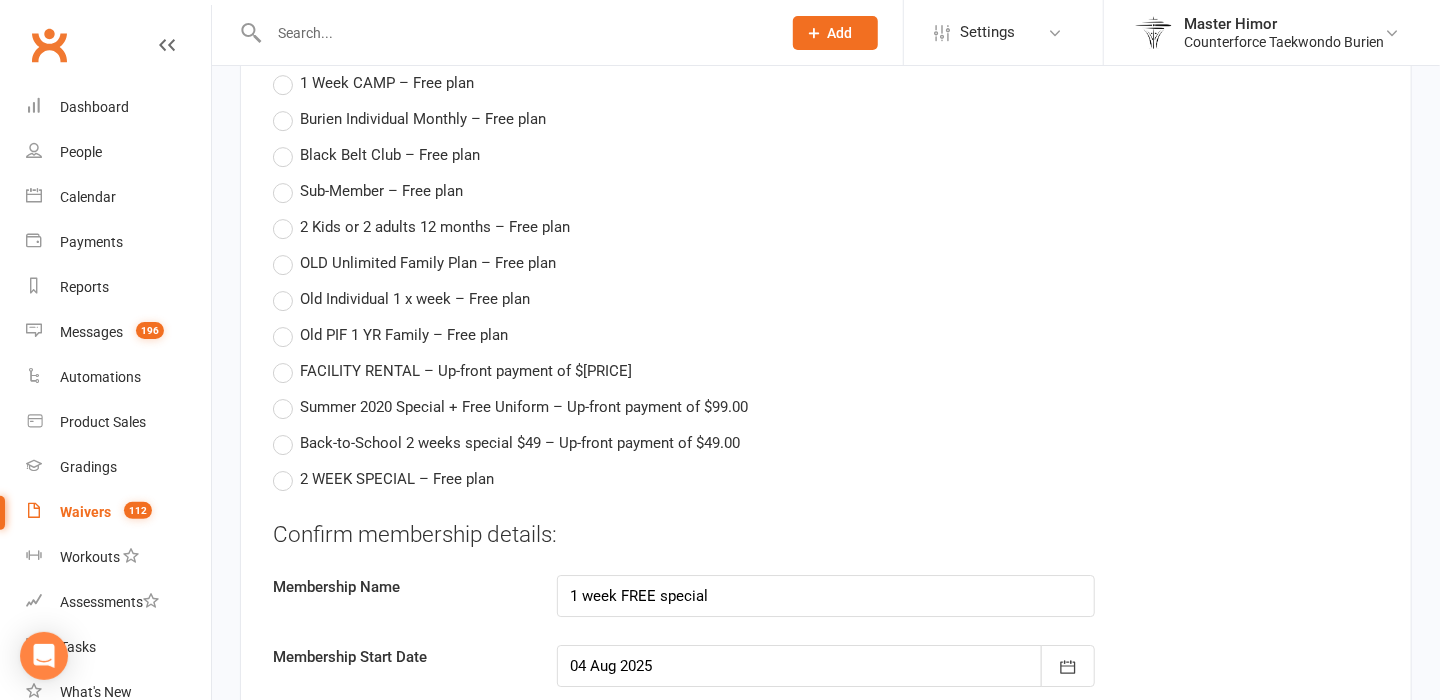 click on "2 WEEK SPECIAL – Free plan" at bounding box center (383, 479) 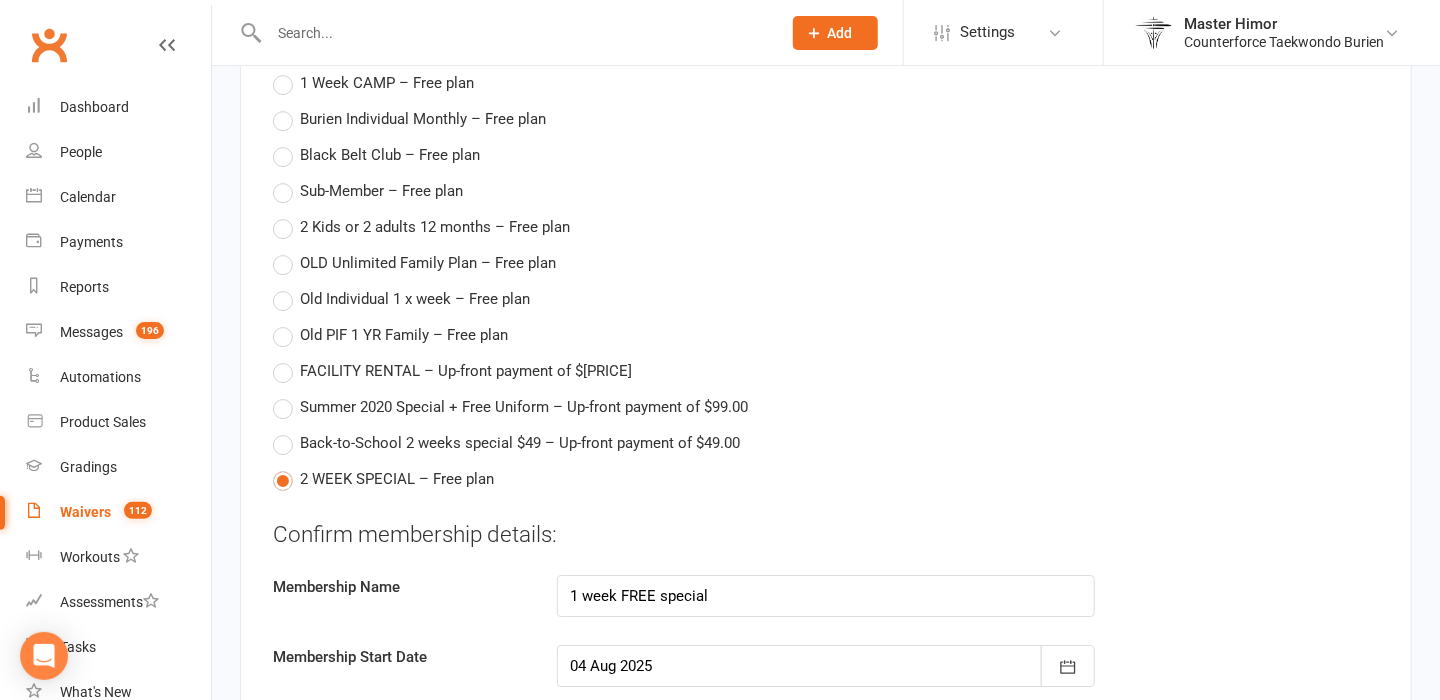 type on "2 WEEK SPECIAL" 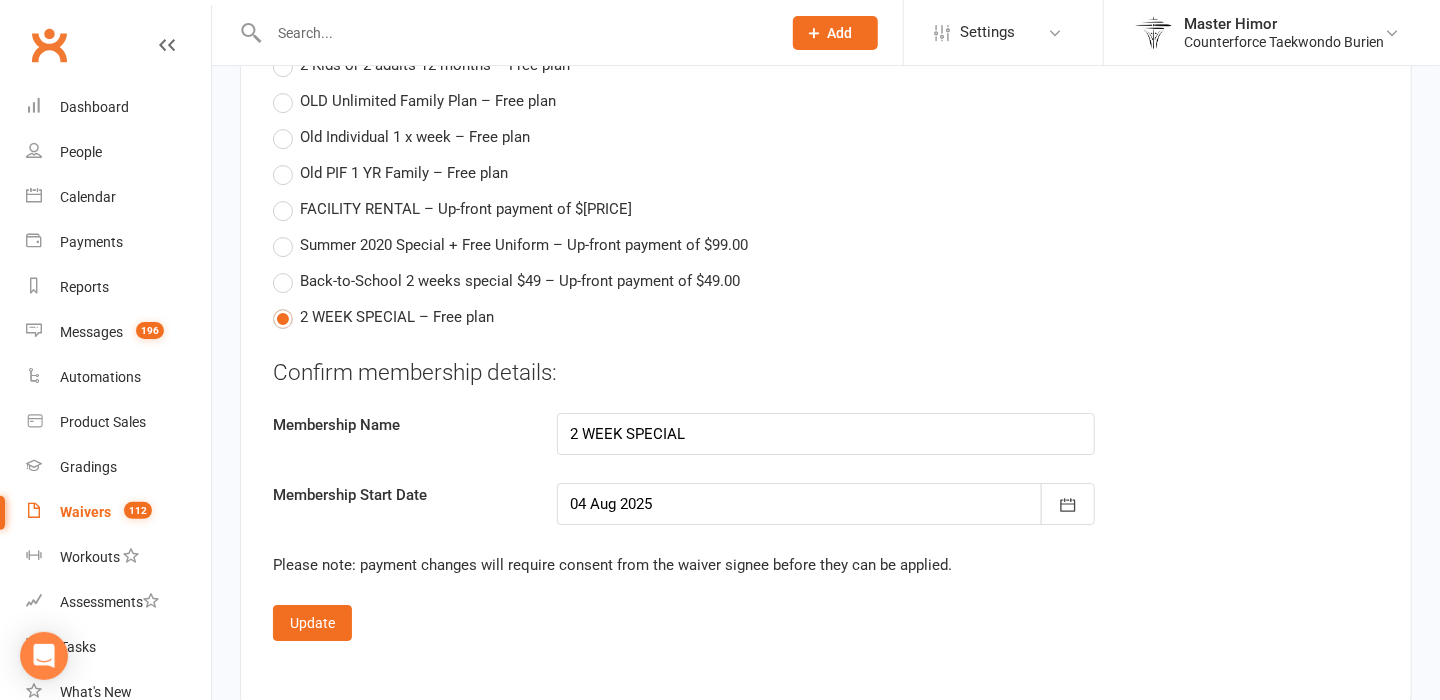 scroll, scrollTop: 3240, scrollLeft: 0, axis: vertical 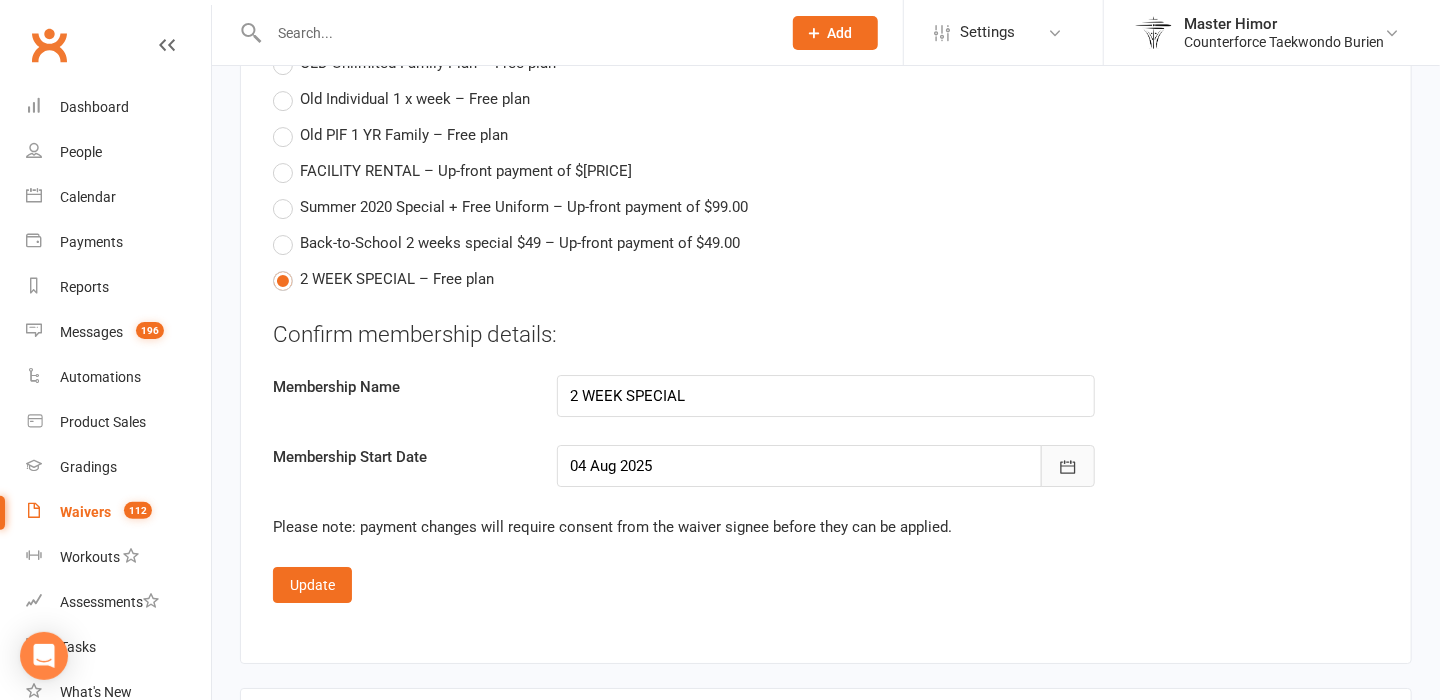 click at bounding box center (1068, 466) 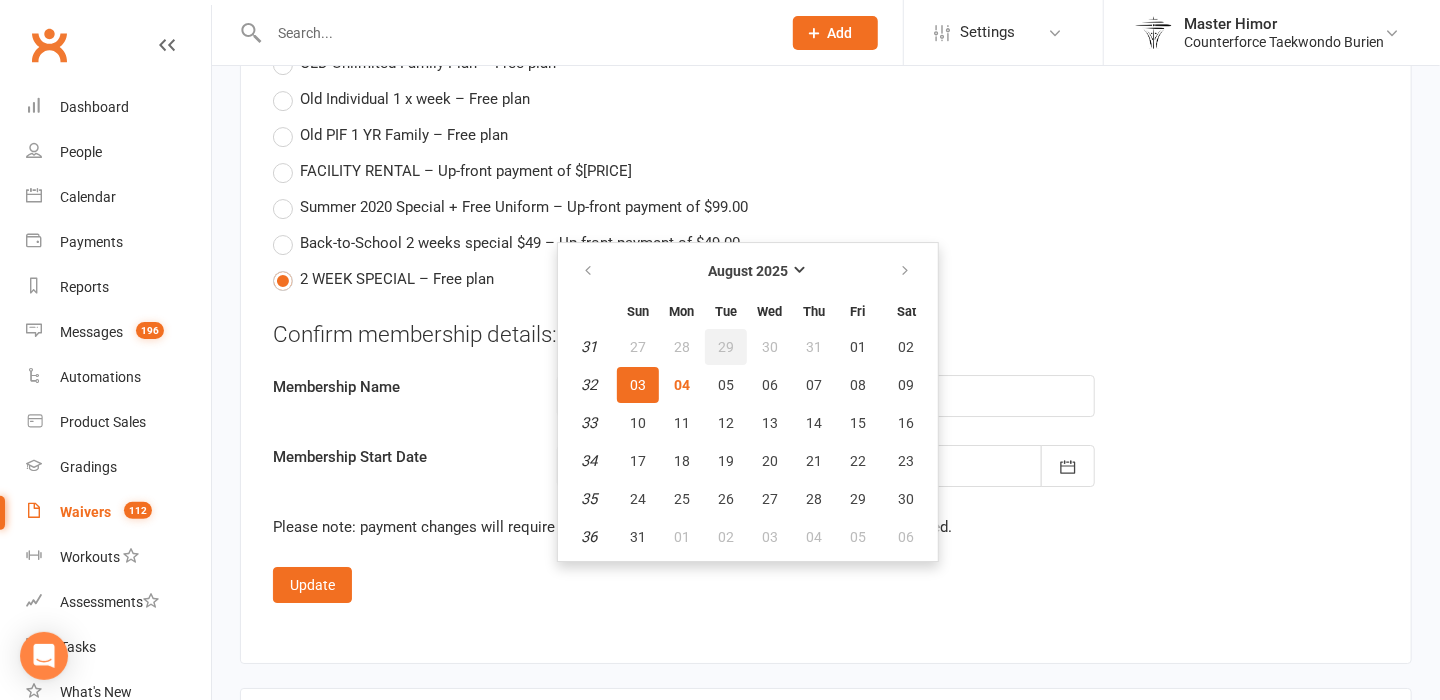 click on "29" at bounding box center (726, 347) 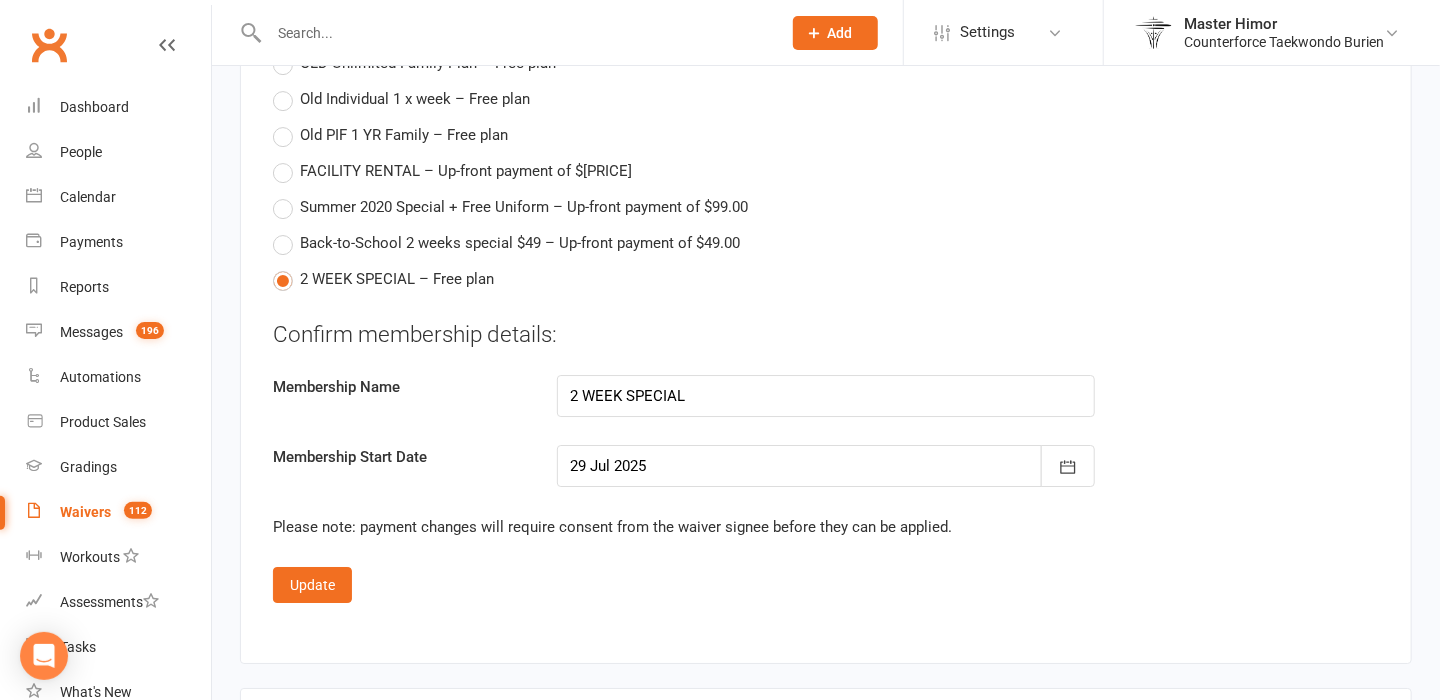 click on "Please note: payment changes will require consent from the waiver signee before they can be applied." at bounding box center [826, 527] 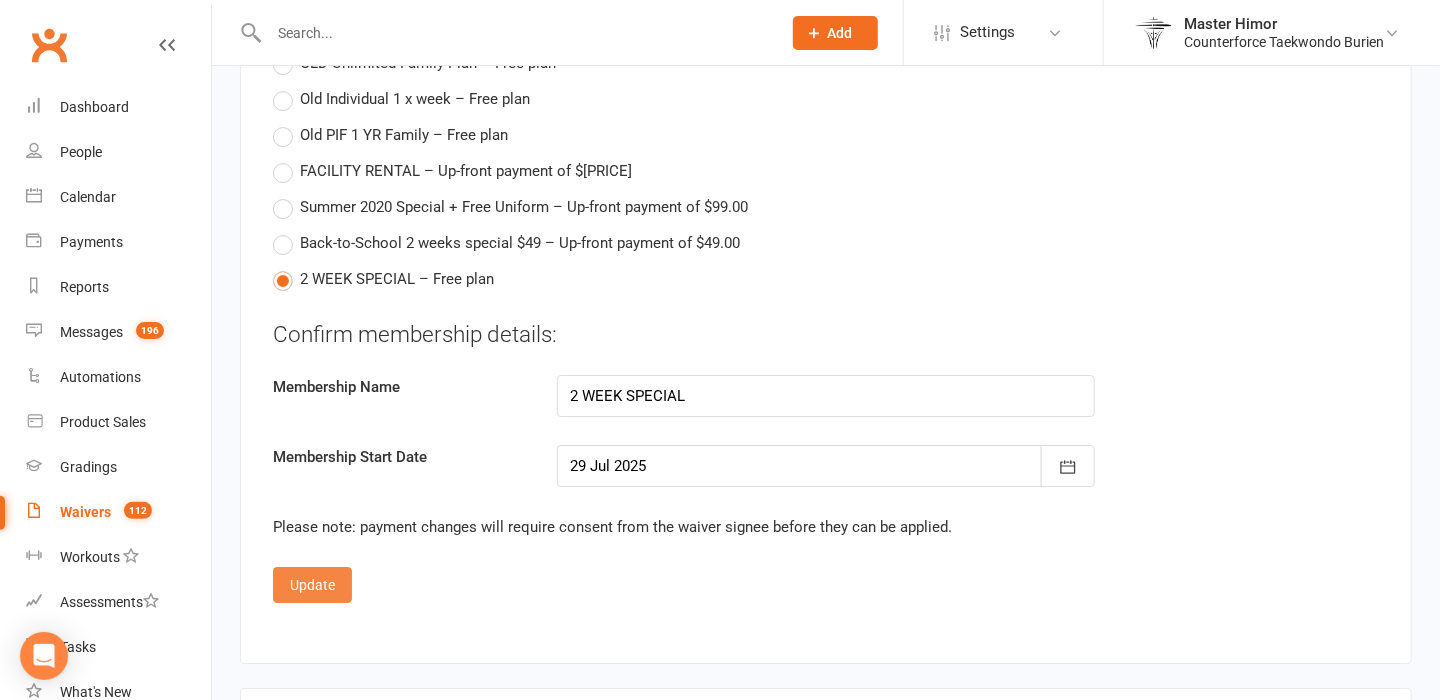 click on "Update" at bounding box center (312, 585) 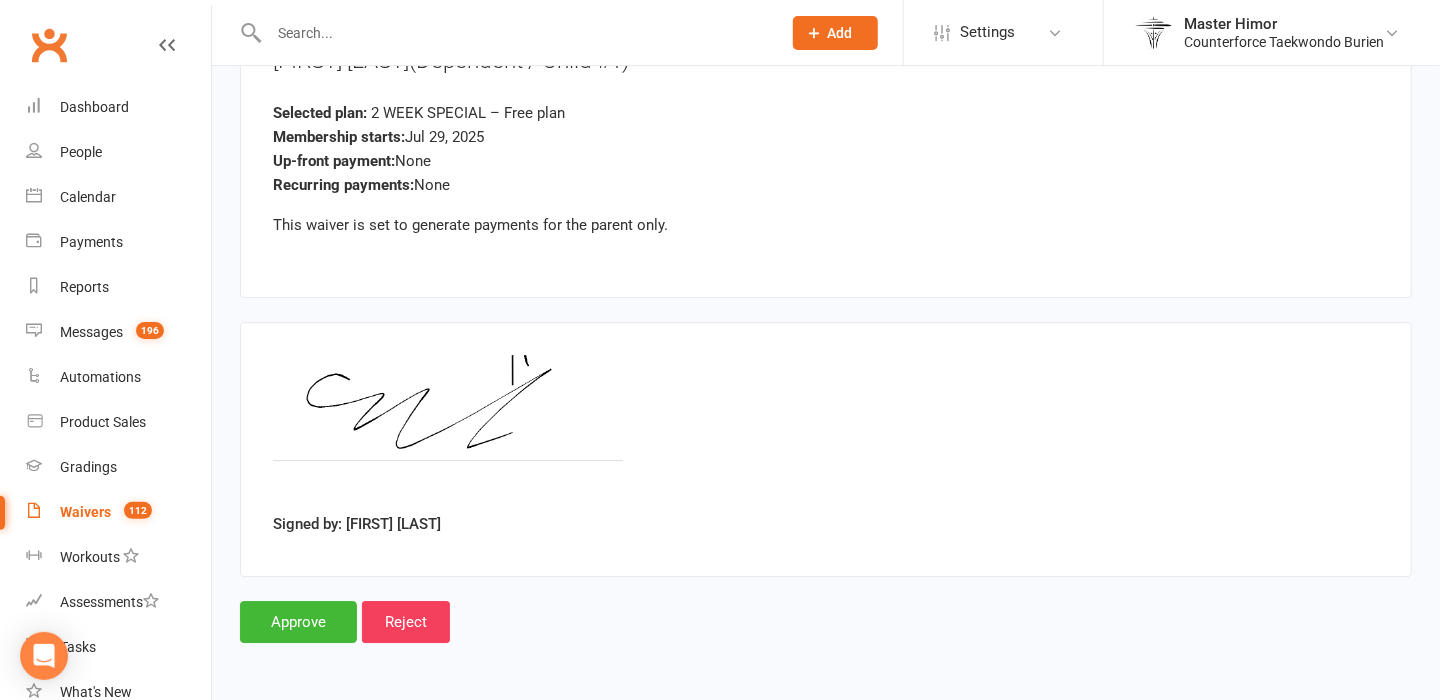 scroll, scrollTop: 2892, scrollLeft: 0, axis: vertical 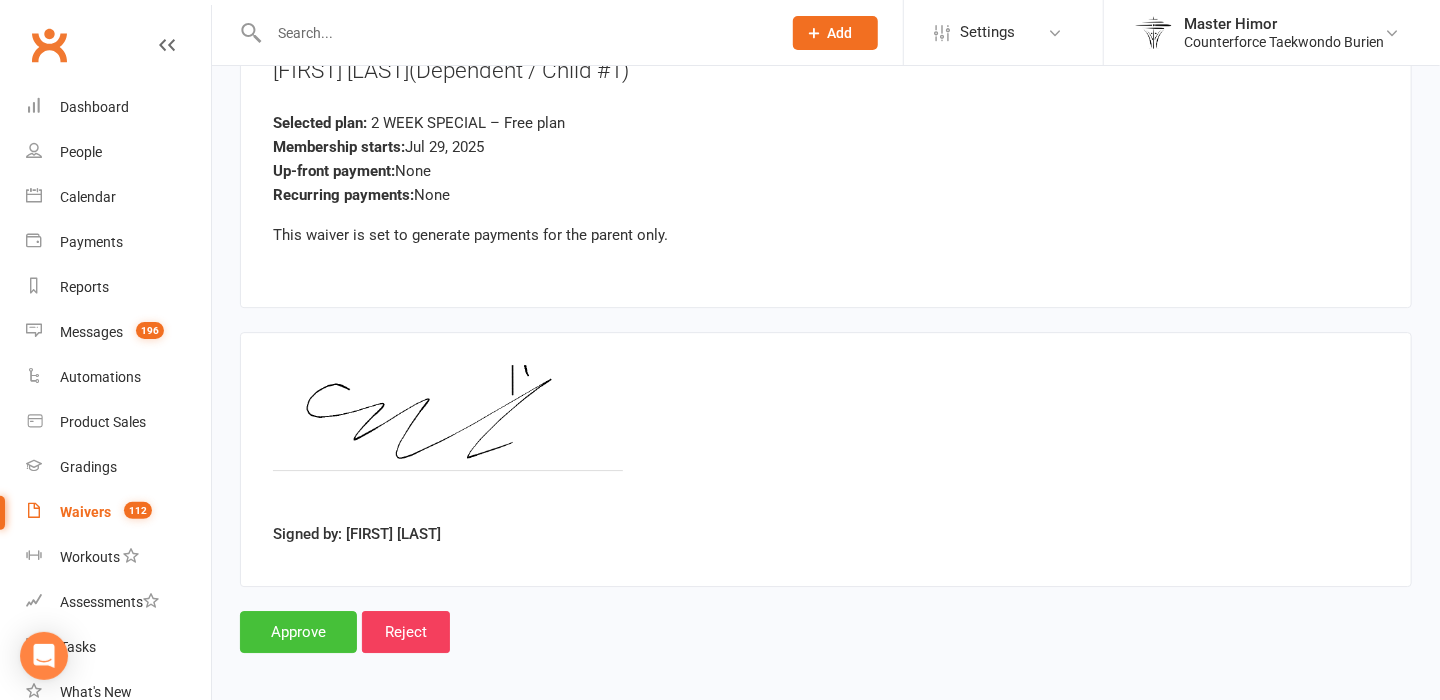 click on "Approve" at bounding box center [298, 632] 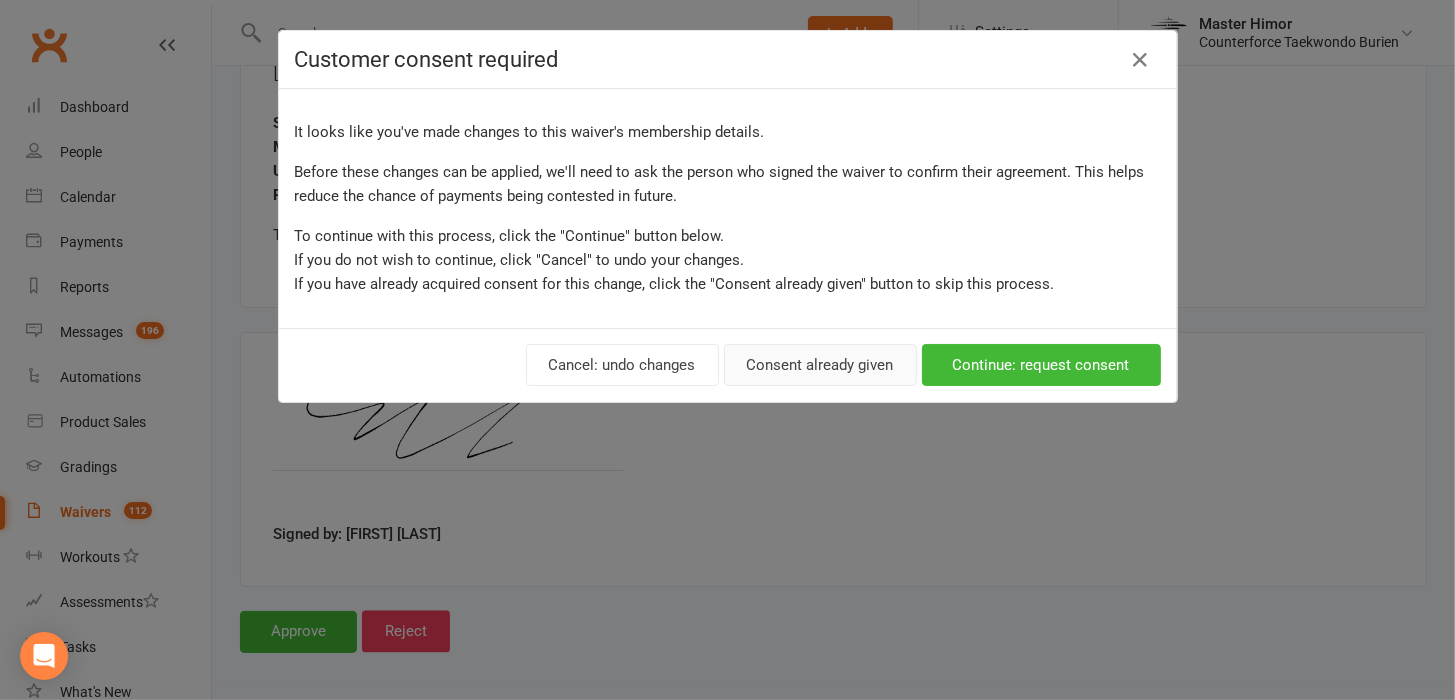 click on "Consent already given" at bounding box center [820, 365] 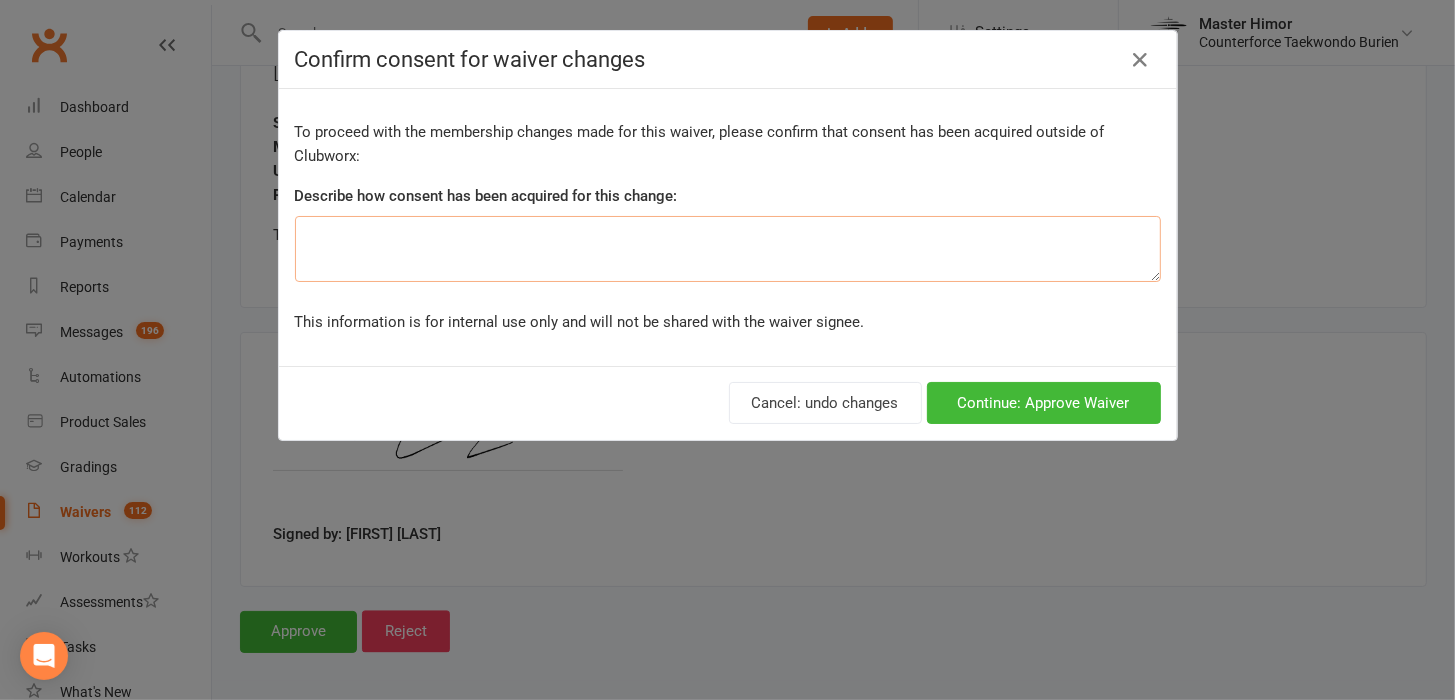 click at bounding box center [728, 249] 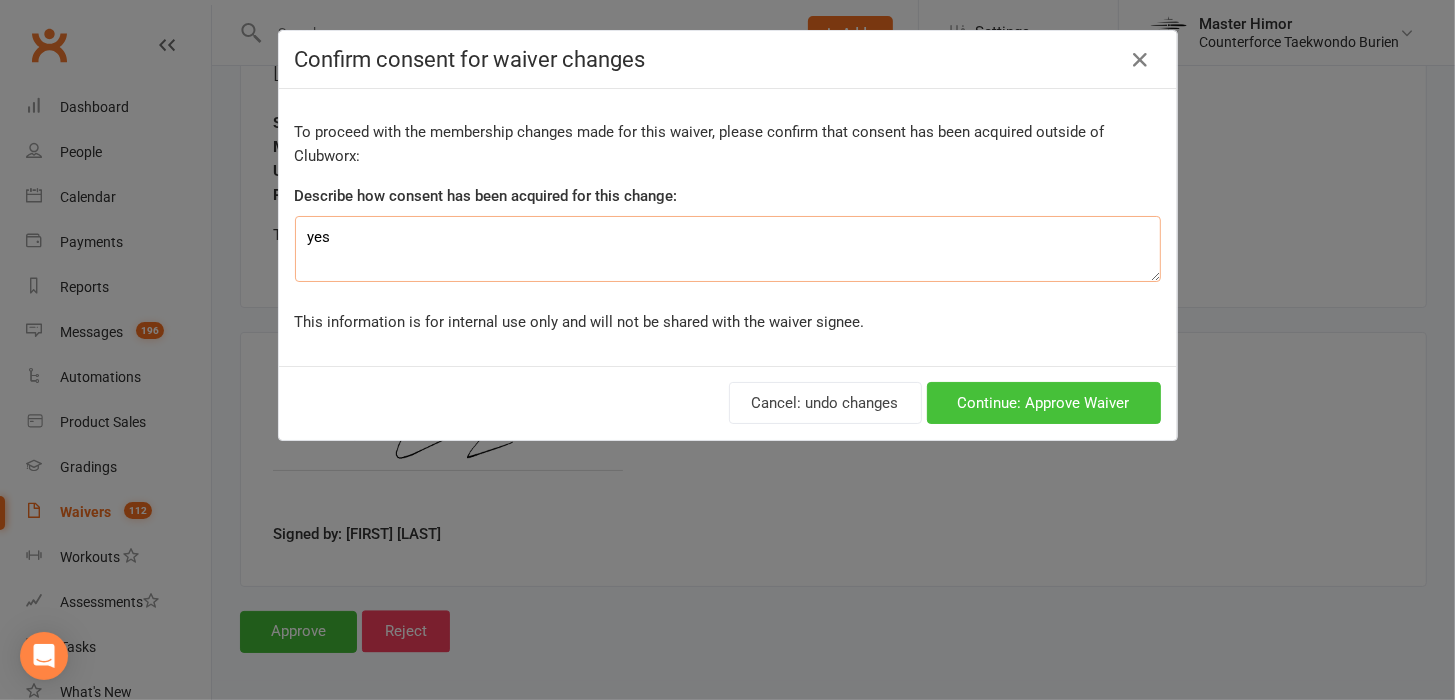 type on "yes" 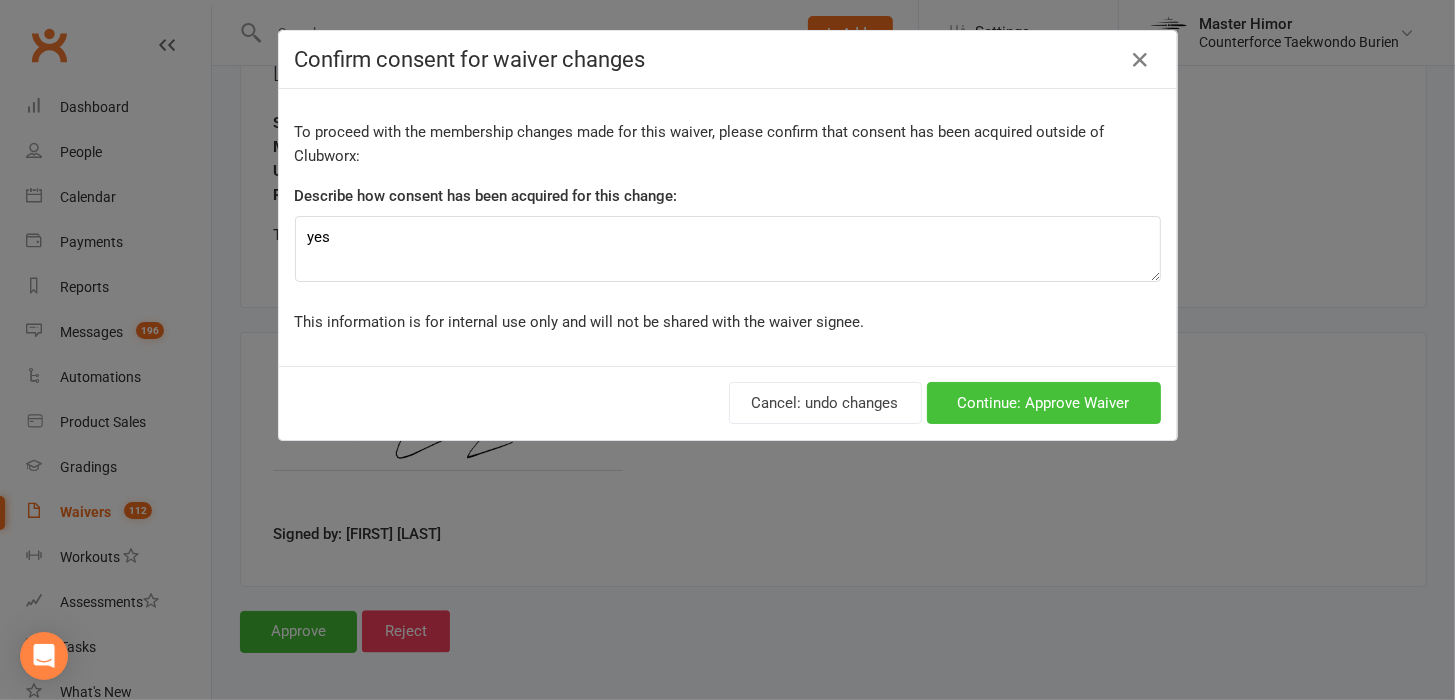 click on "Continue: Approve Waiver" at bounding box center (1044, 403) 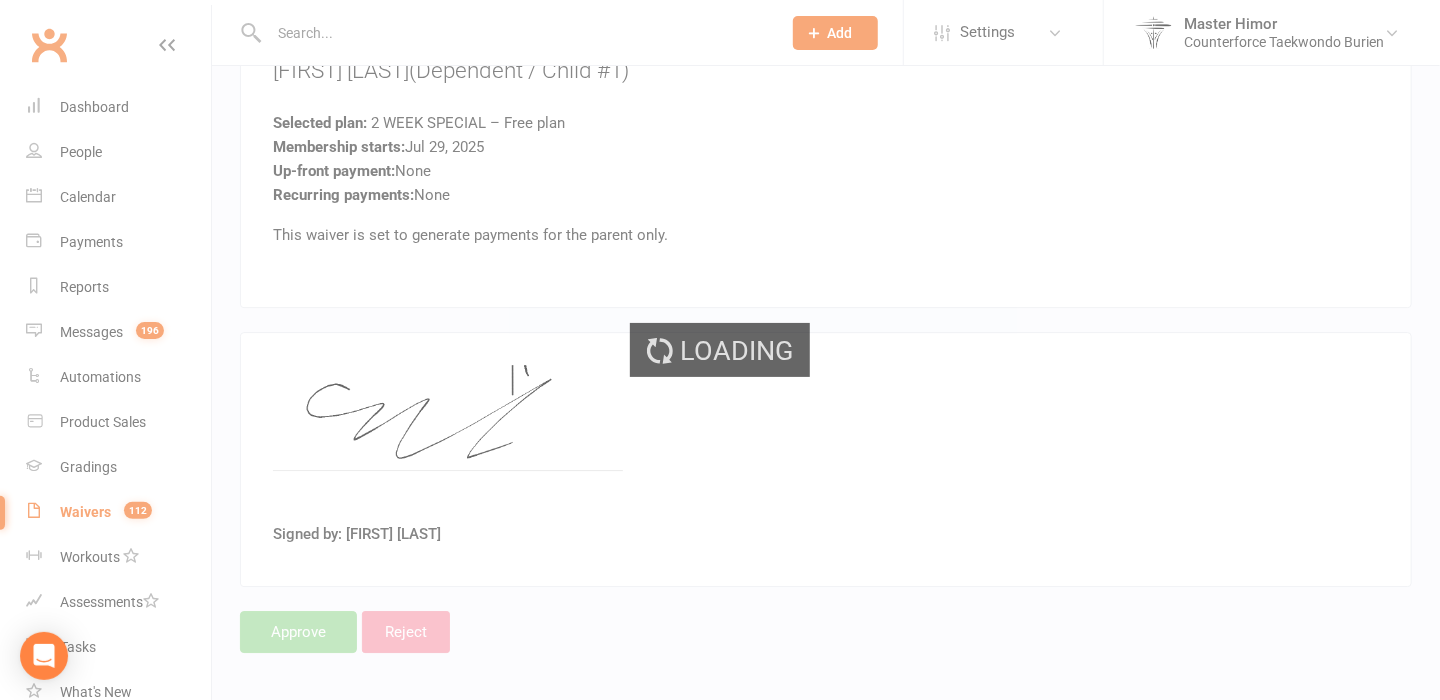 scroll, scrollTop: 0, scrollLeft: 0, axis: both 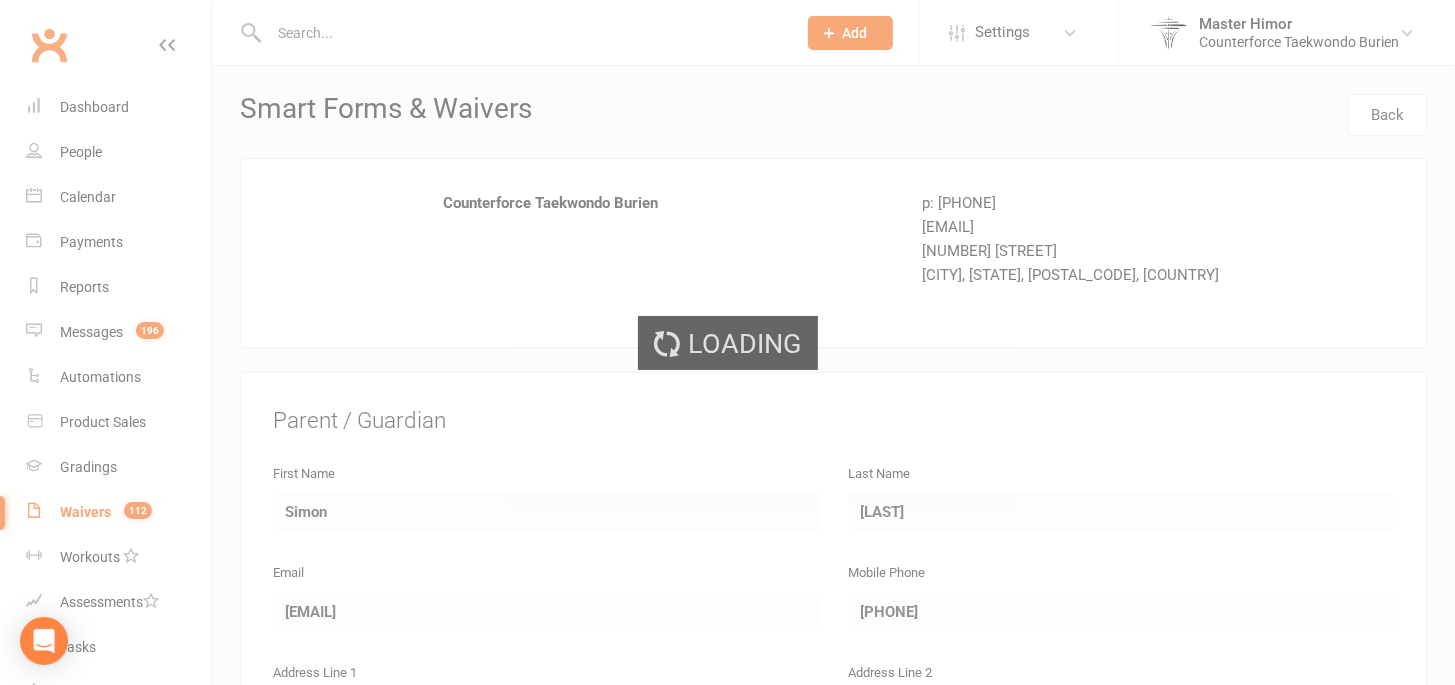 select on "100" 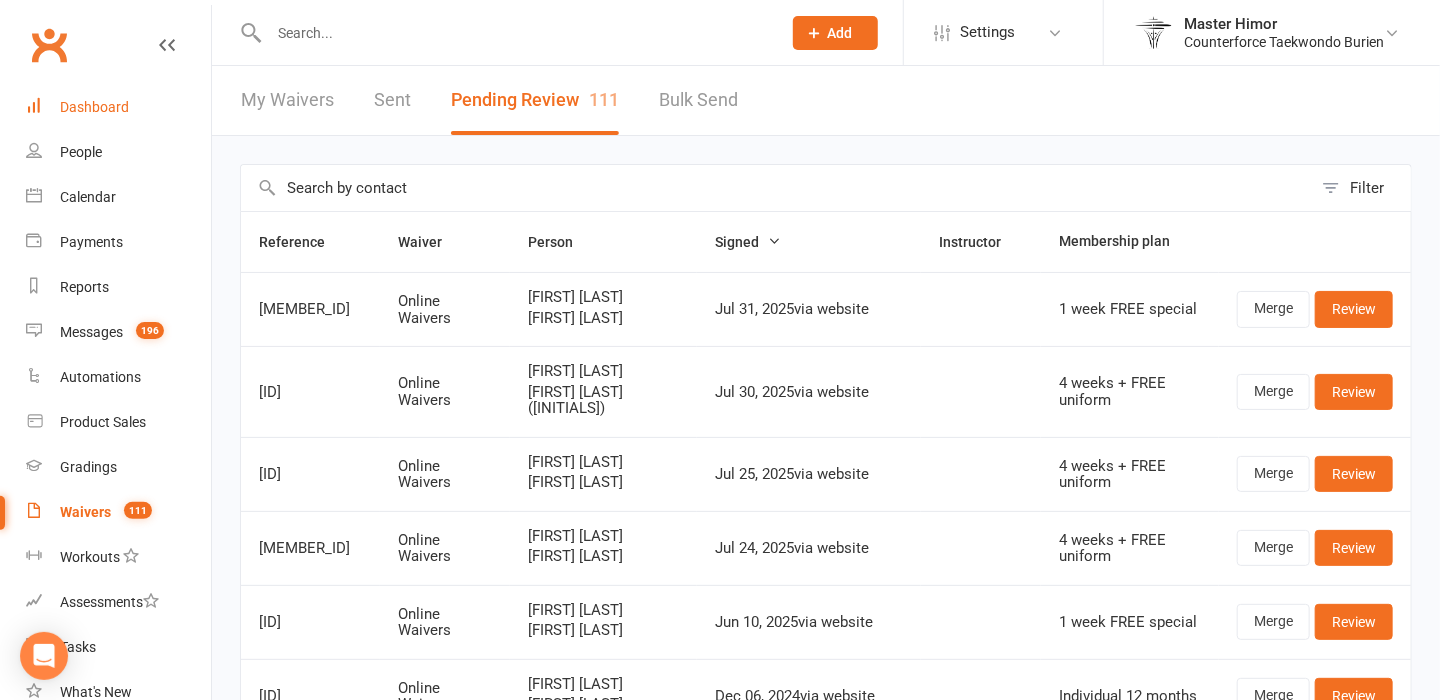 click on "Dashboard" at bounding box center [94, 107] 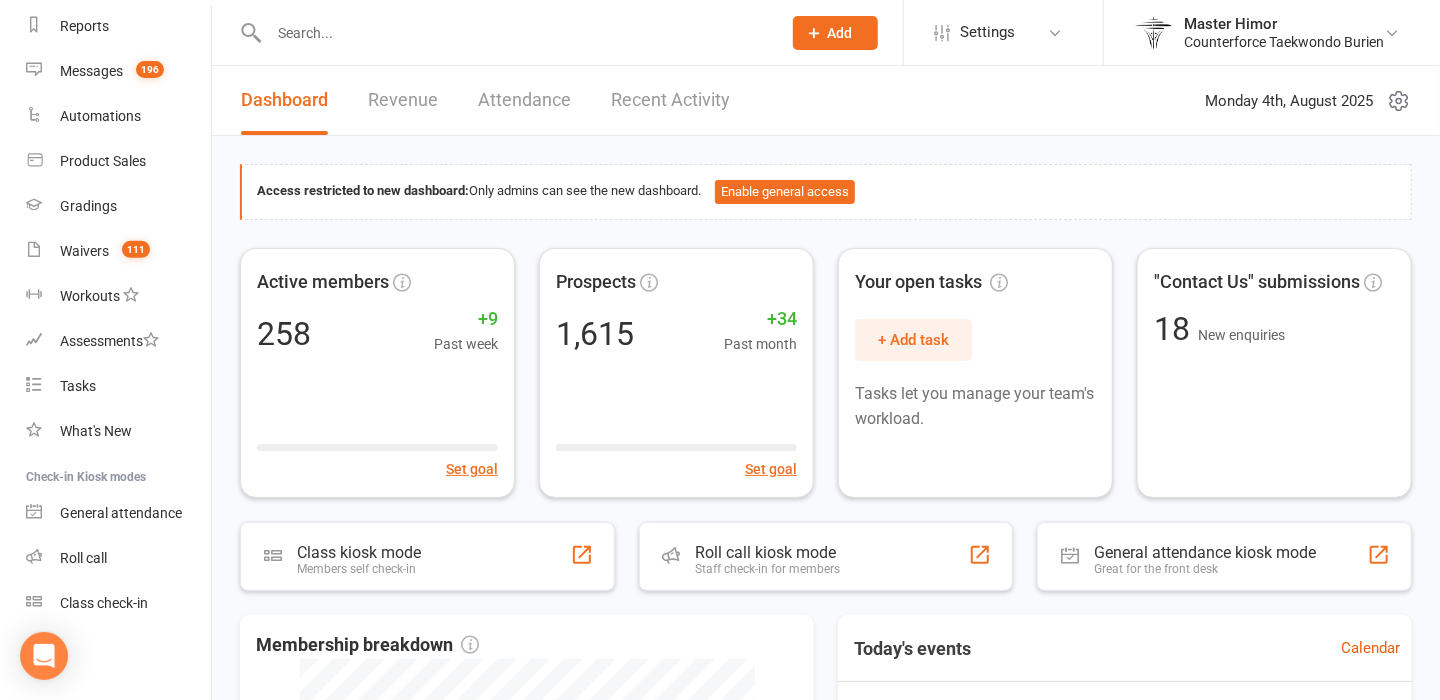 scroll, scrollTop: 0, scrollLeft: 0, axis: both 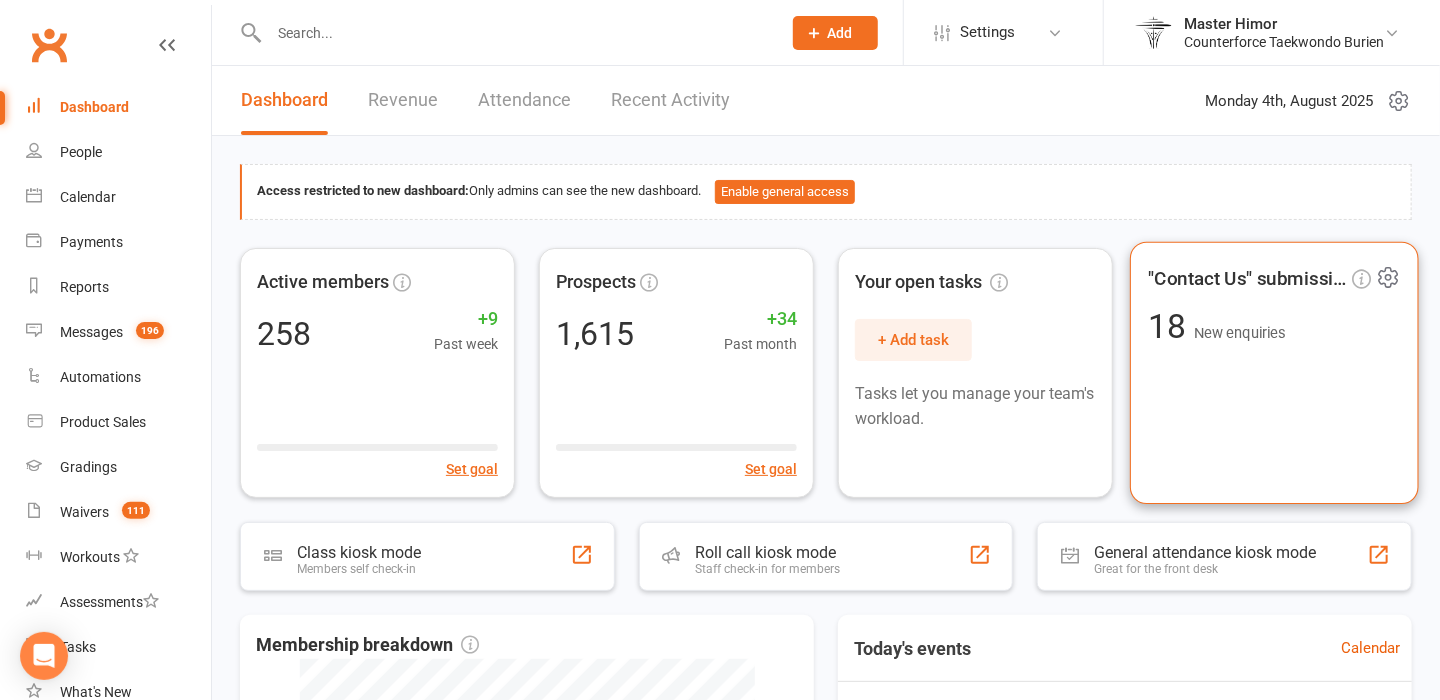 click on "18" at bounding box center [1171, 326] 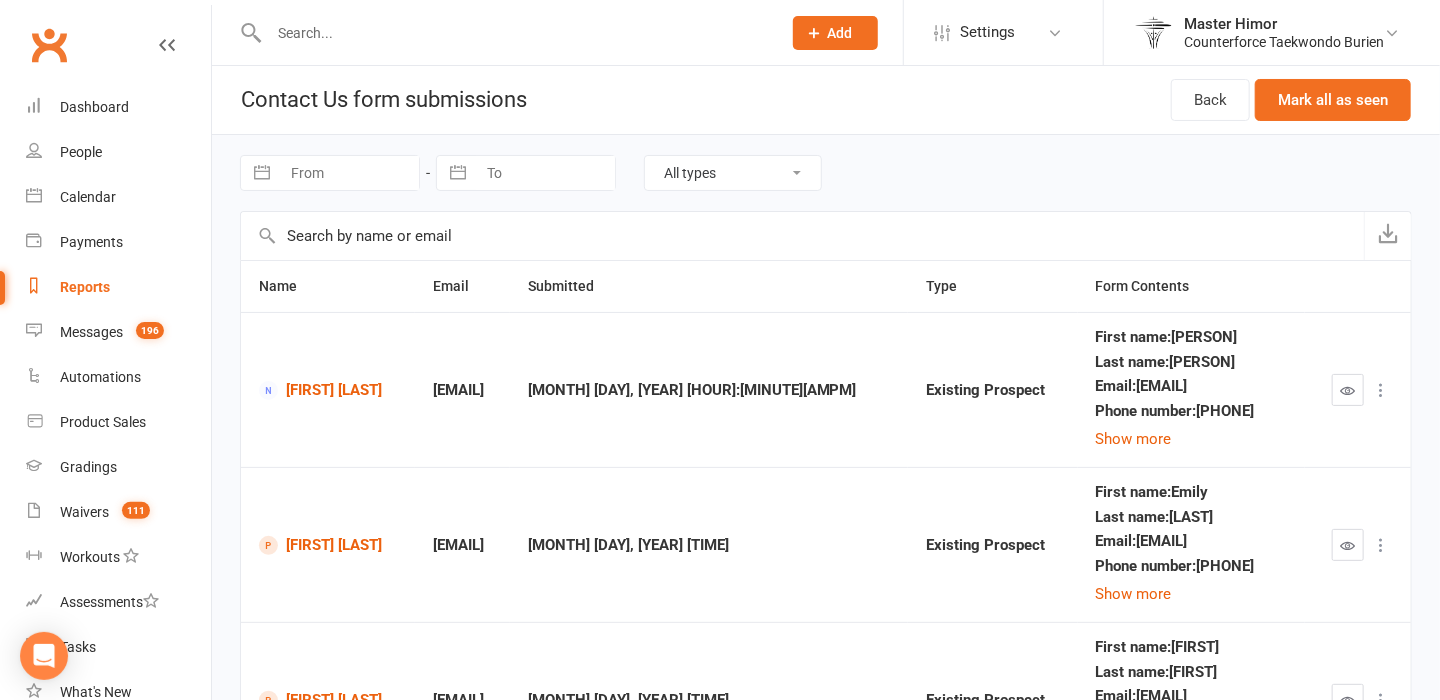 scroll, scrollTop: 0, scrollLeft: 0, axis: both 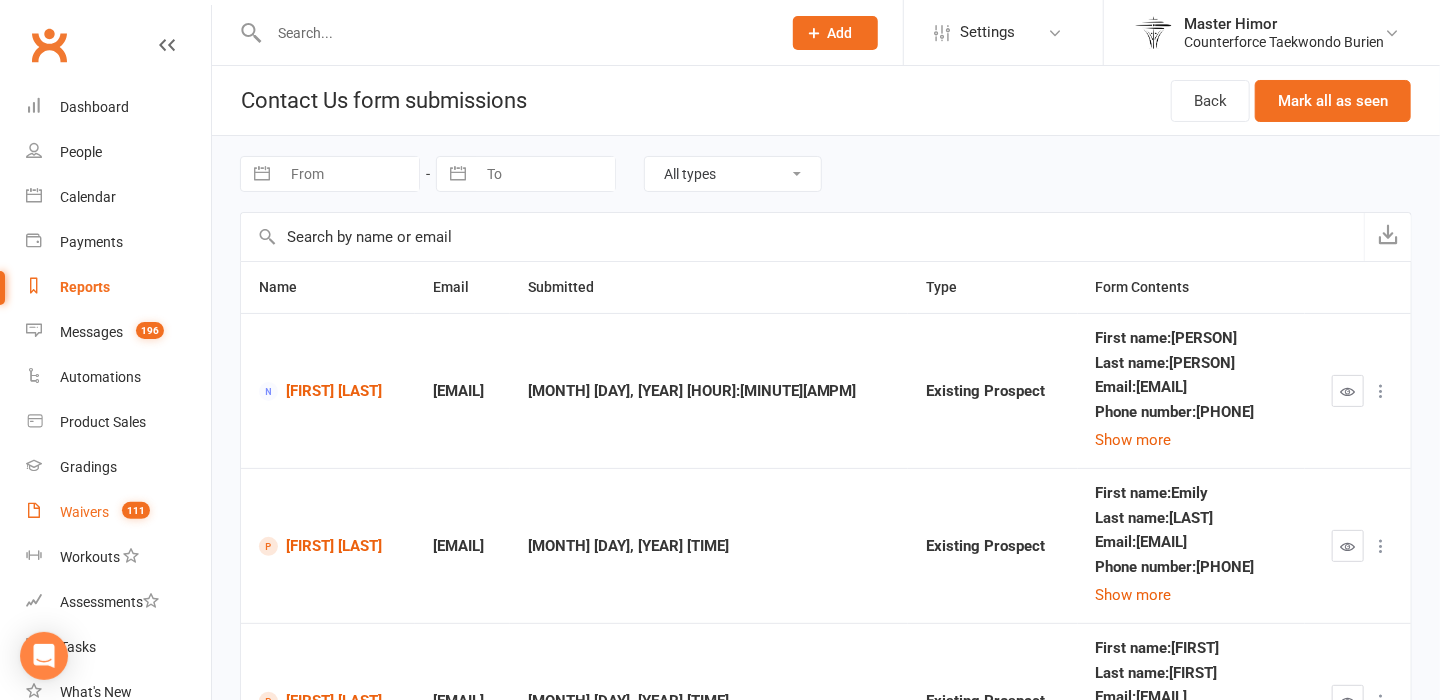 click on "Waivers   111" at bounding box center [118, 512] 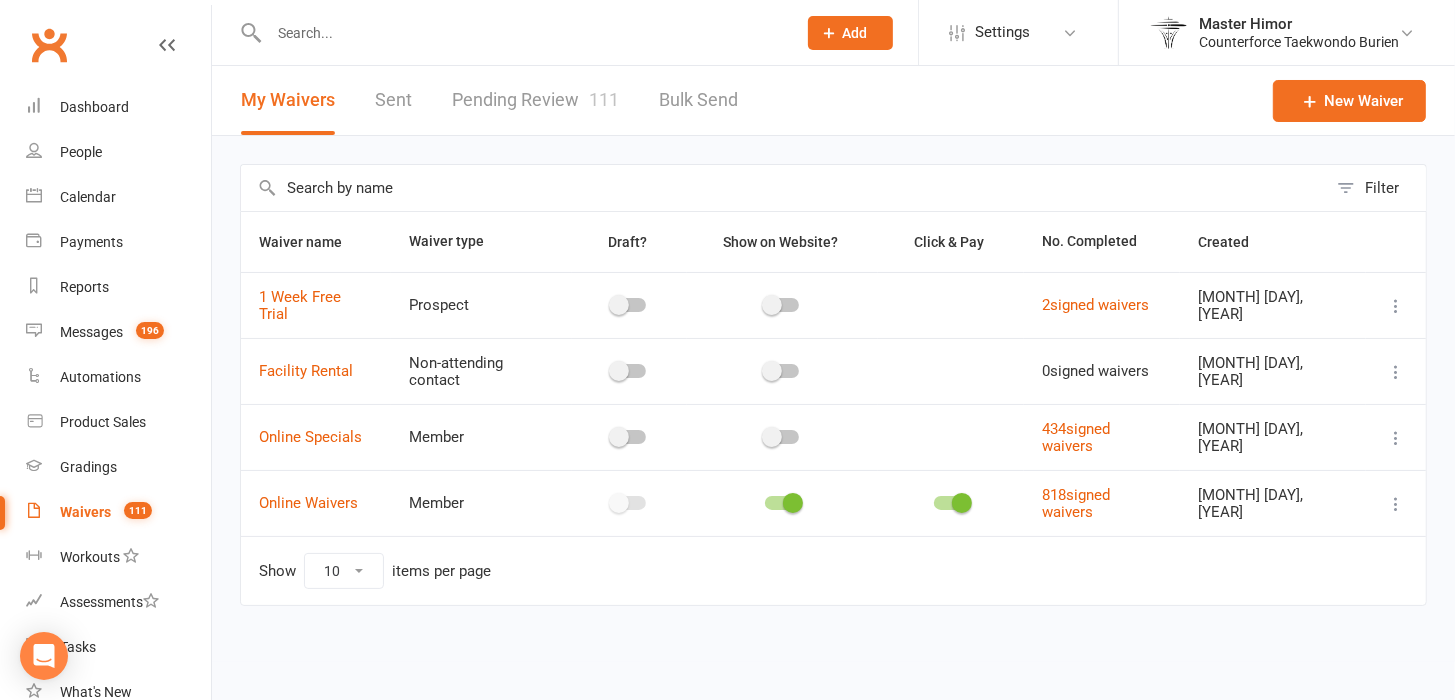 click on "Pending Review 111" at bounding box center (535, 100) 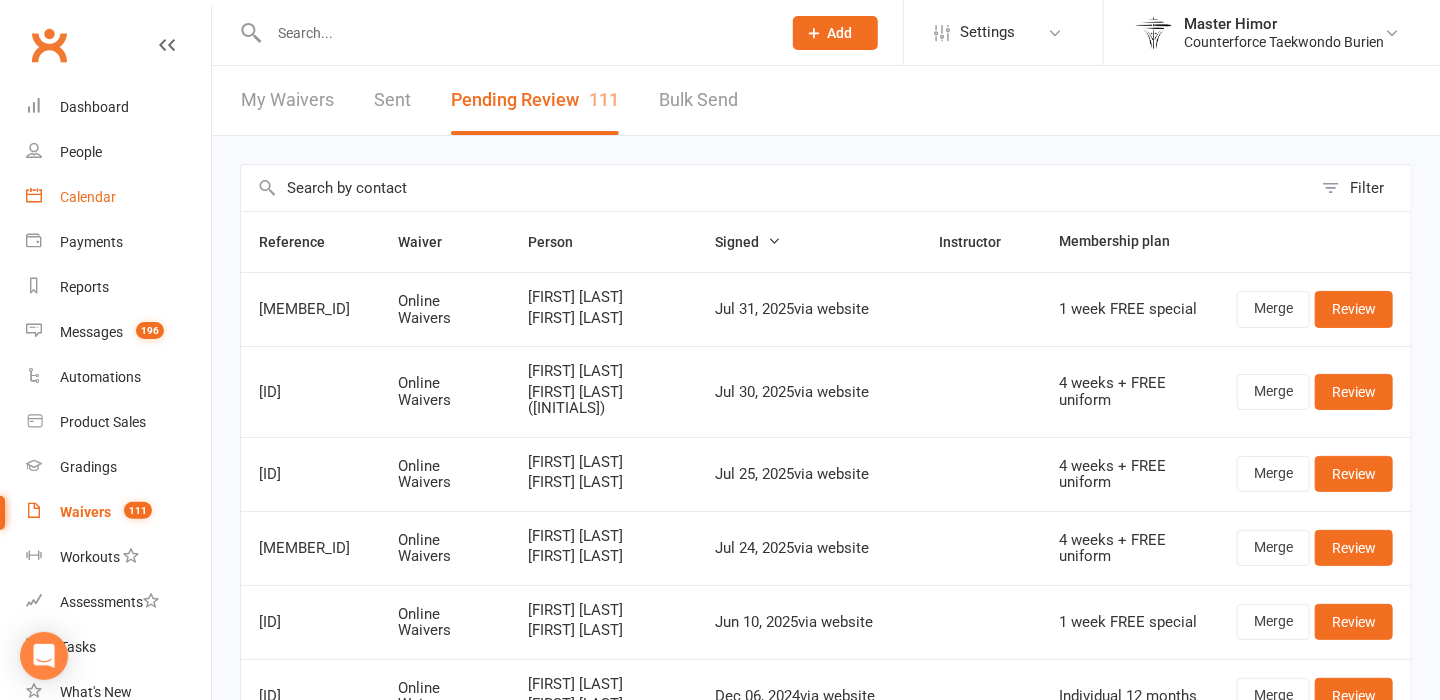 click on "Calendar" at bounding box center (88, 197) 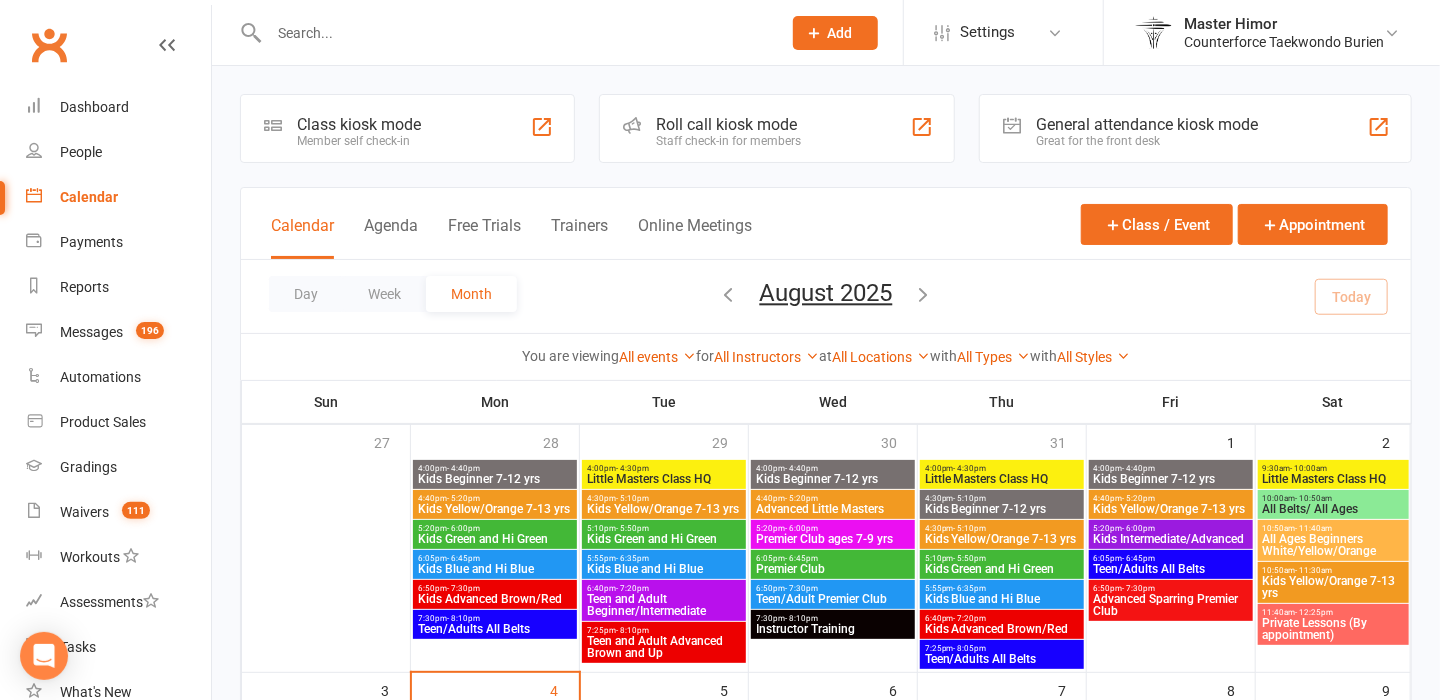 click on "4:00pm  - 4:40pm" at bounding box center [495, 468] 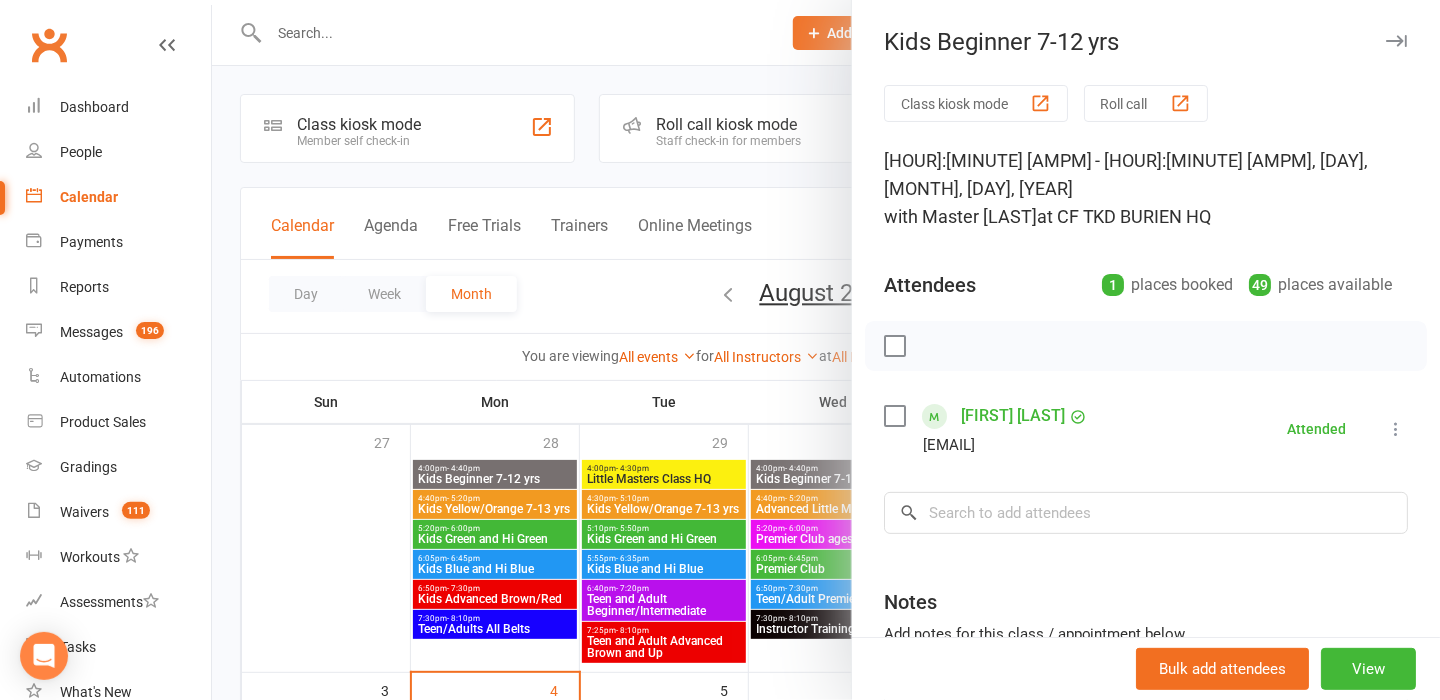 scroll, scrollTop: 149, scrollLeft: 0, axis: vertical 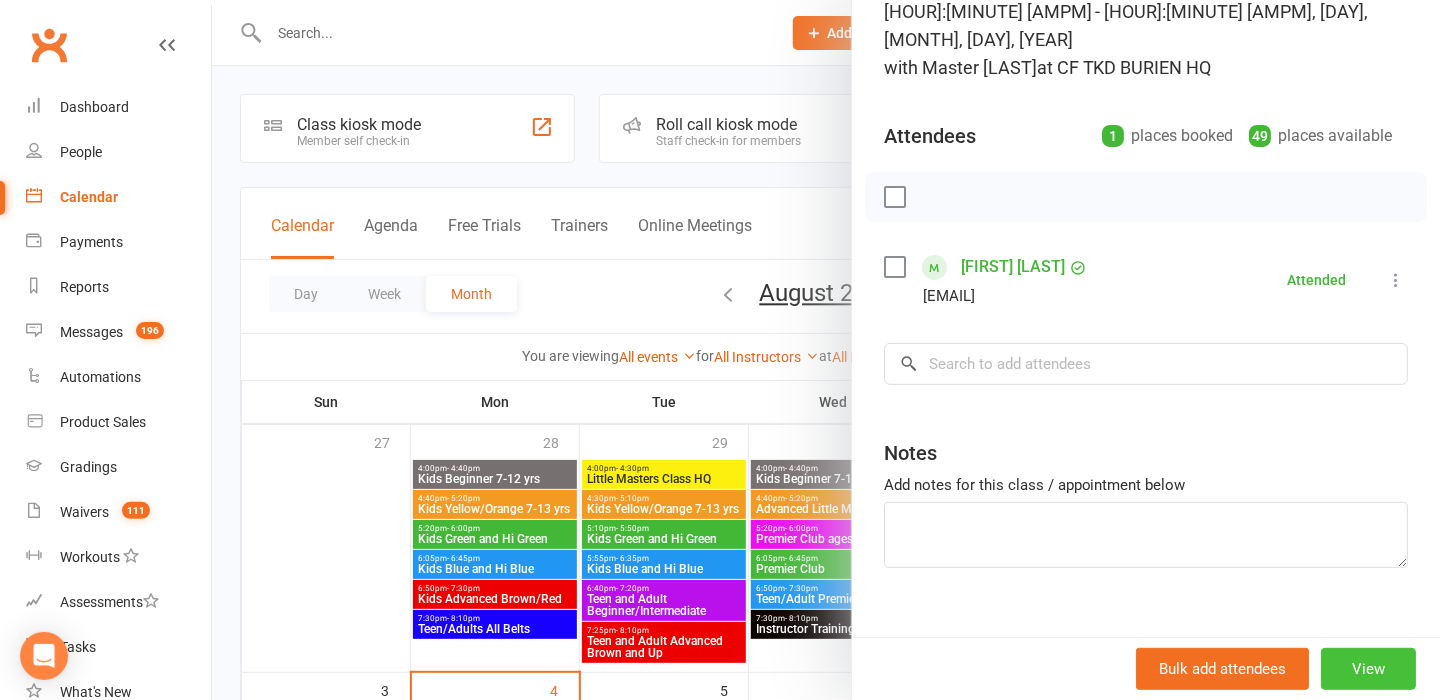 click on "View" at bounding box center (1368, 669) 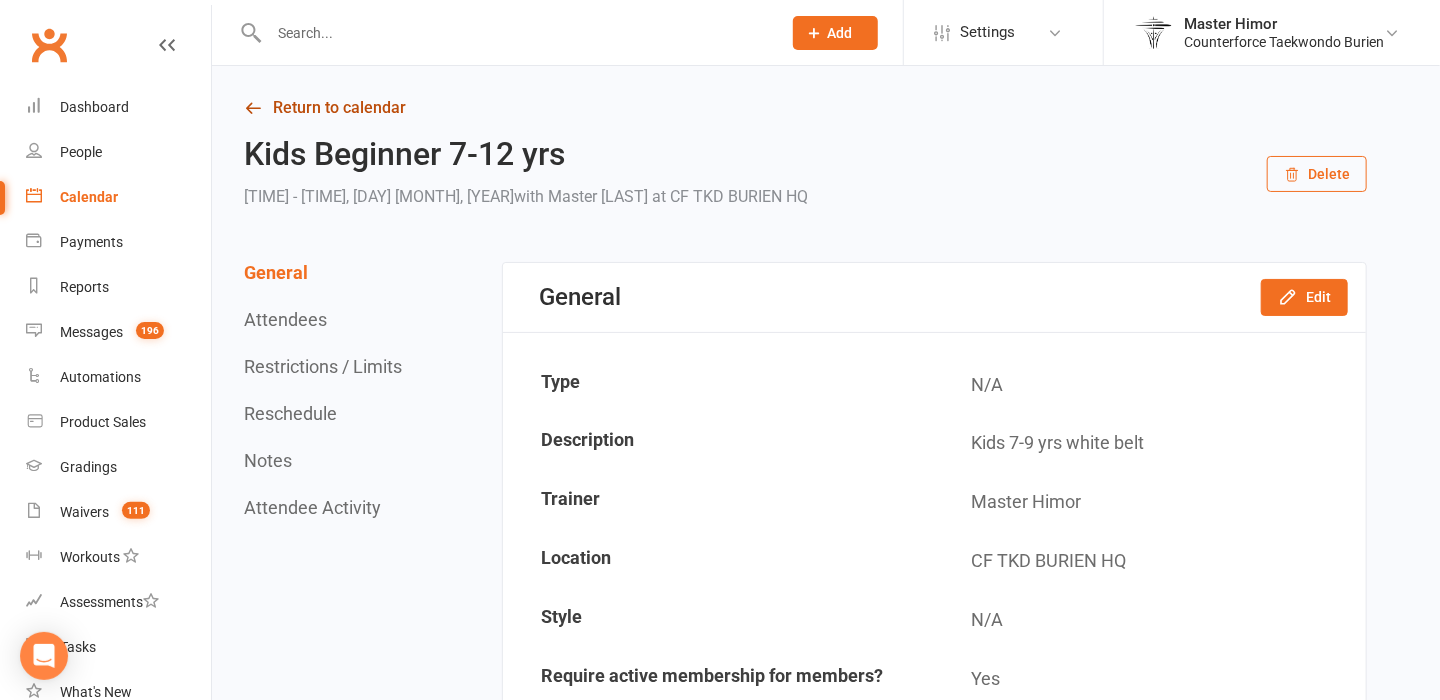 click on "Return to calendar" at bounding box center [805, 108] 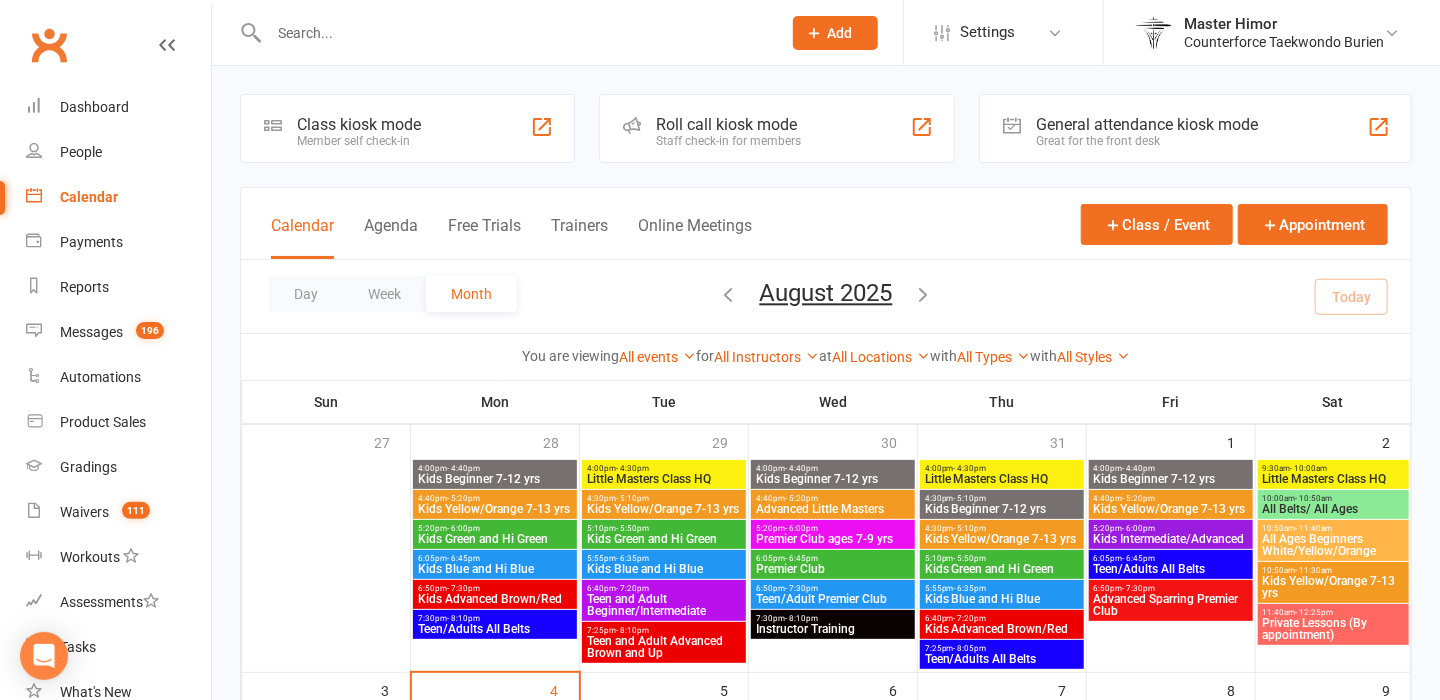 click on "Kids Beginner 7-12 yrs" at bounding box center (833, 479) 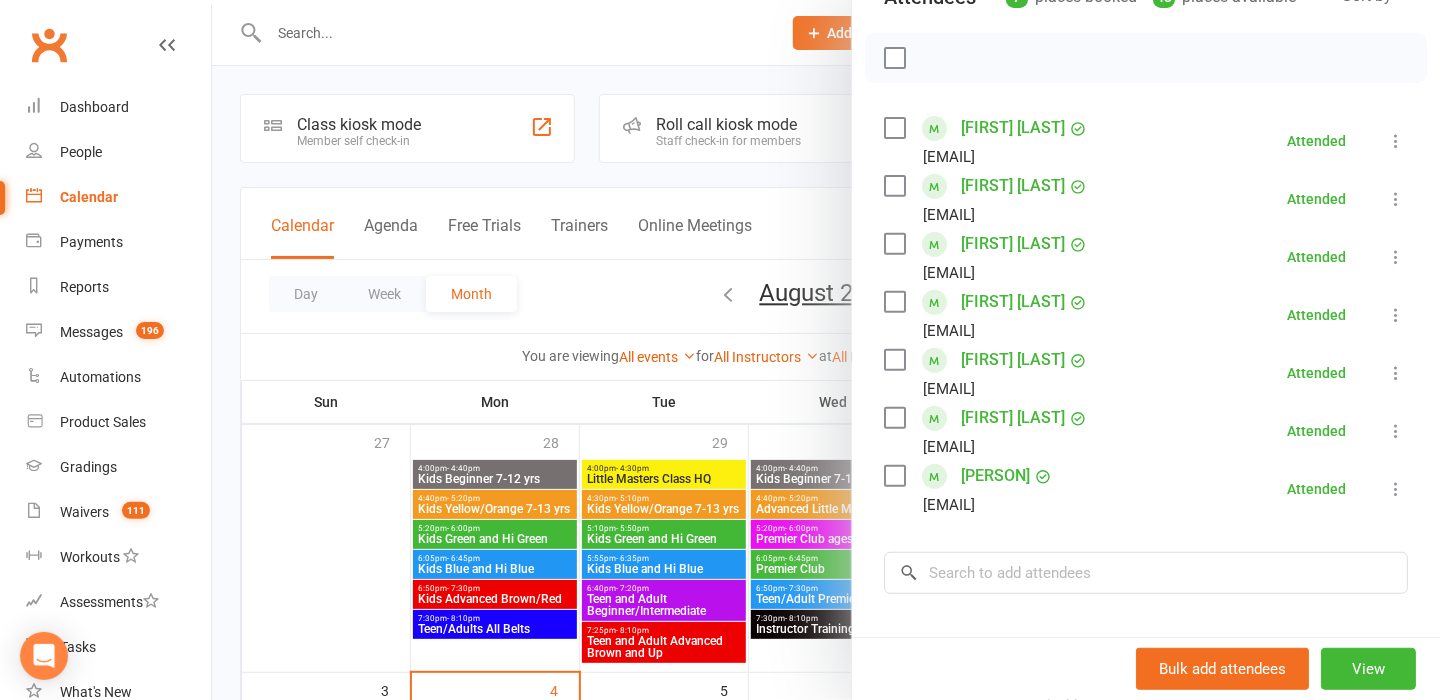 scroll, scrollTop: 248, scrollLeft: 0, axis: vertical 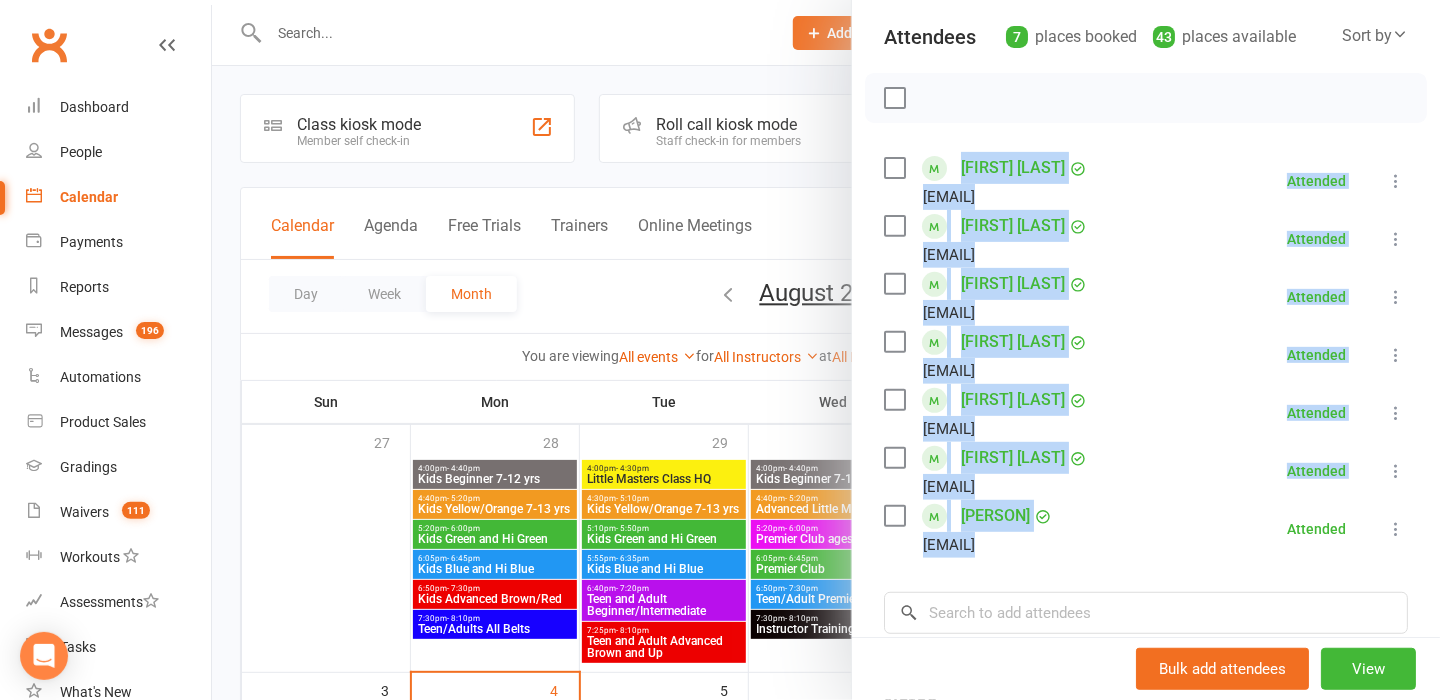 drag, startPoint x: 948, startPoint y: 139, endPoint x: 1180, endPoint y: 502, distance: 430.80505 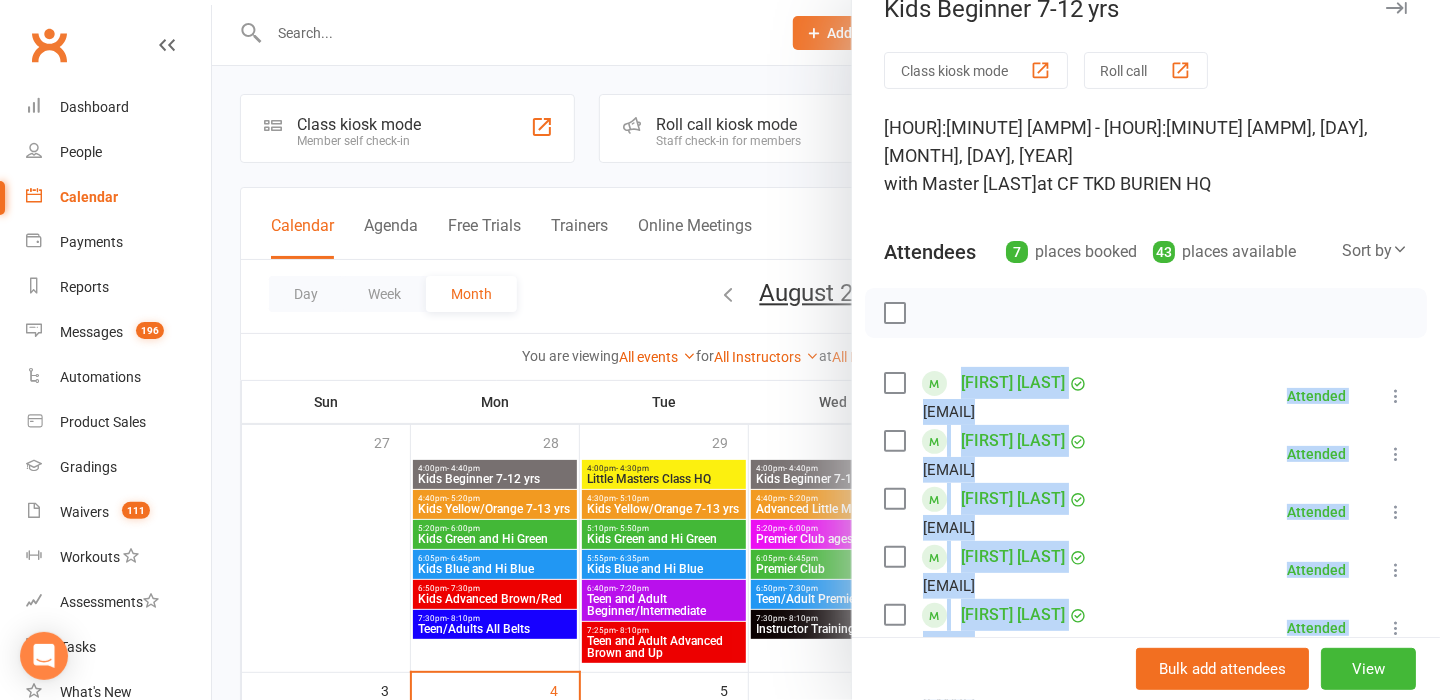 scroll, scrollTop: 0, scrollLeft: 0, axis: both 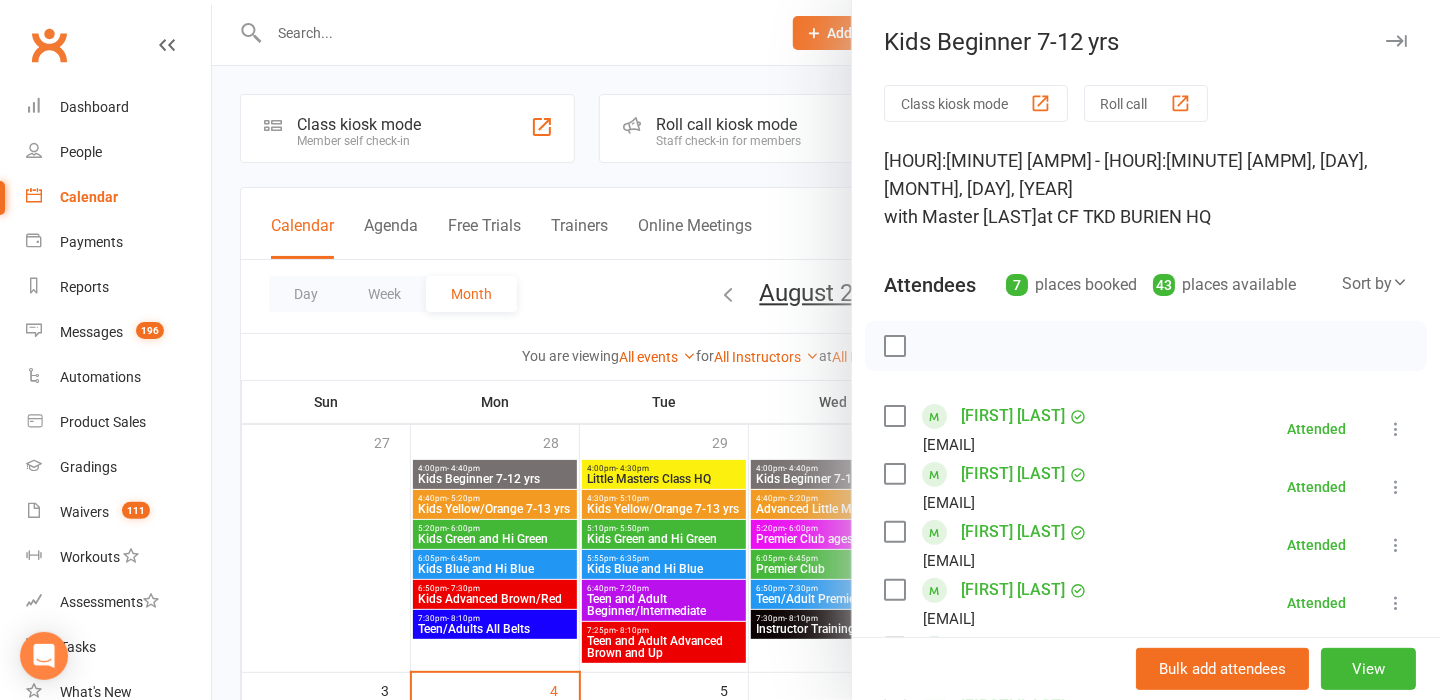 click at bounding box center (826, 350) 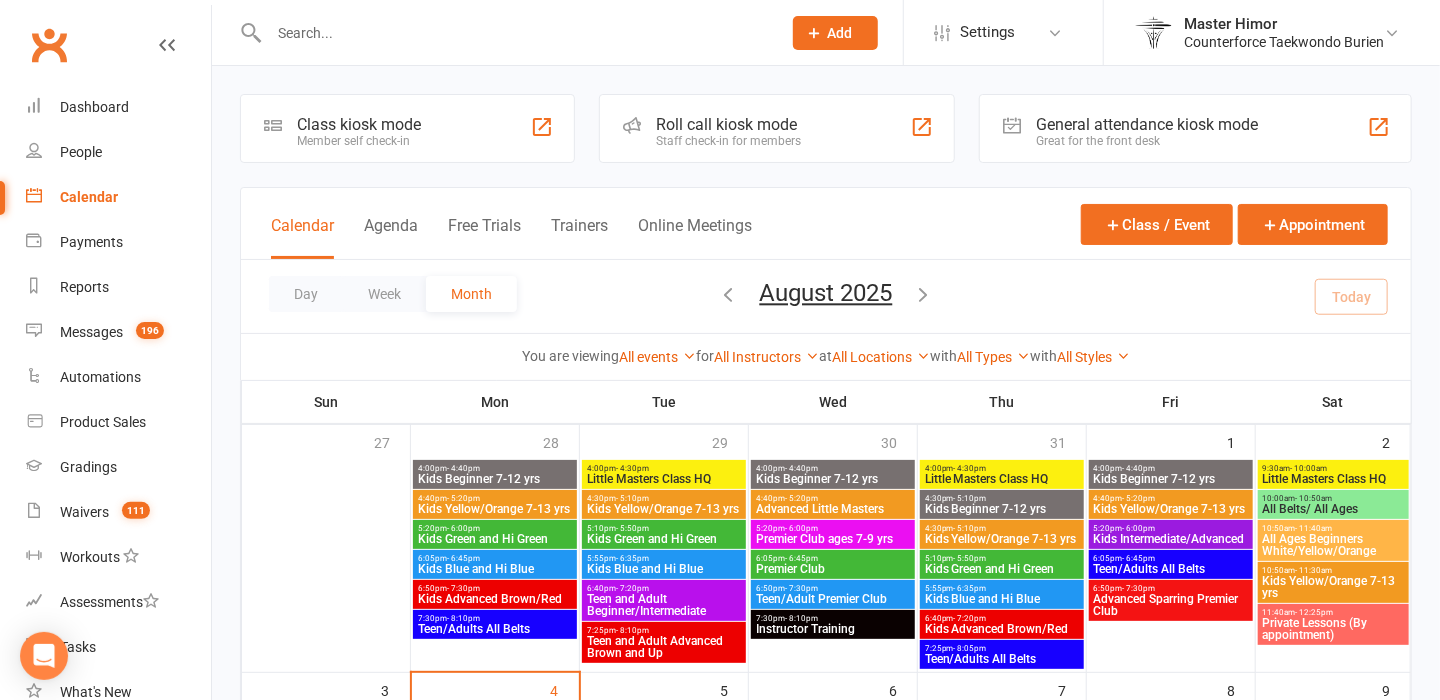 click on "Little Masters Class HQ" at bounding box center [664, 479] 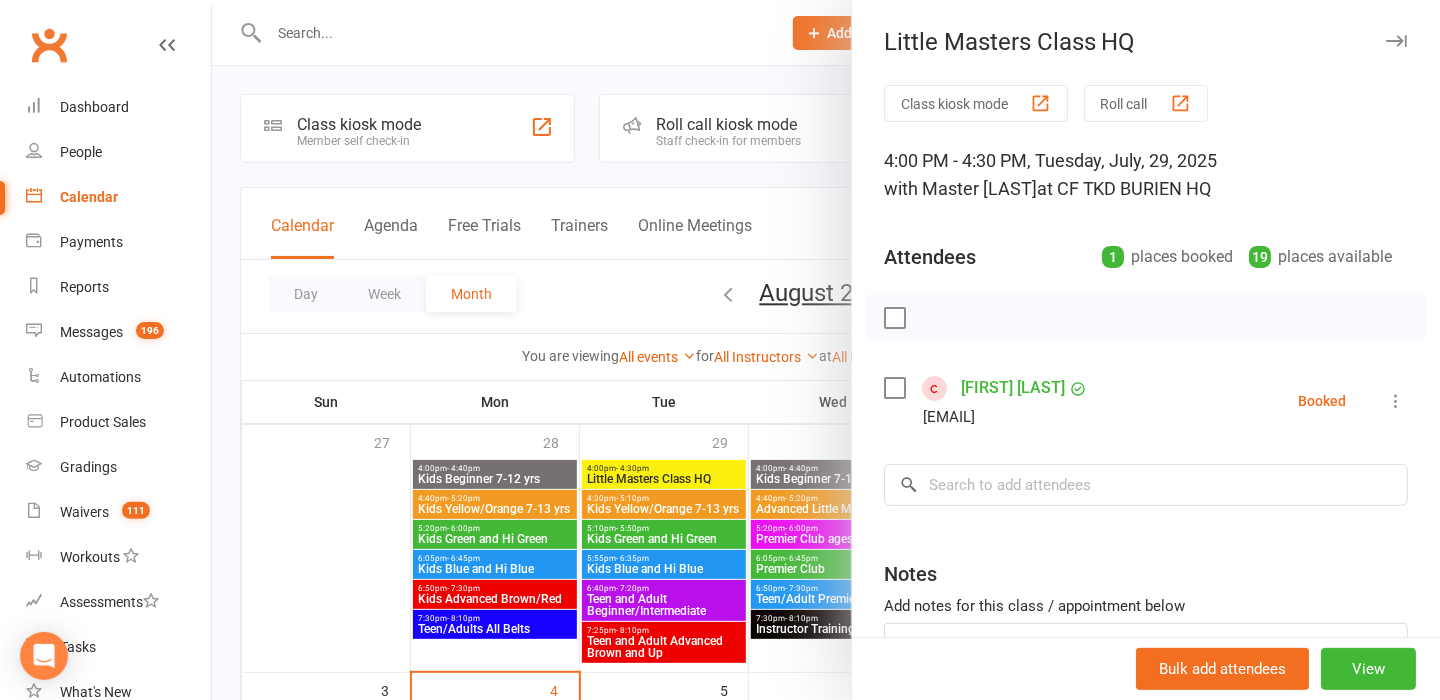 click at bounding box center [826, 350] 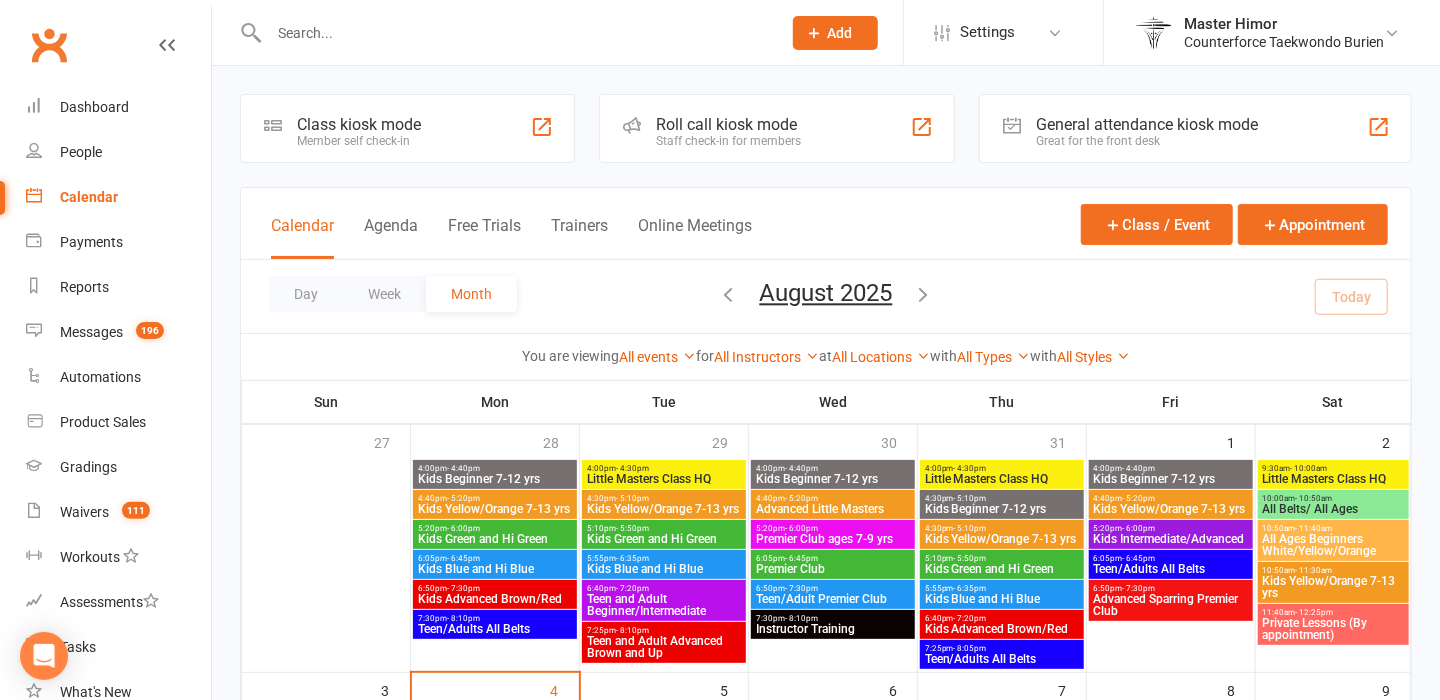 click on "Little Masters Class HQ" at bounding box center (1002, 479) 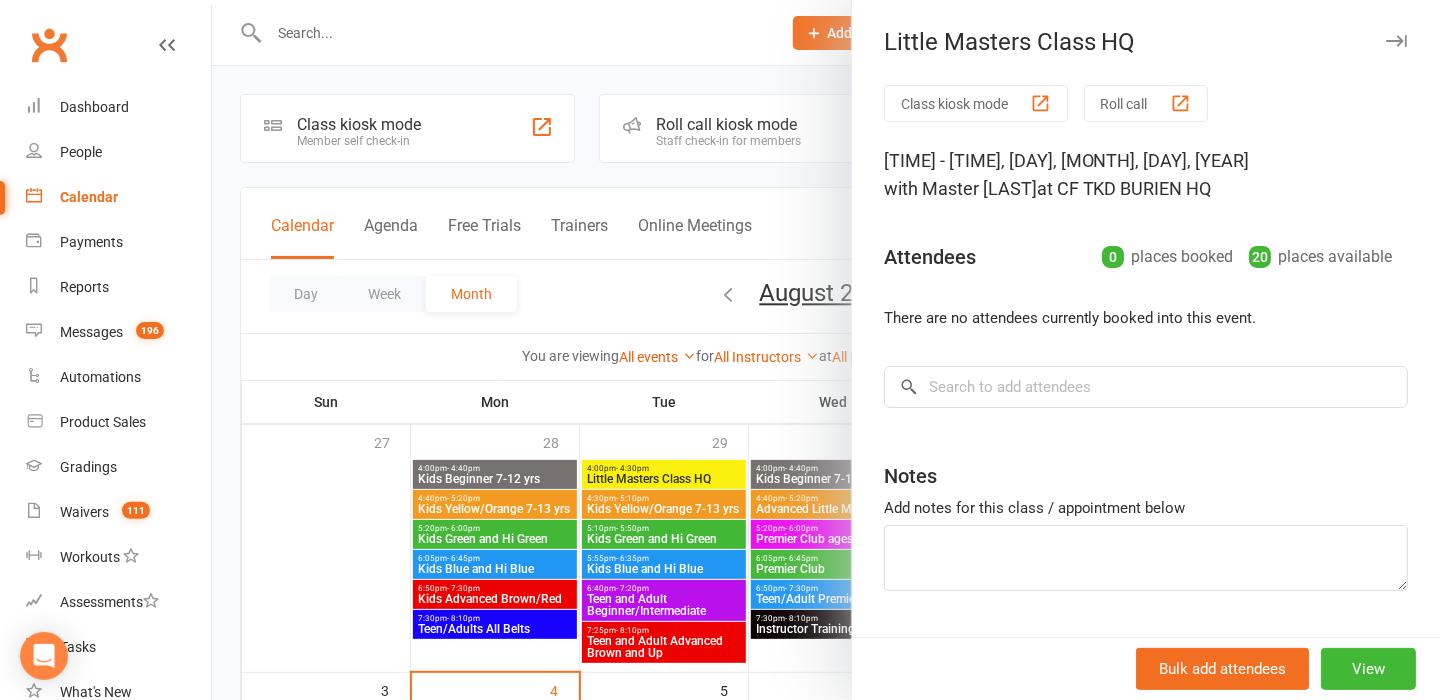 click at bounding box center [826, 350] 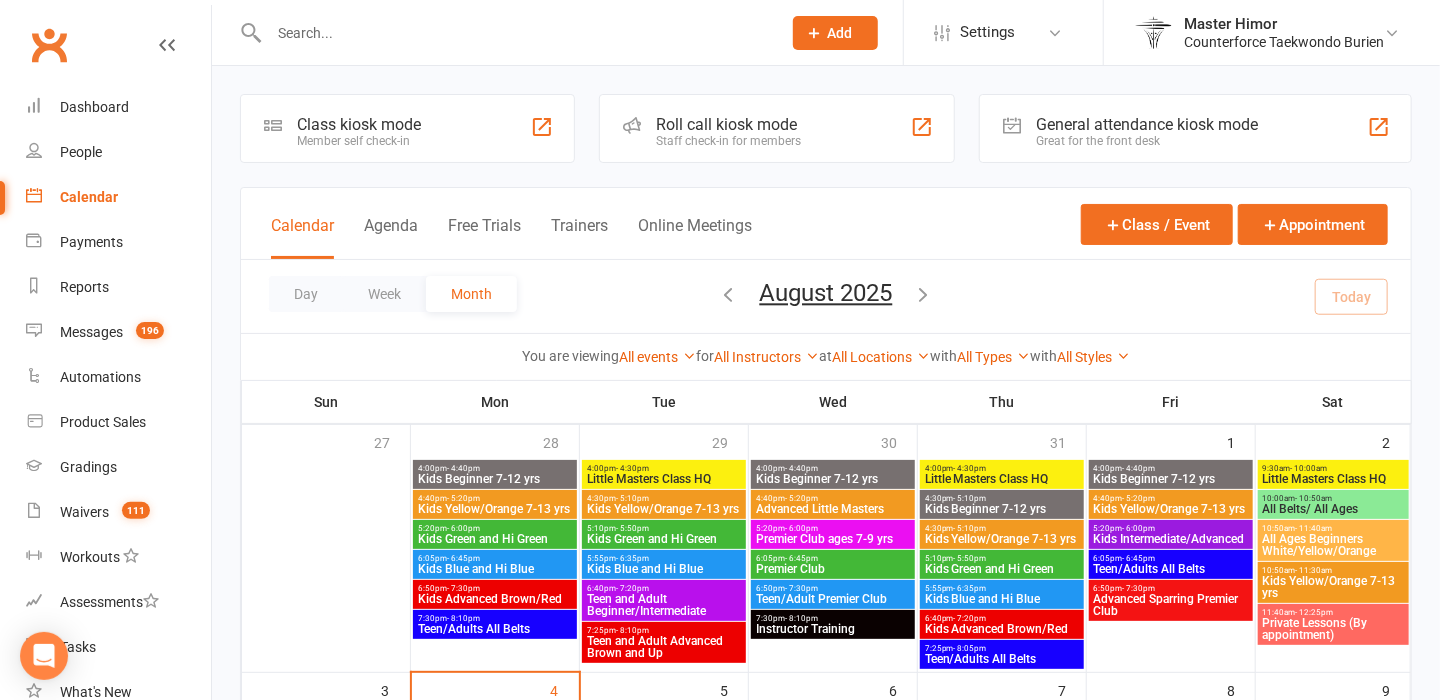 click on "9:30am  - 10:00am" at bounding box center [1333, 468] 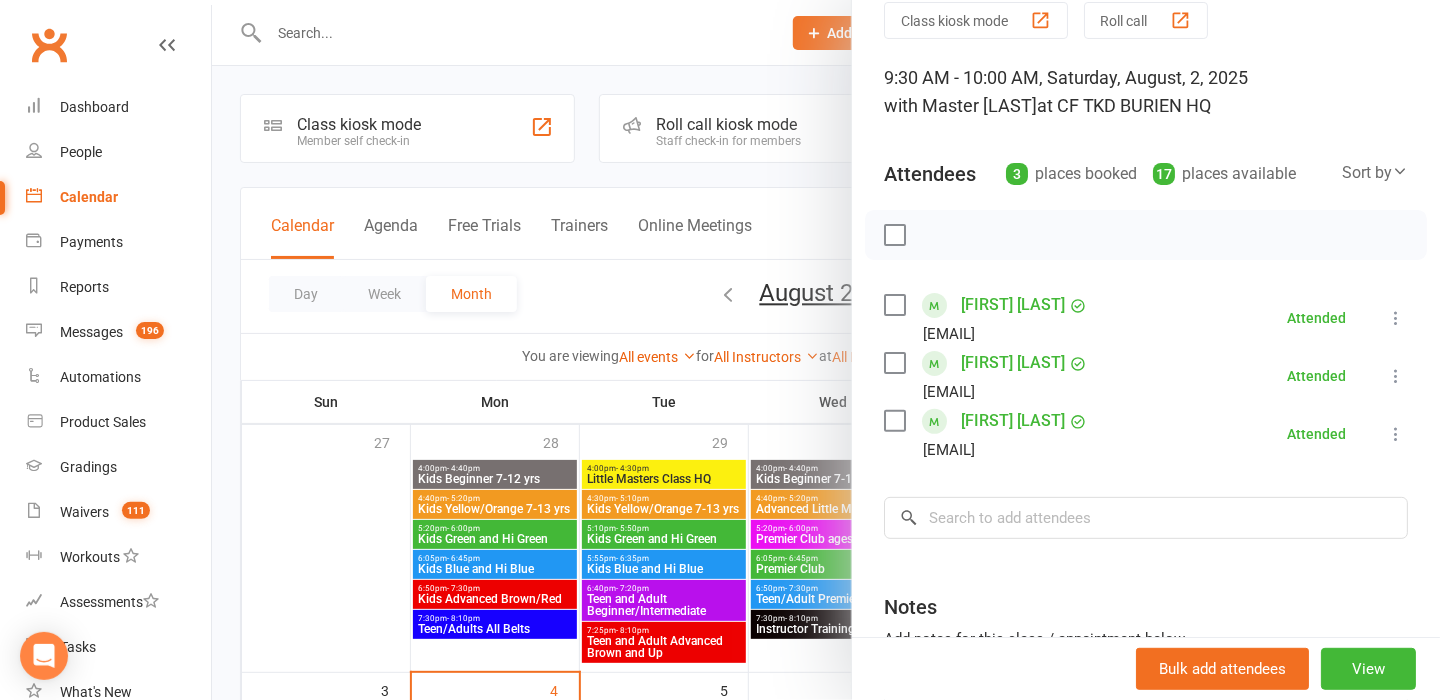 scroll, scrollTop: 0, scrollLeft: 0, axis: both 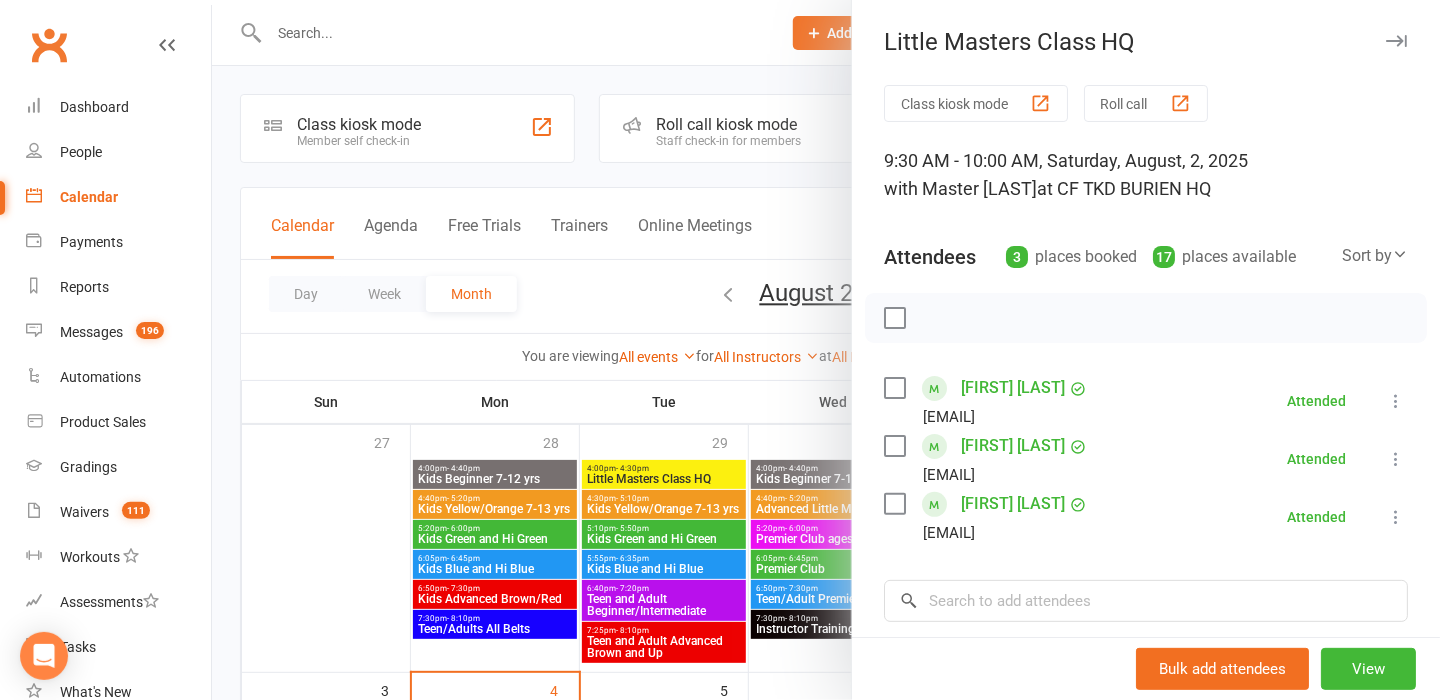 click at bounding box center [826, 350] 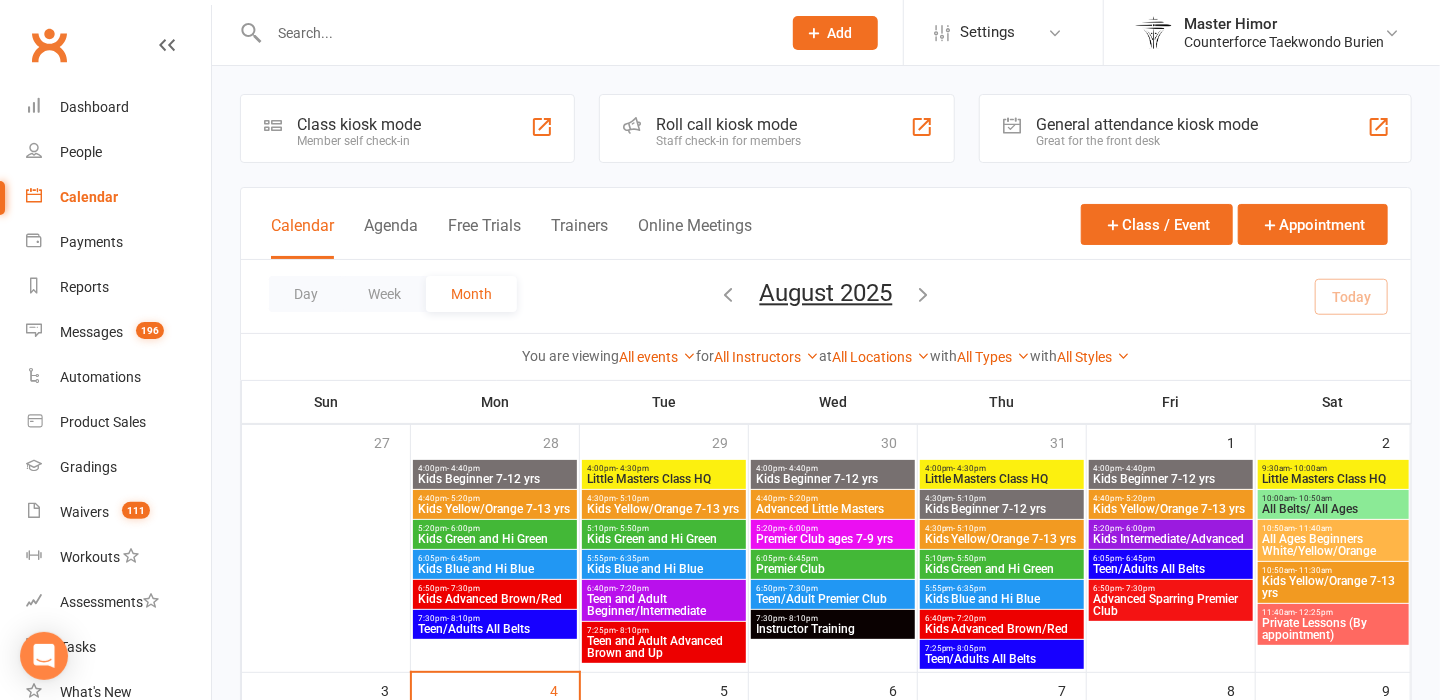 click at bounding box center (729, 294) 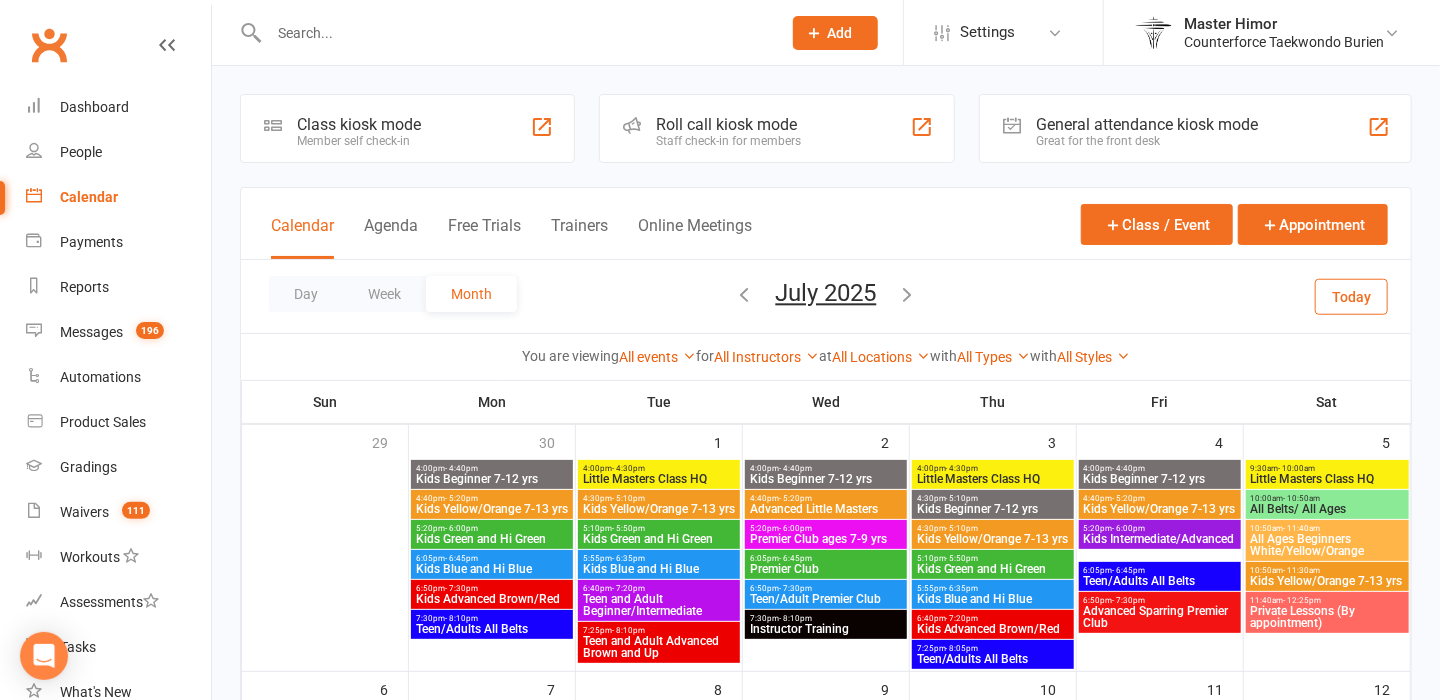 click on "Little Masters Class HQ" at bounding box center [993, 479] 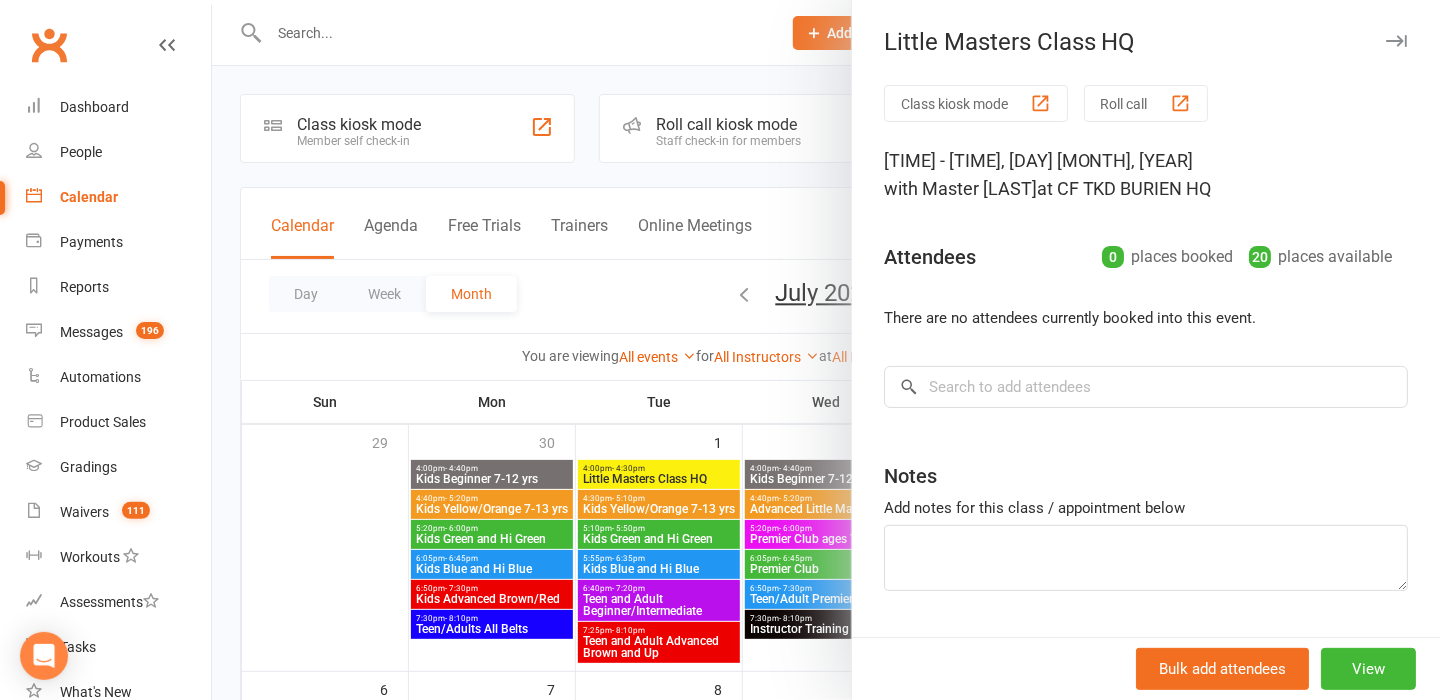 click at bounding box center [826, 350] 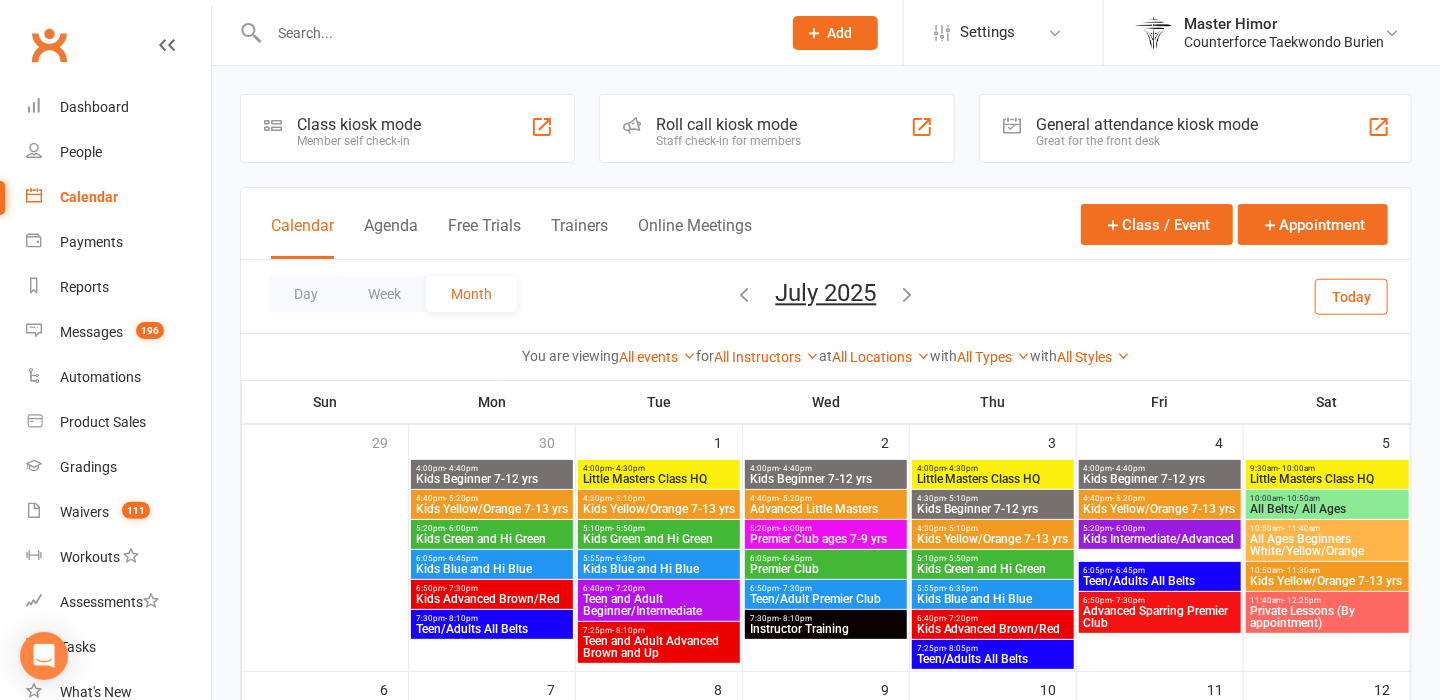 click on "4:00pm  - 4:30pm" at bounding box center (659, 468) 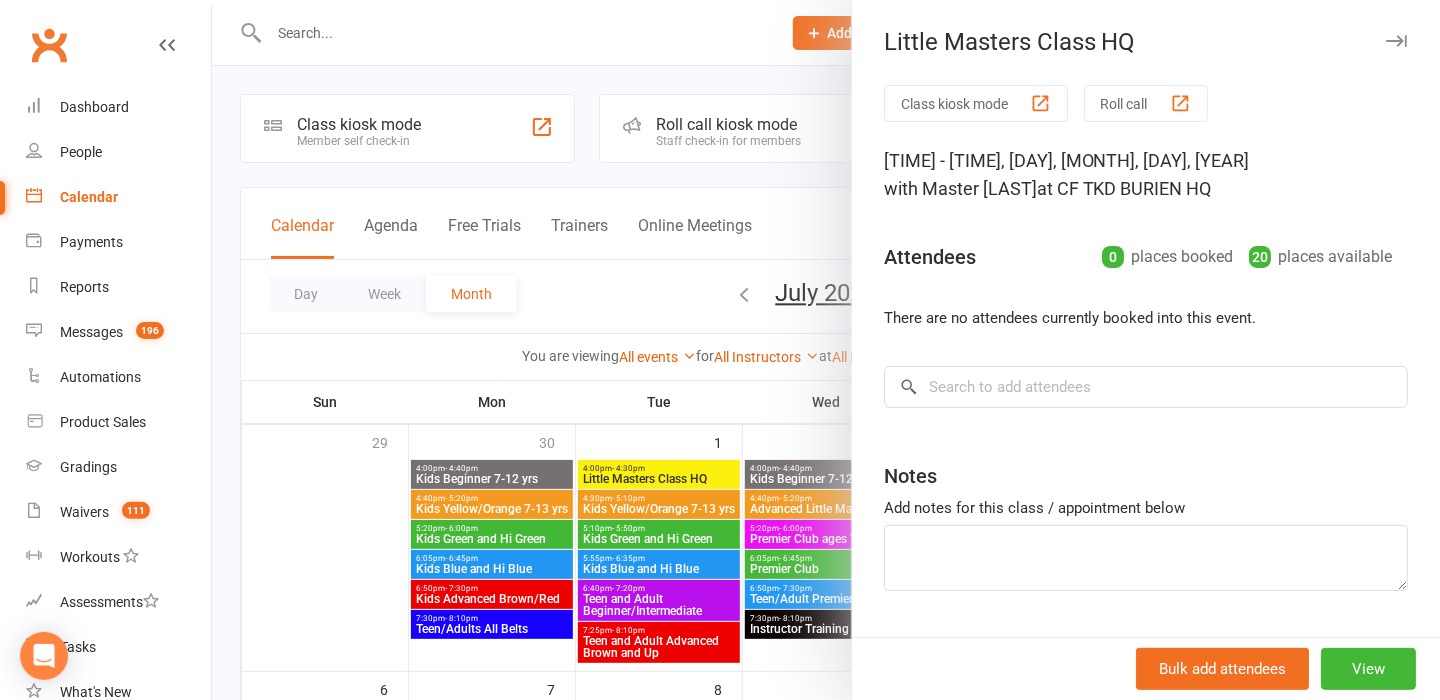 click at bounding box center (826, 350) 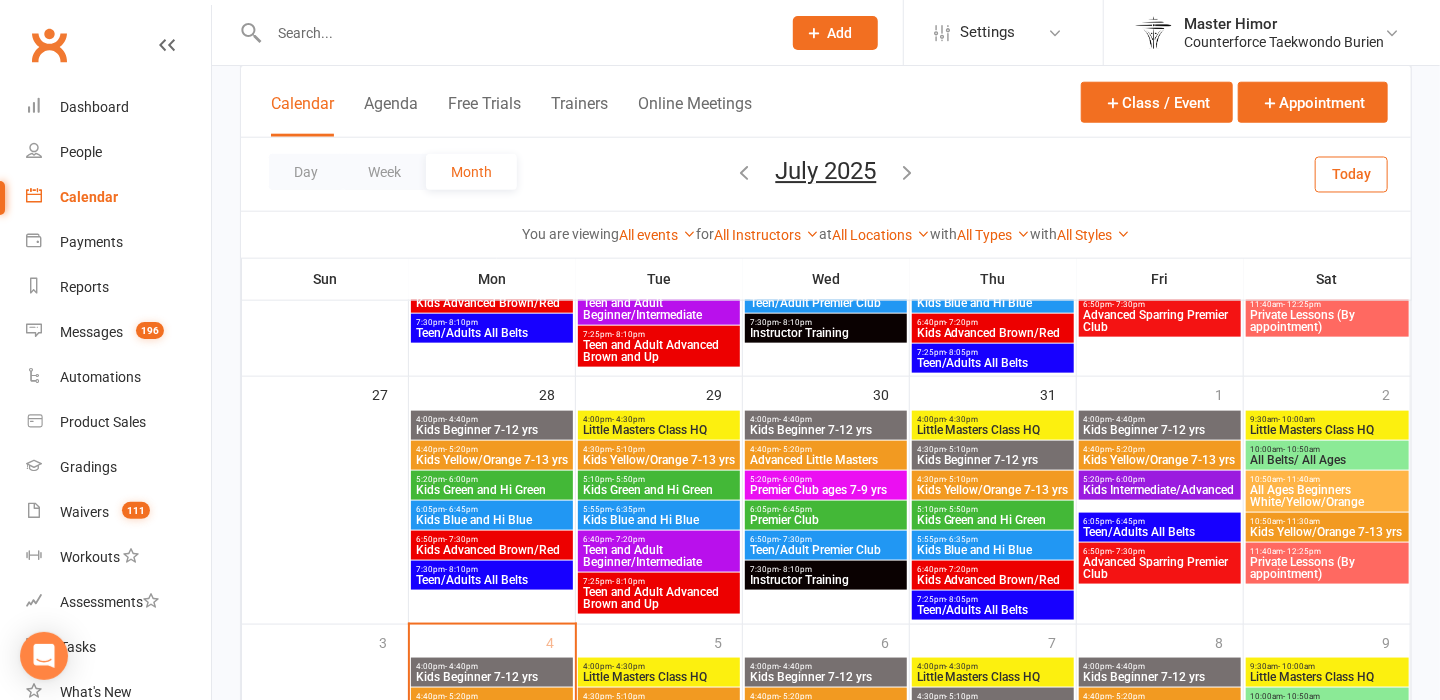 scroll, scrollTop: 1024, scrollLeft: 0, axis: vertical 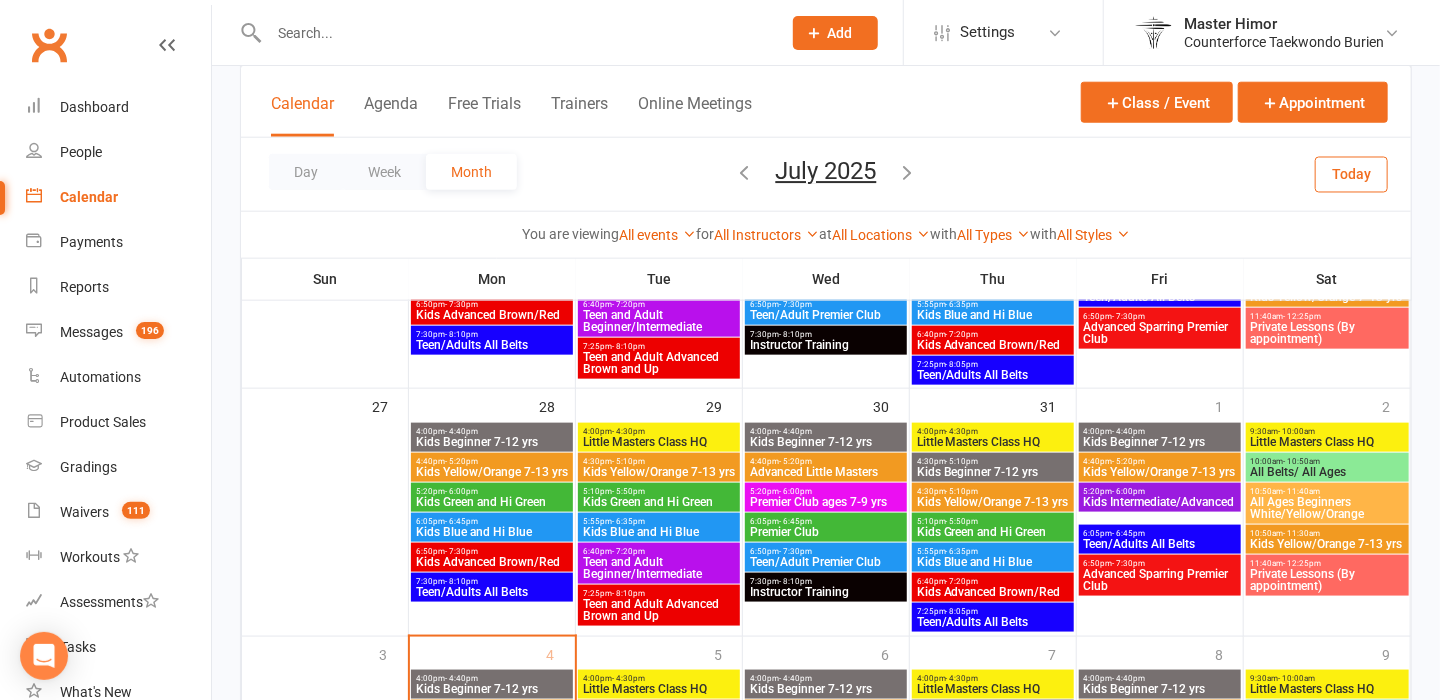 click on "Little Masters Class HQ" at bounding box center [659, 442] 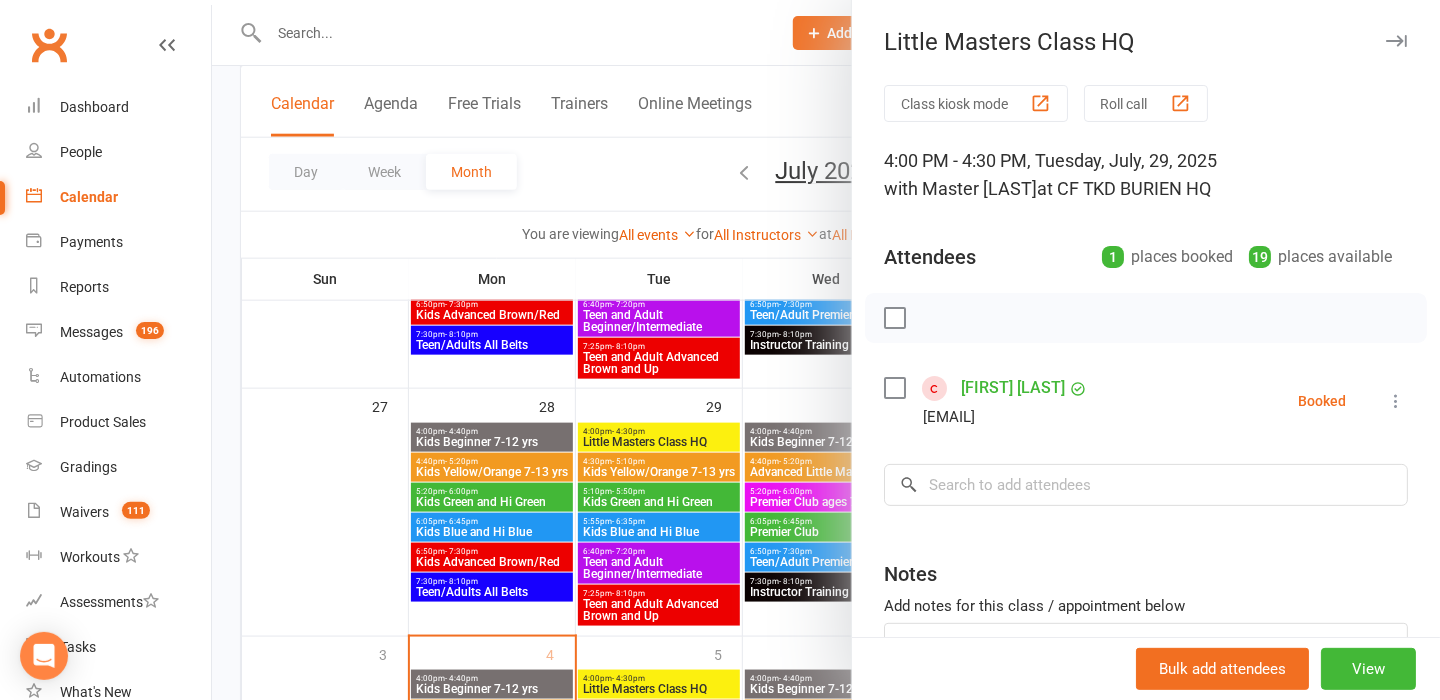 click at bounding box center (826, 350) 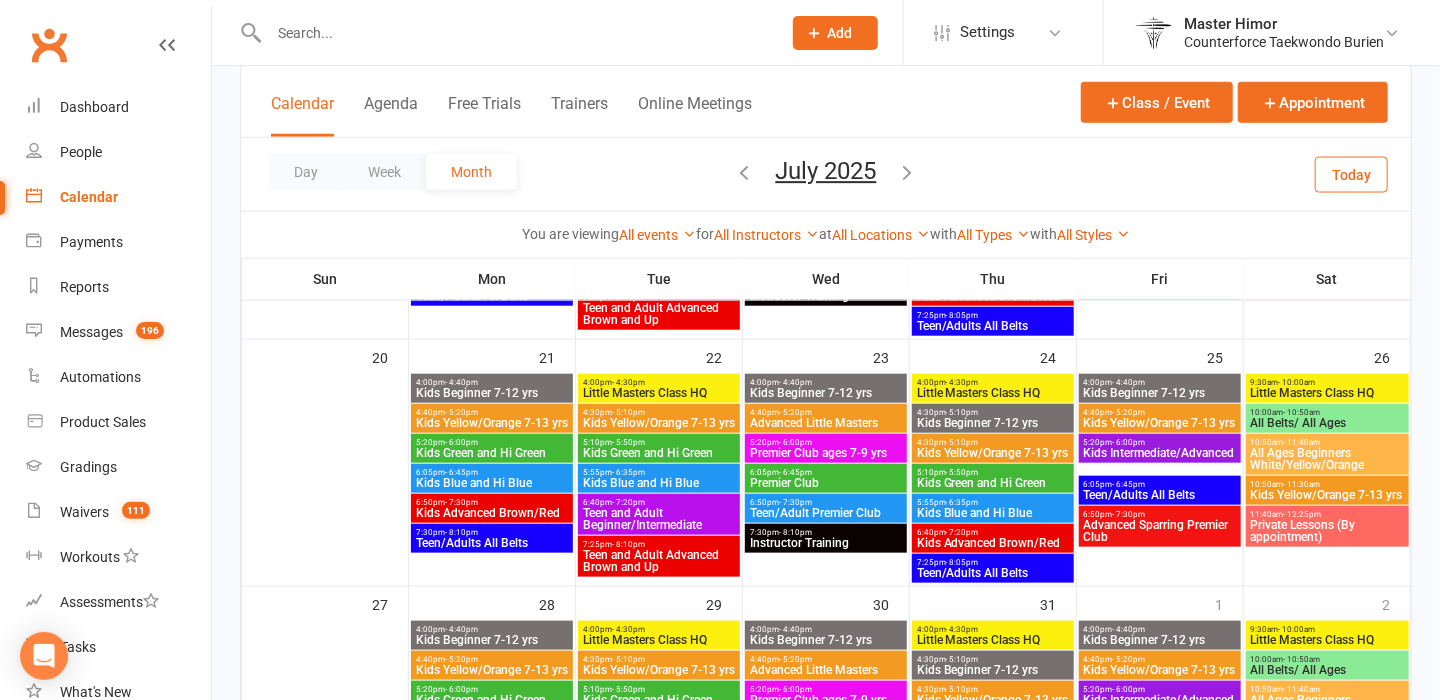scroll, scrollTop: 824, scrollLeft: 0, axis: vertical 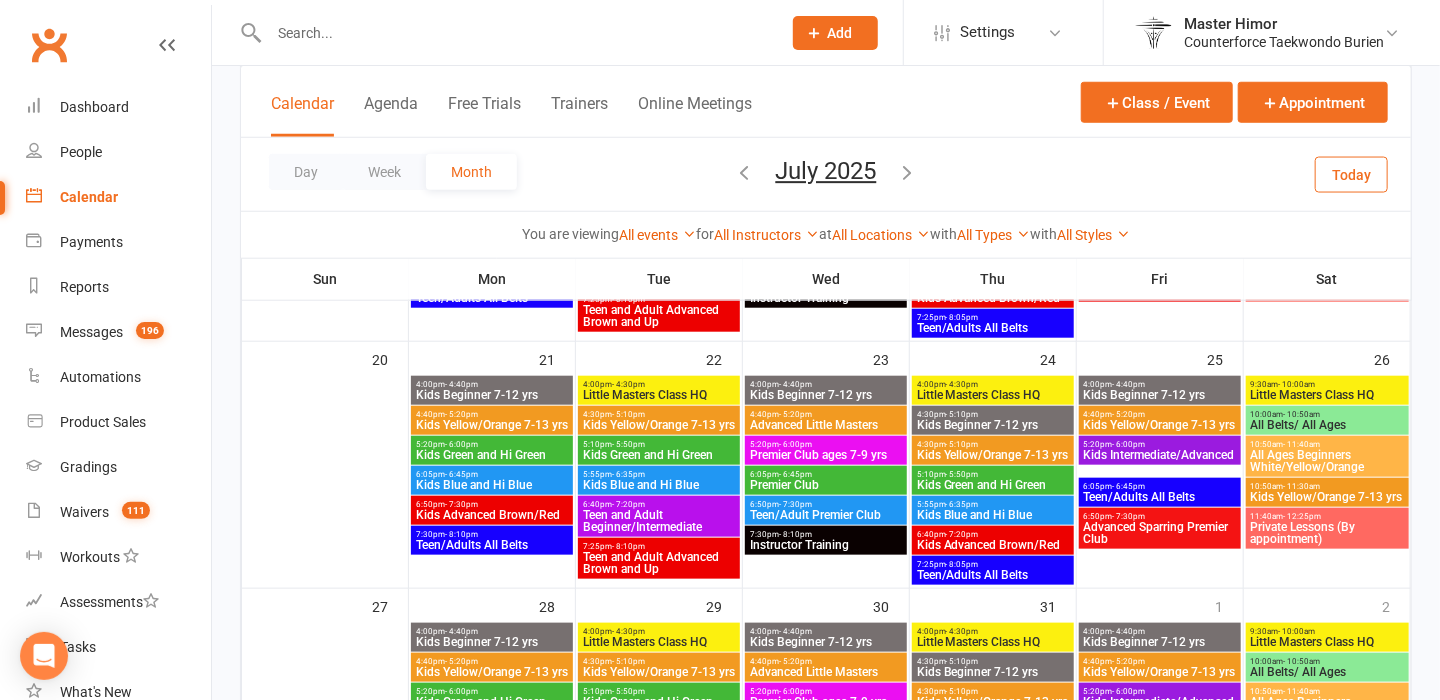 click on "Little Masters Class HQ" at bounding box center (659, 395) 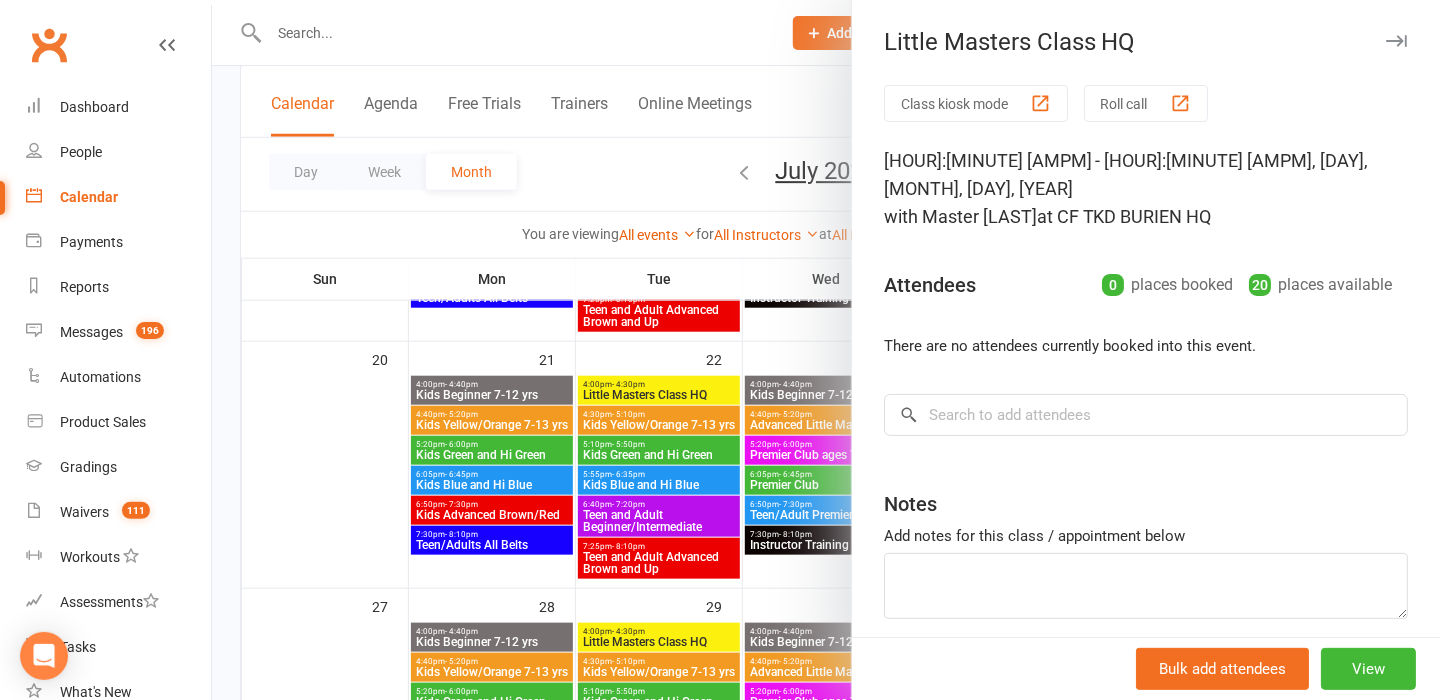 click at bounding box center (826, 350) 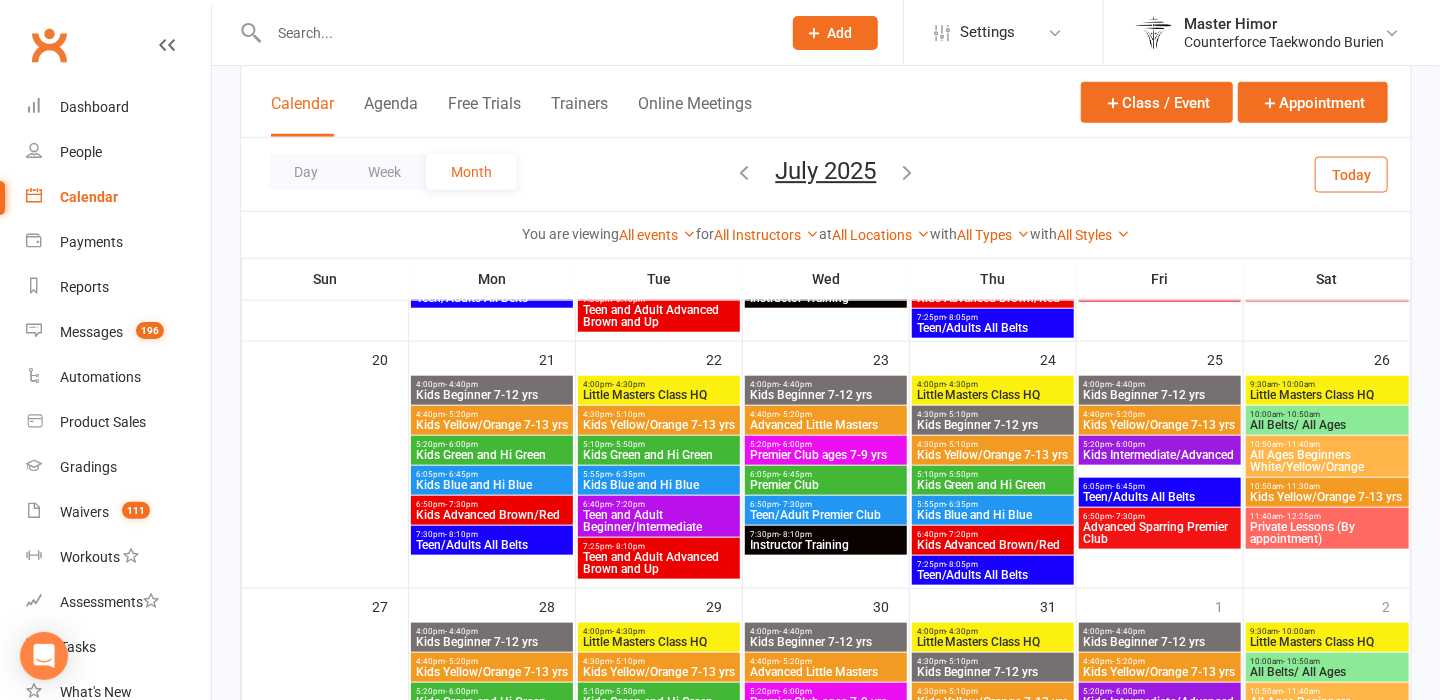 click on "Little Masters Class HQ" at bounding box center [993, 395] 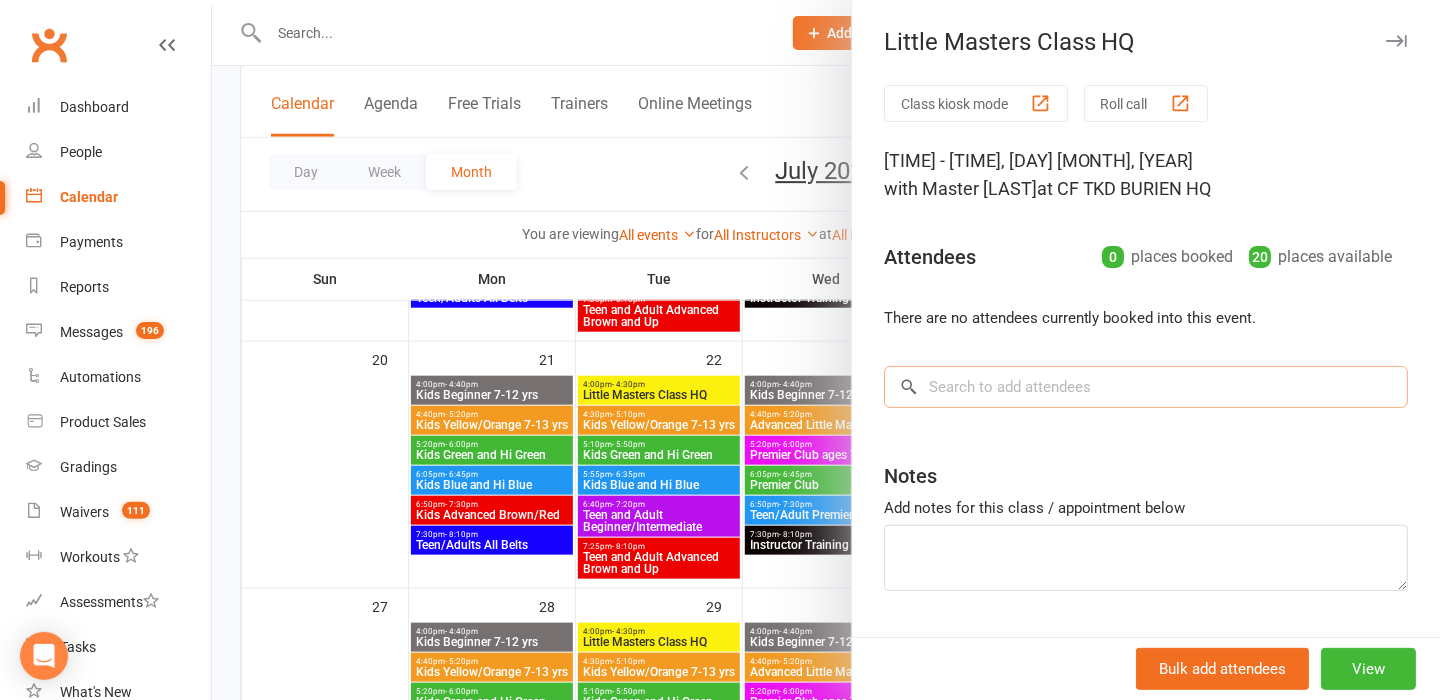 click at bounding box center (1146, 387) 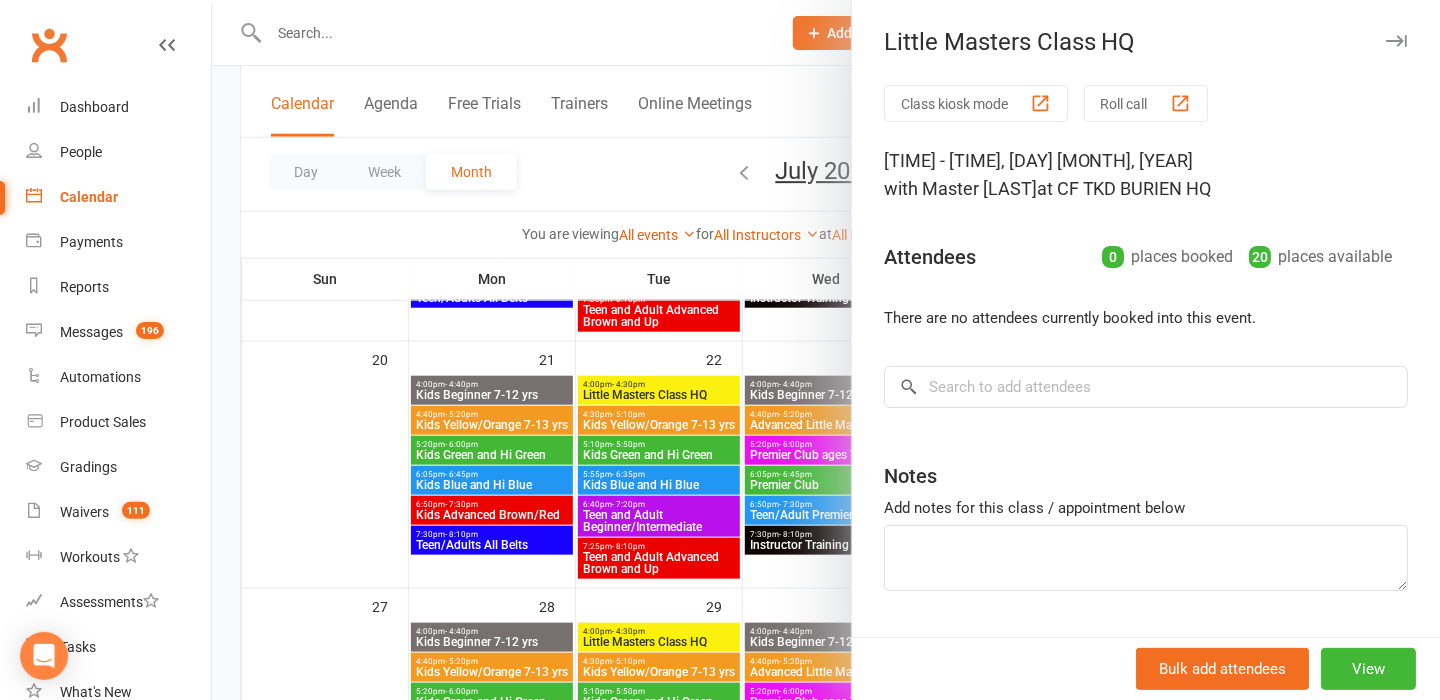 click at bounding box center (826, 350) 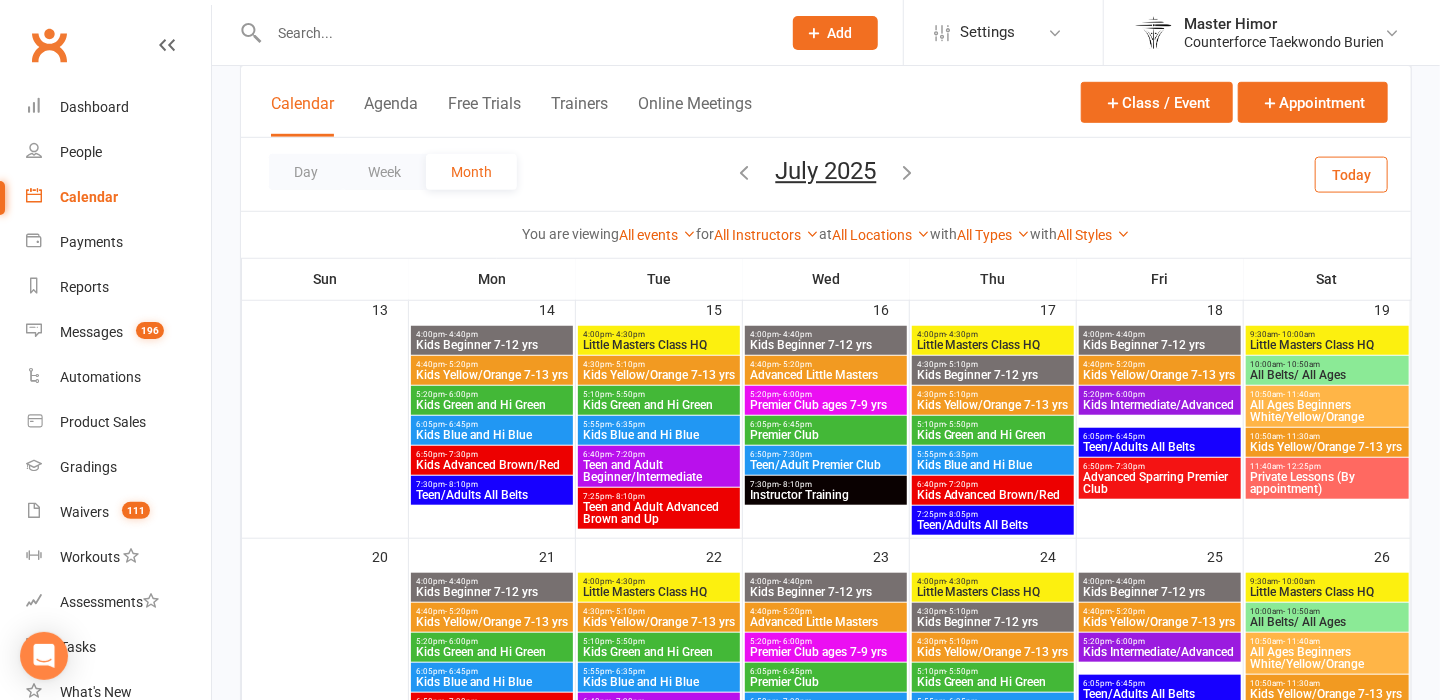 scroll, scrollTop: 624, scrollLeft: 0, axis: vertical 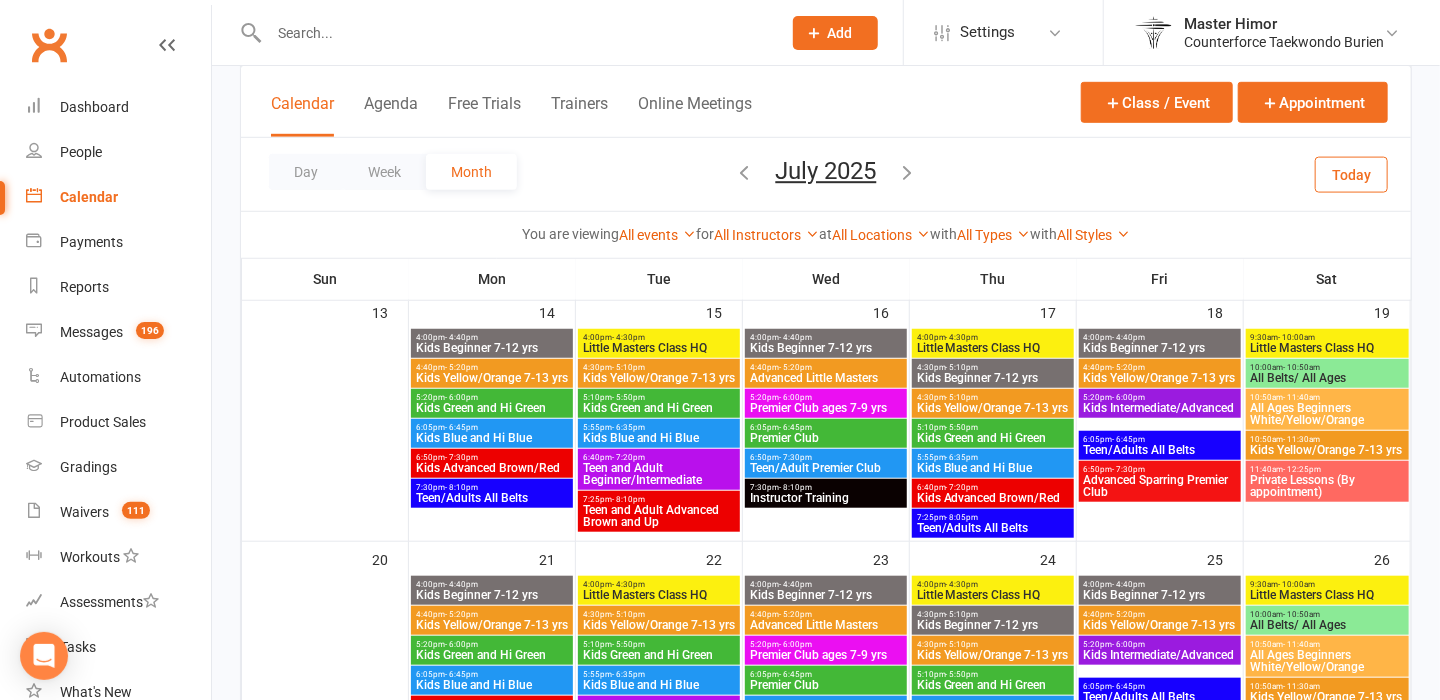 click on "Little Masters Class HQ" at bounding box center [993, 348] 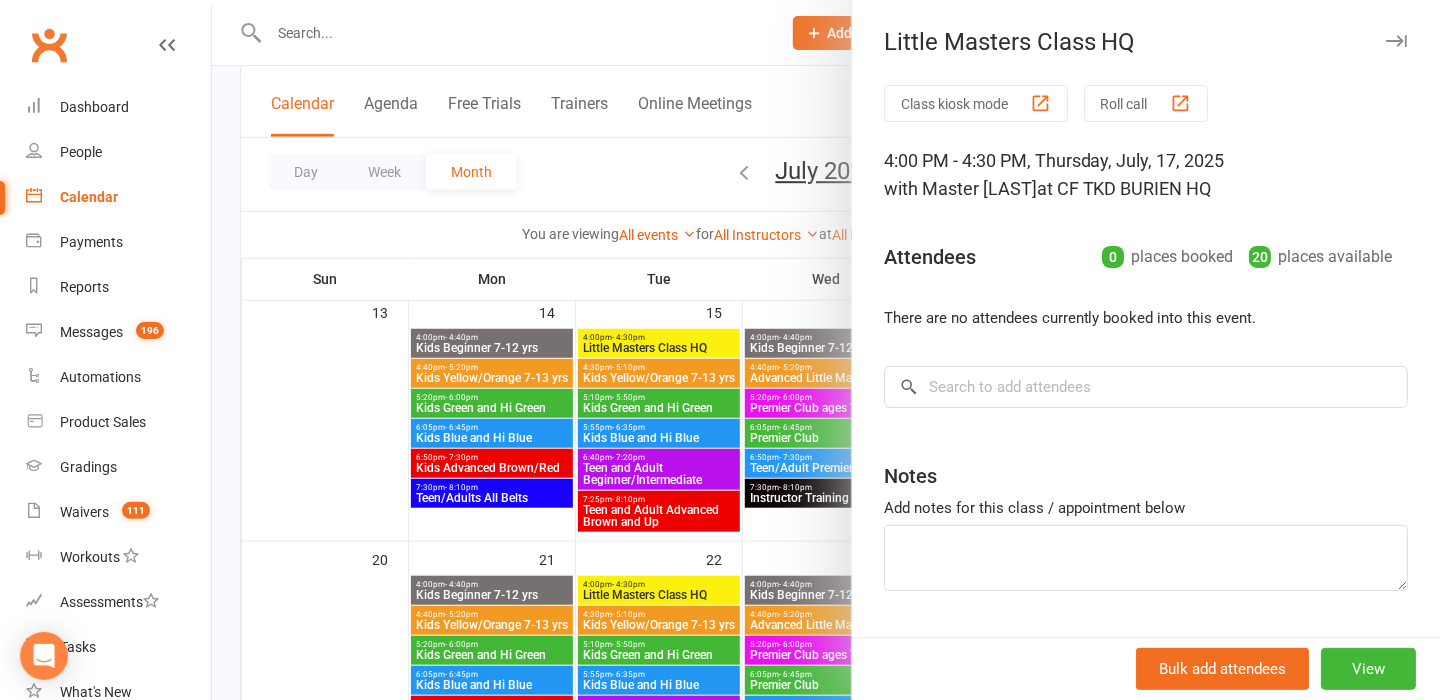 click at bounding box center (826, 350) 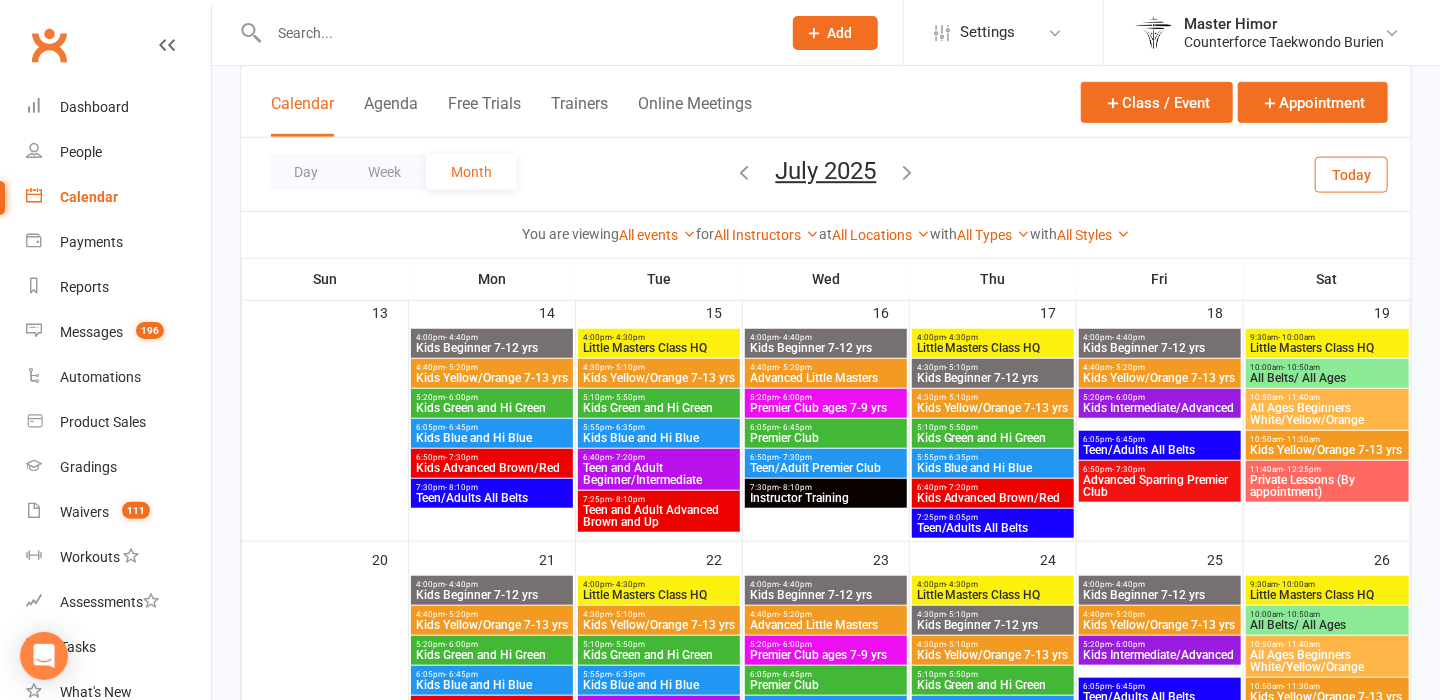 click on "Little Masters Class HQ" at bounding box center (659, 348) 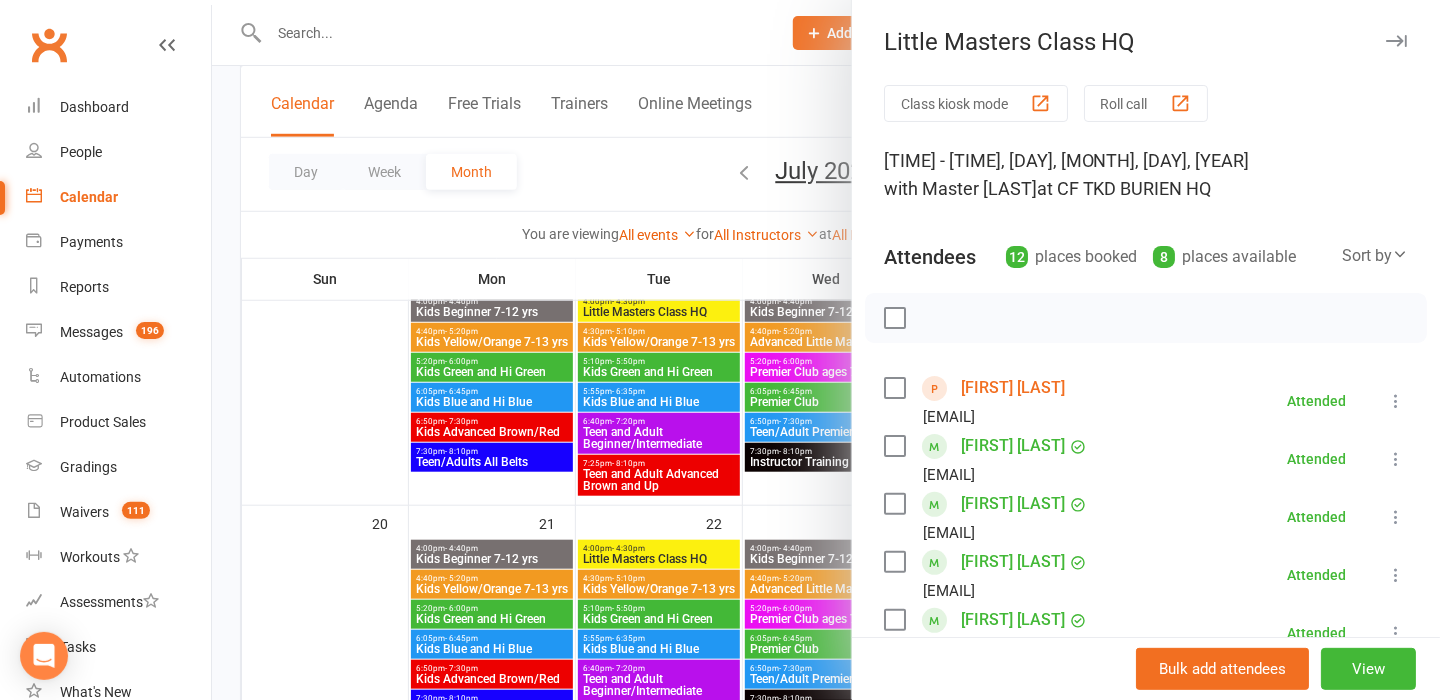 scroll, scrollTop: 664, scrollLeft: 0, axis: vertical 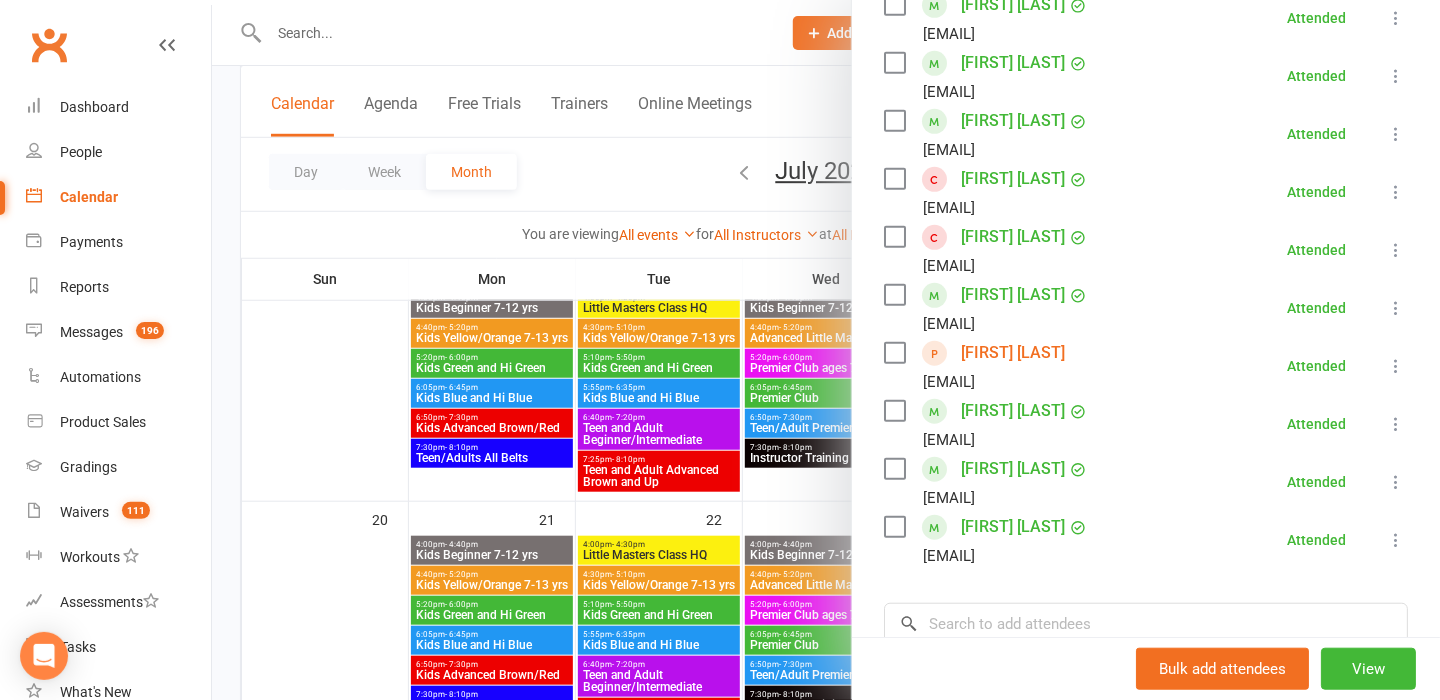 drag, startPoint x: 1113, startPoint y: 470, endPoint x: 949, endPoint y: 471, distance: 164.00305 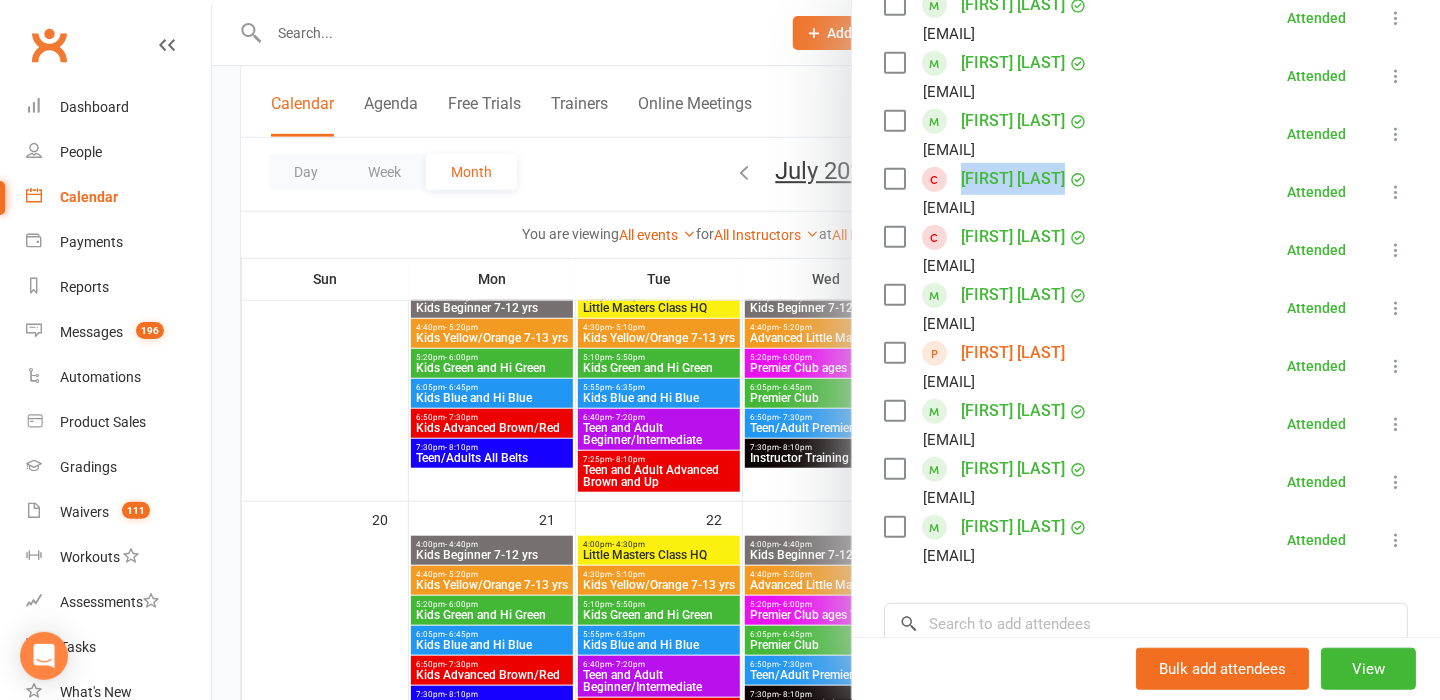 drag, startPoint x: 1109, startPoint y: 173, endPoint x: 954, endPoint y: 191, distance: 156.04166 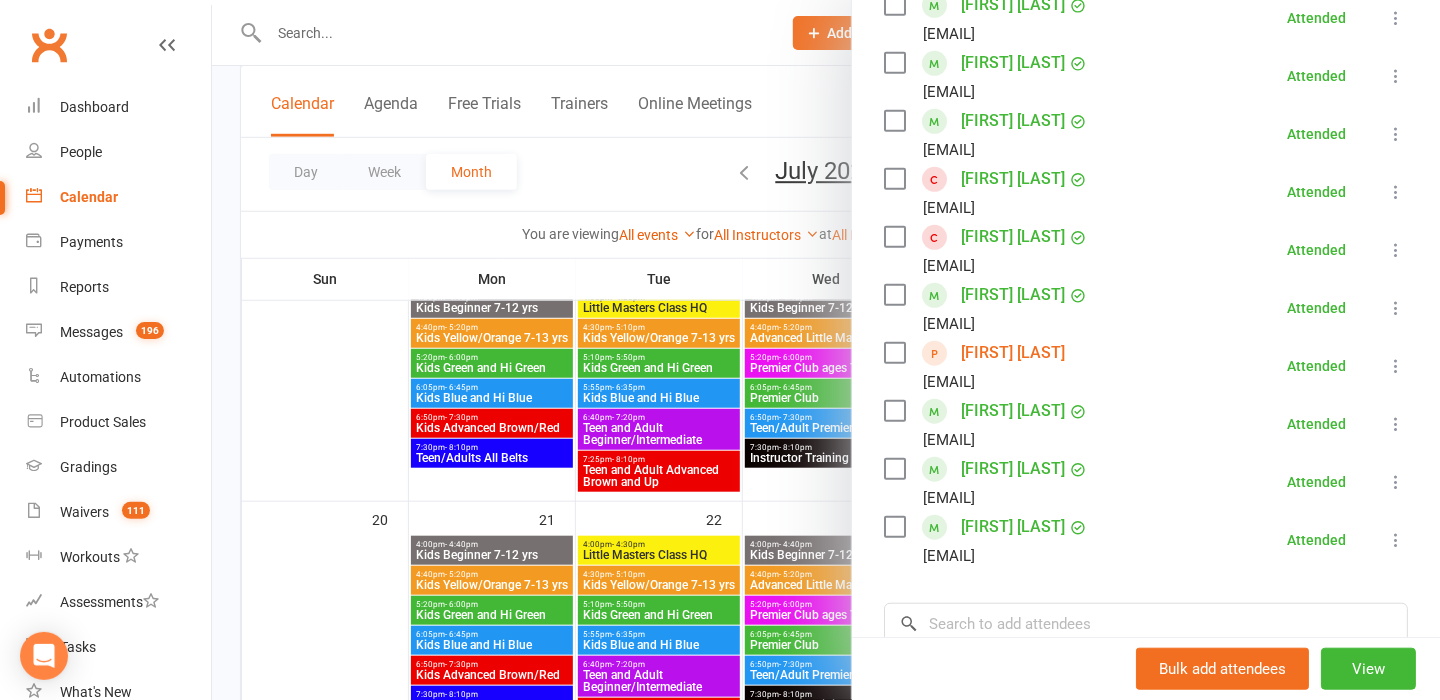 click at bounding box center (826, 350) 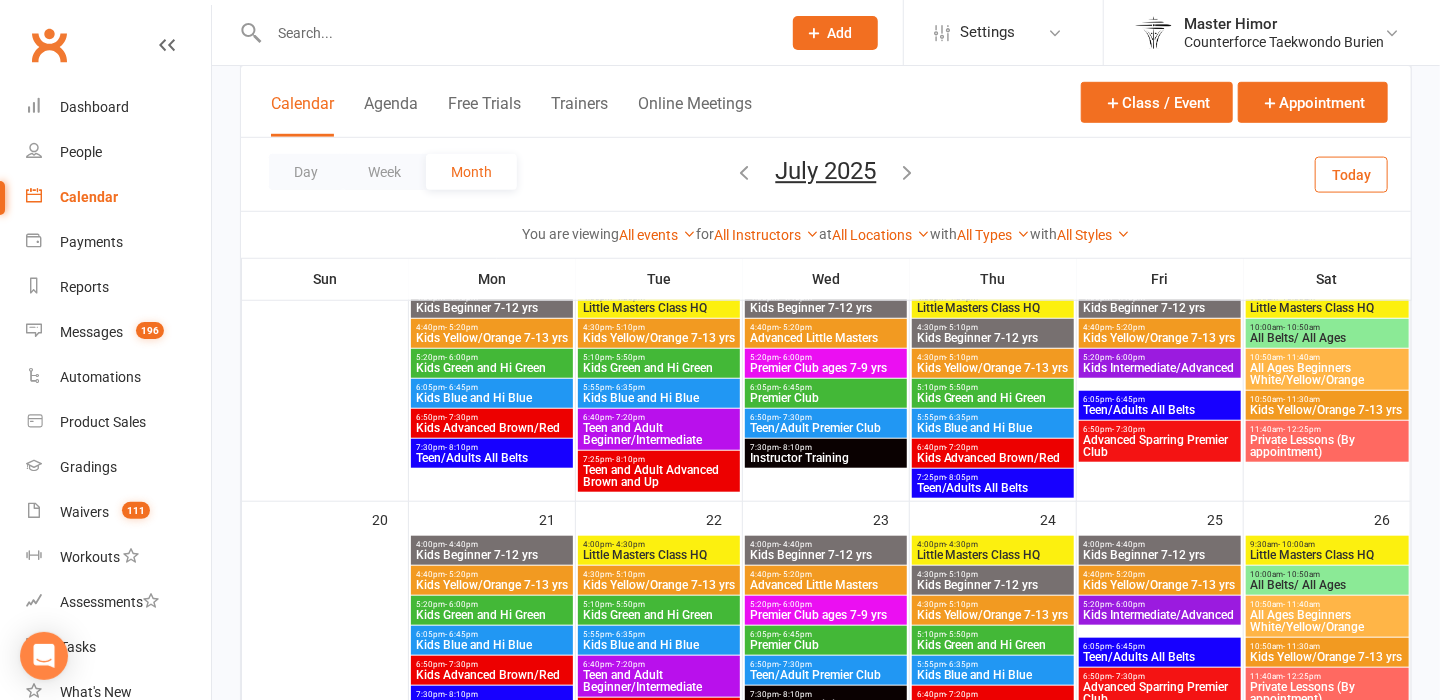 click at bounding box center [515, 33] 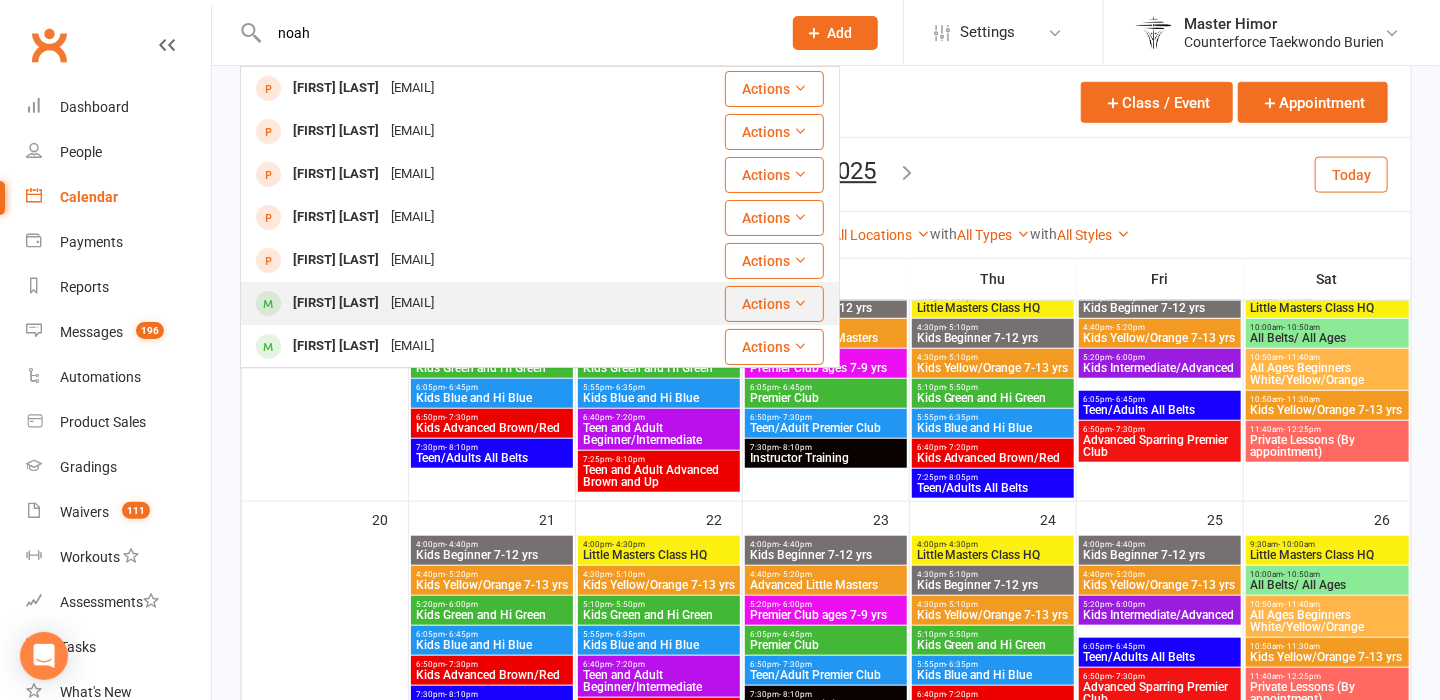 drag, startPoint x: 588, startPoint y: 42, endPoint x: 551, endPoint y: 297, distance: 257.67032 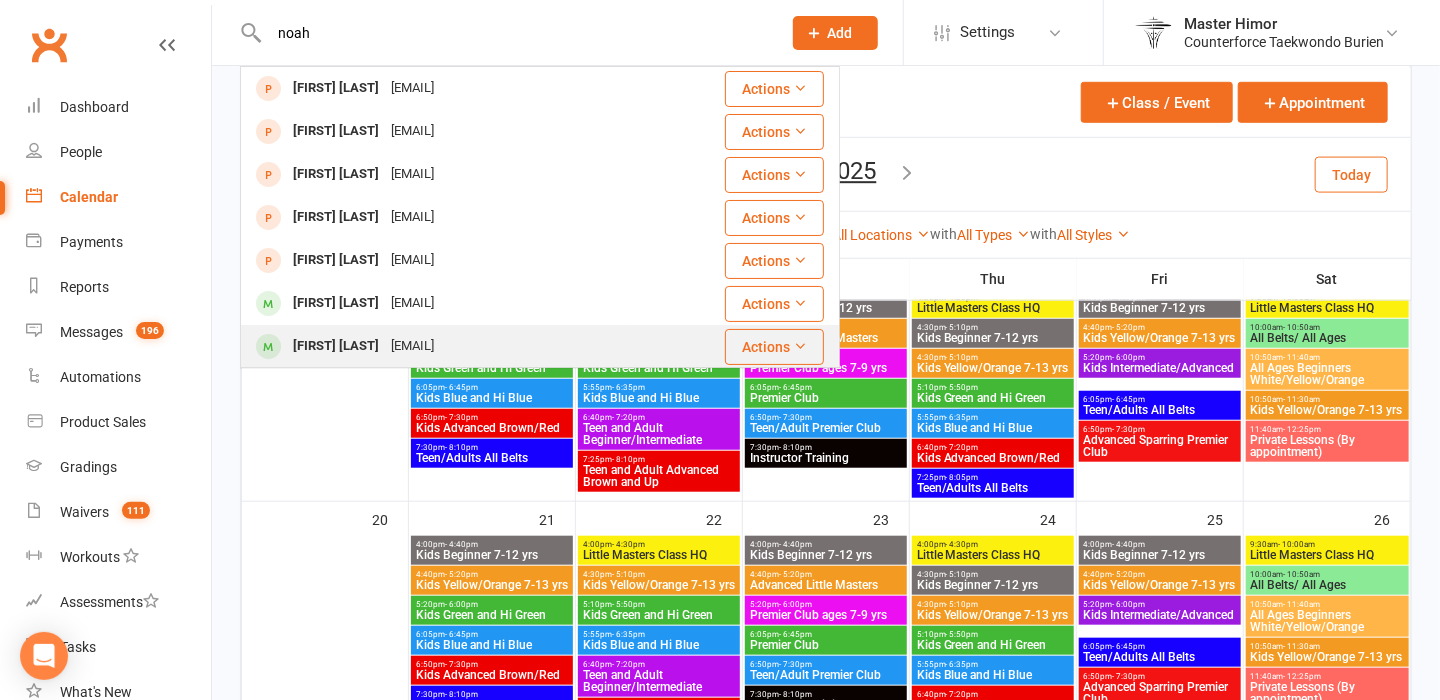 type on "noah" 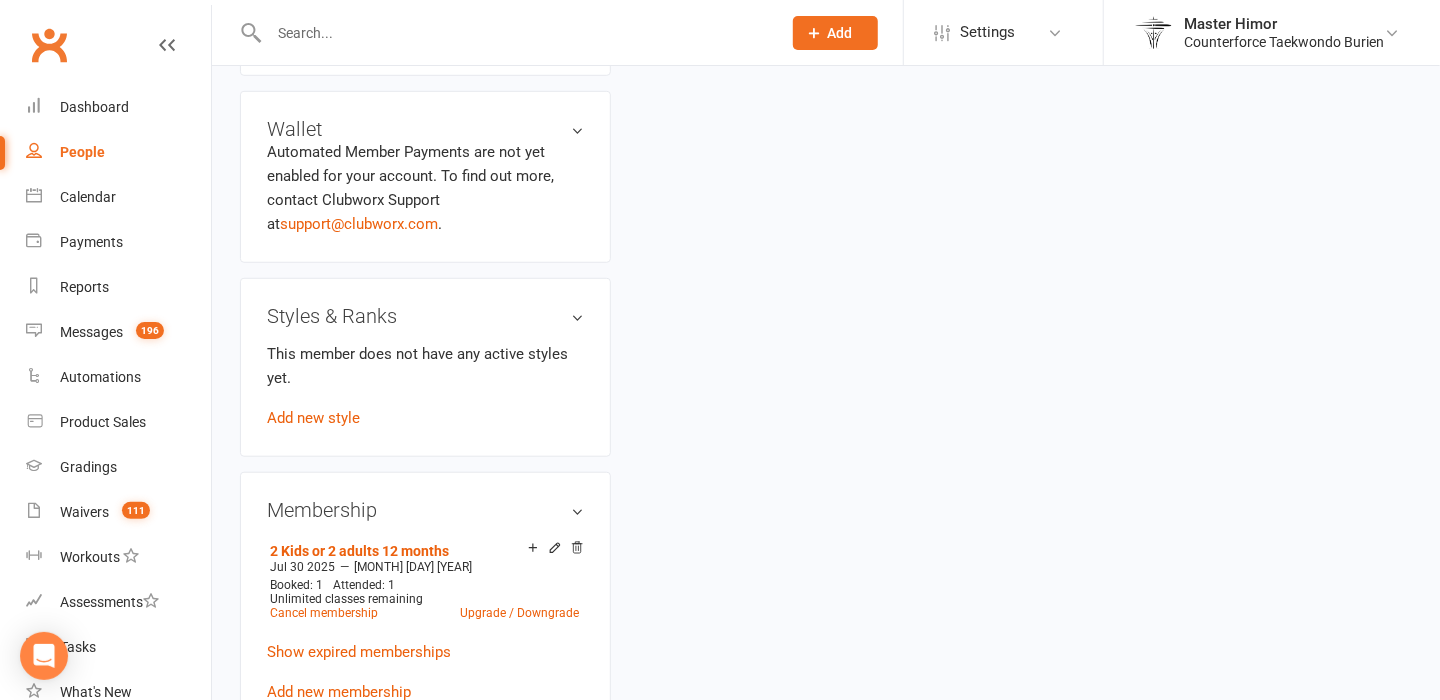 scroll, scrollTop: 0, scrollLeft: 0, axis: both 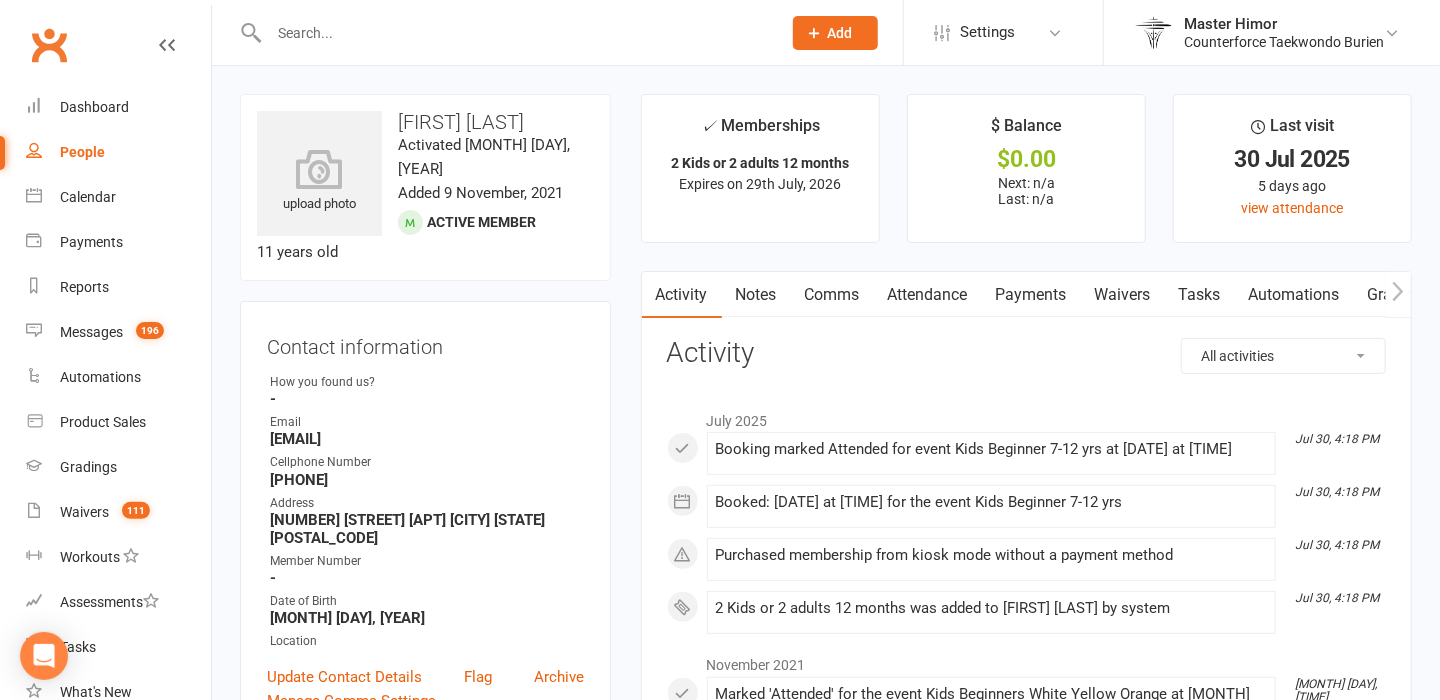 click at bounding box center [515, 33] 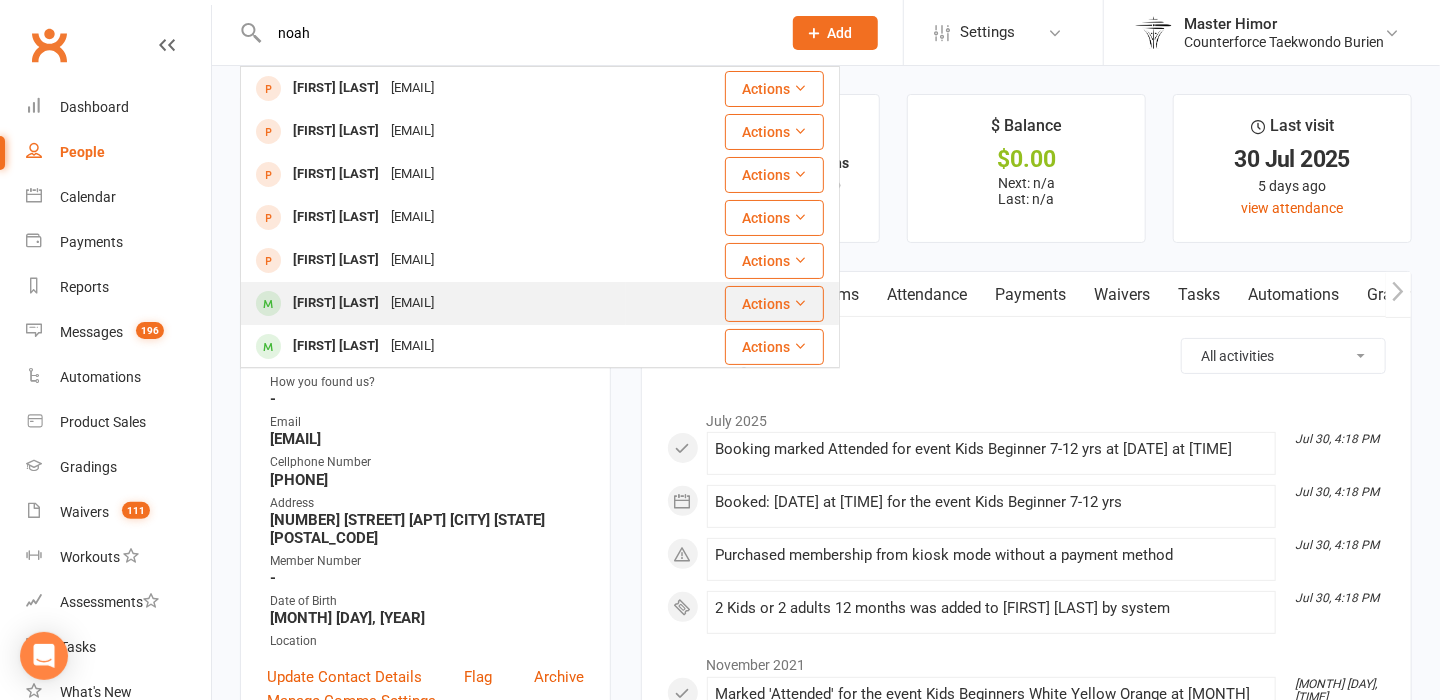 type on "noah" 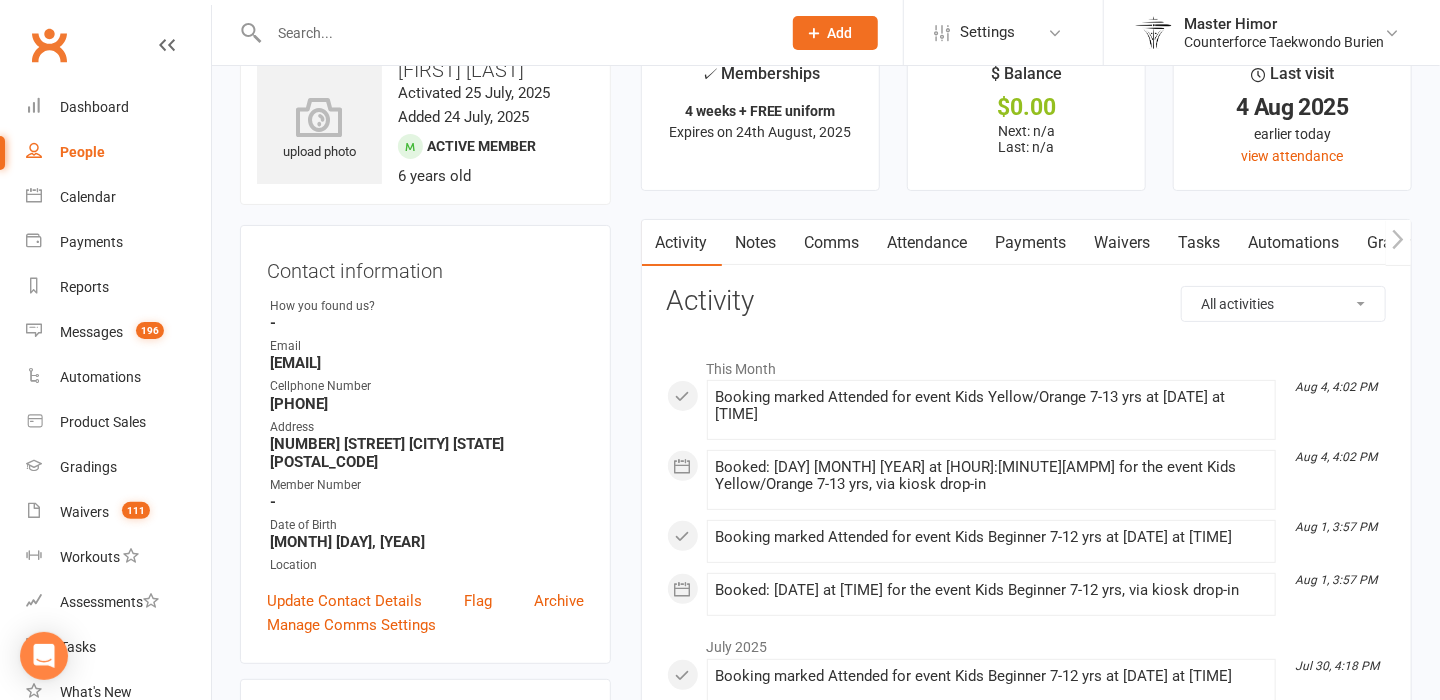 scroll, scrollTop: 0, scrollLeft: 0, axis: both 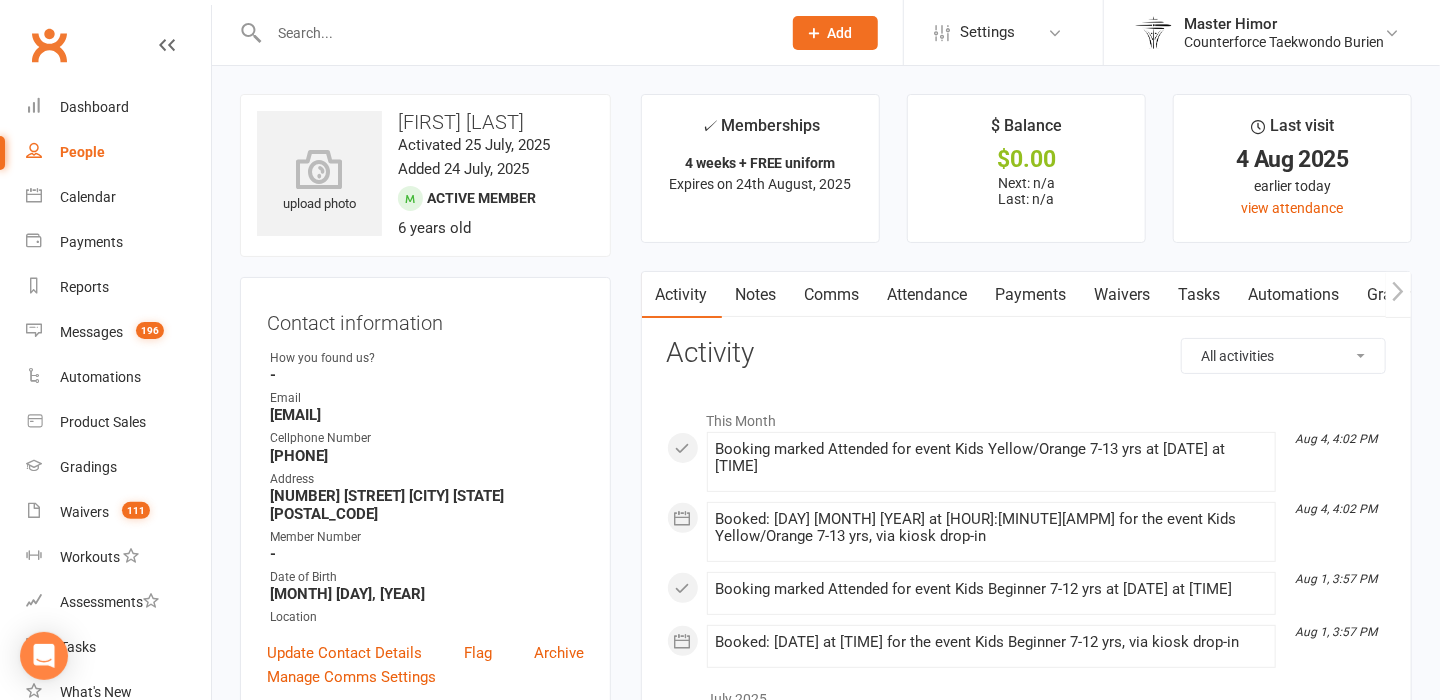 click on "[EMAIL]" at bounding box center (427, 415) 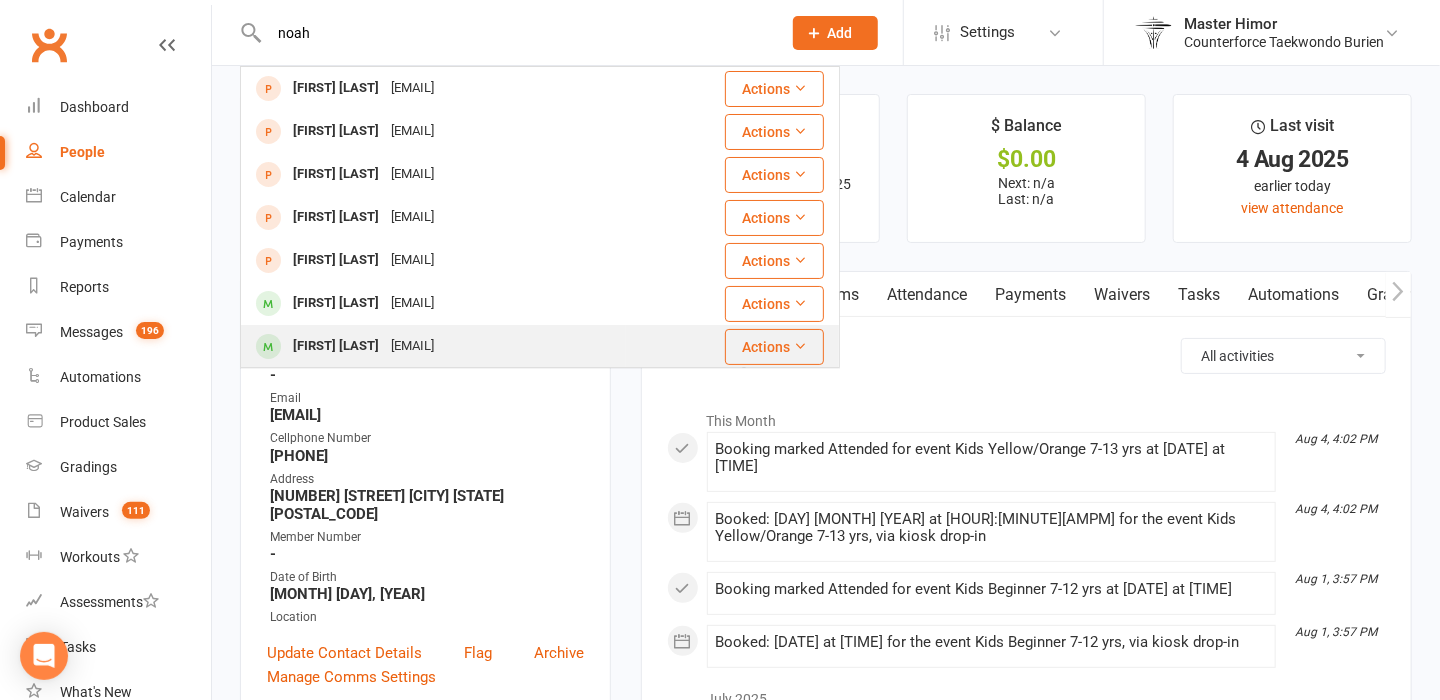 type on "noah" 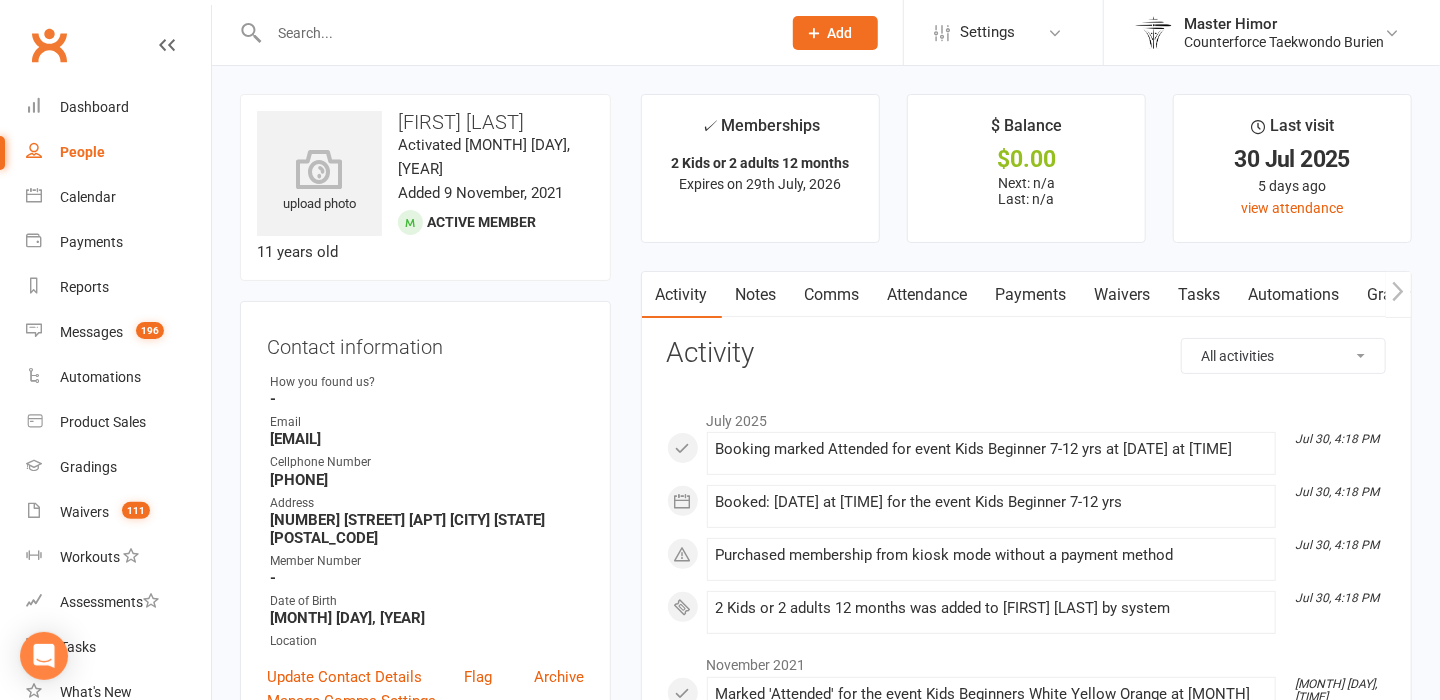 click on "[EMAIL]" at bounding box center [427, 439] 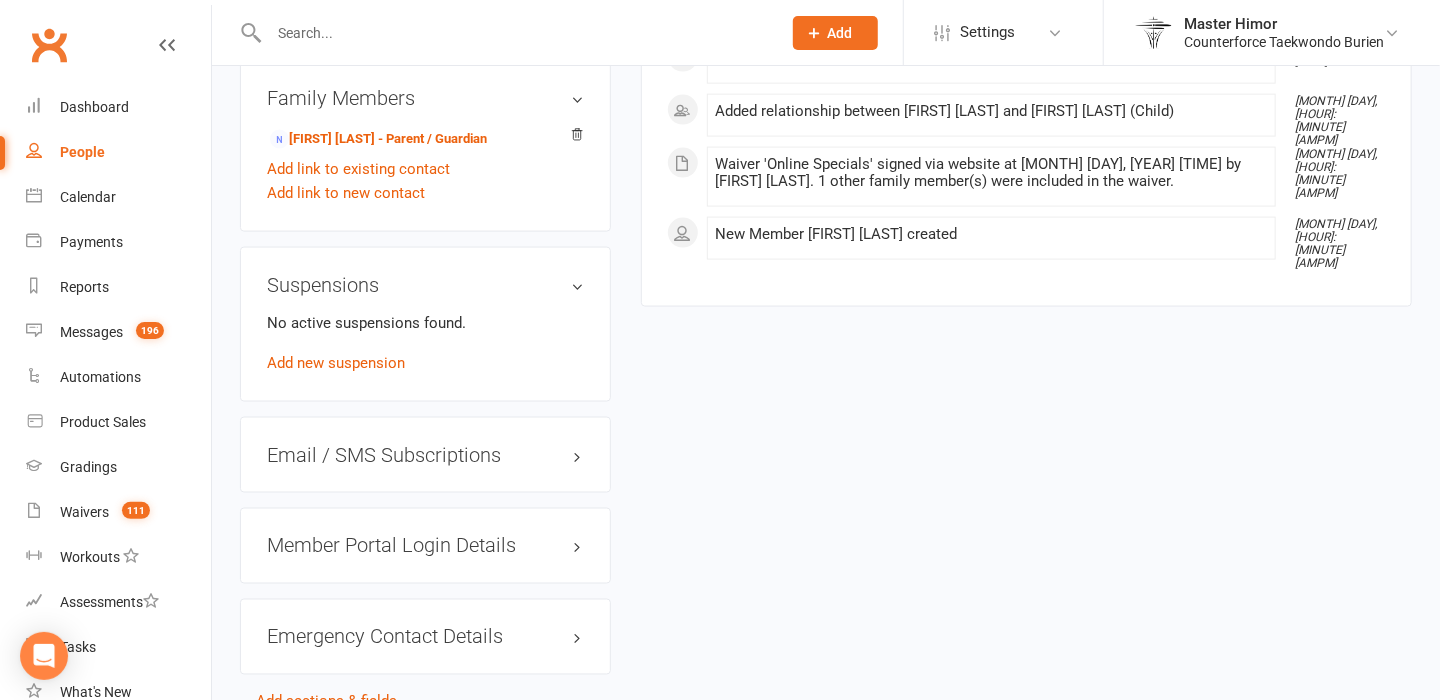 scroll, scrollTop: 1419, scrollLeft: 0, axis: vertical 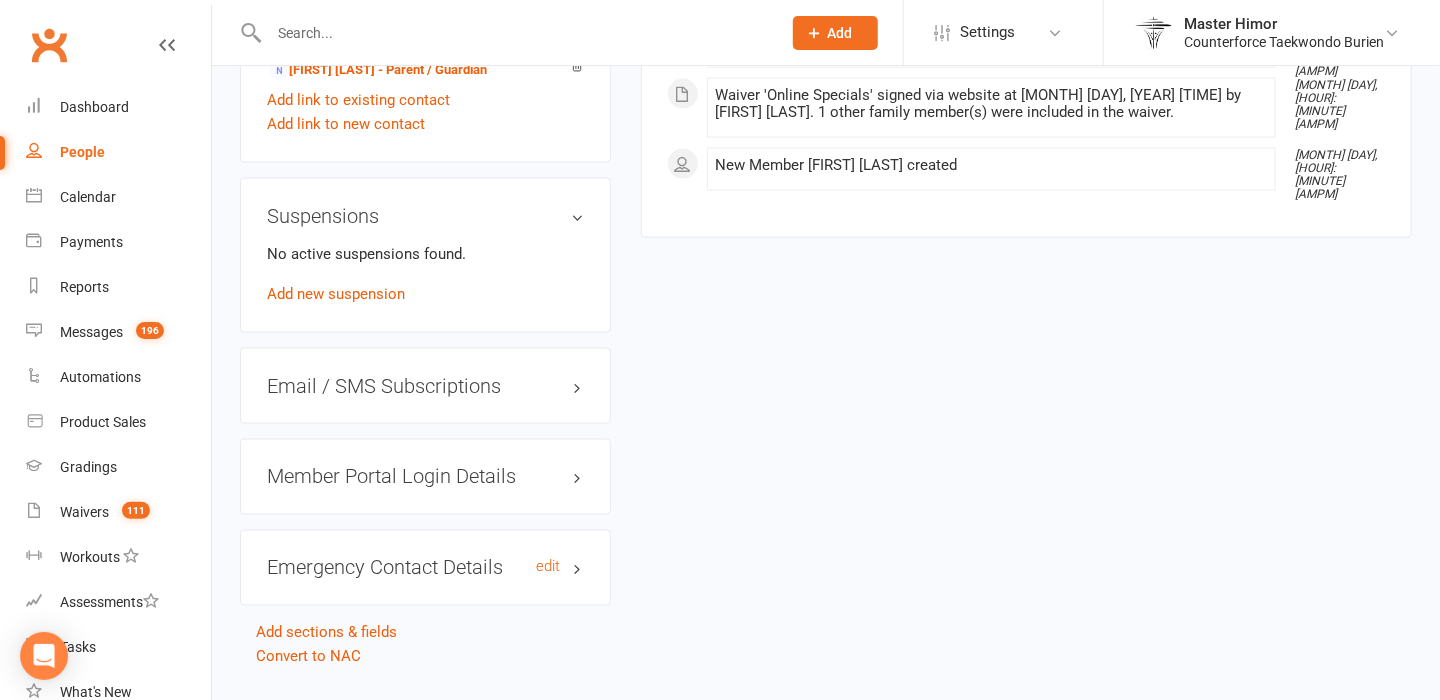 click on "Emergency Contact Details  edit" at bounding box center (425, 568) 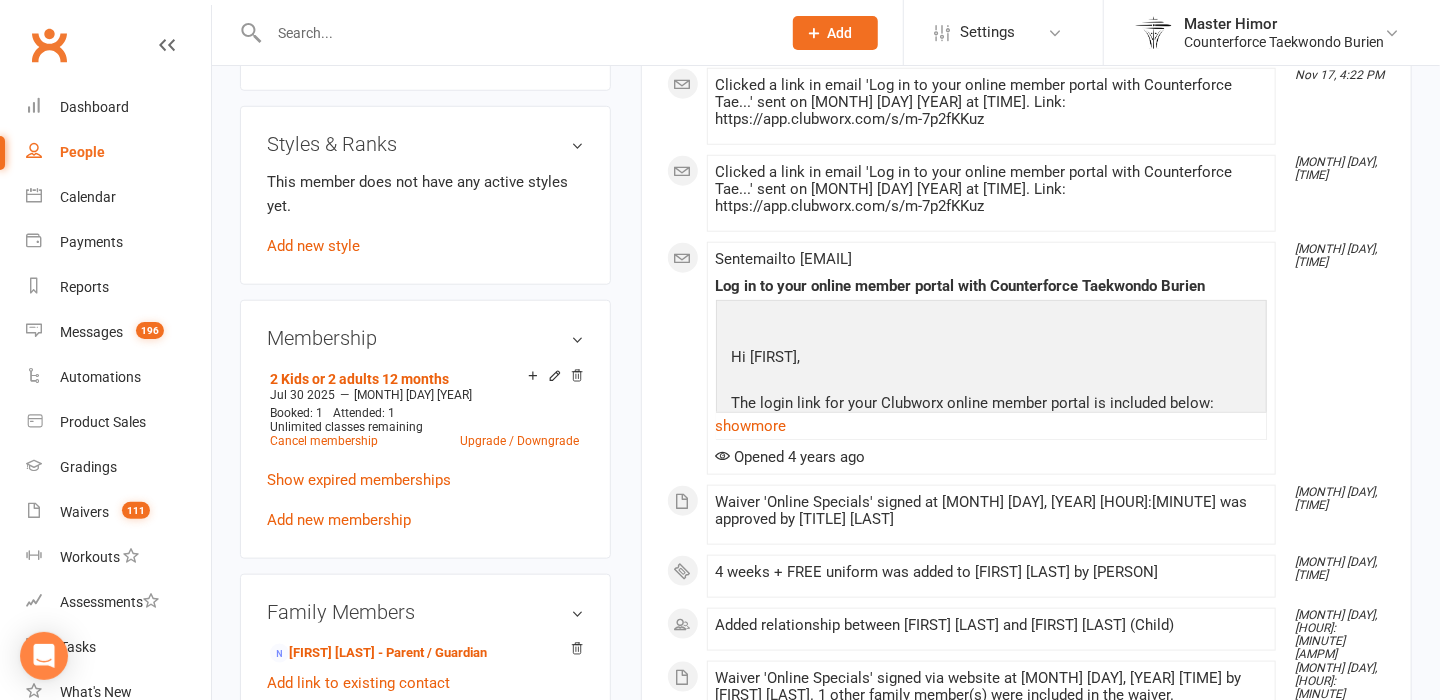 scroll, scrollTop: 840, scrollLeft: 0, axis: vertical 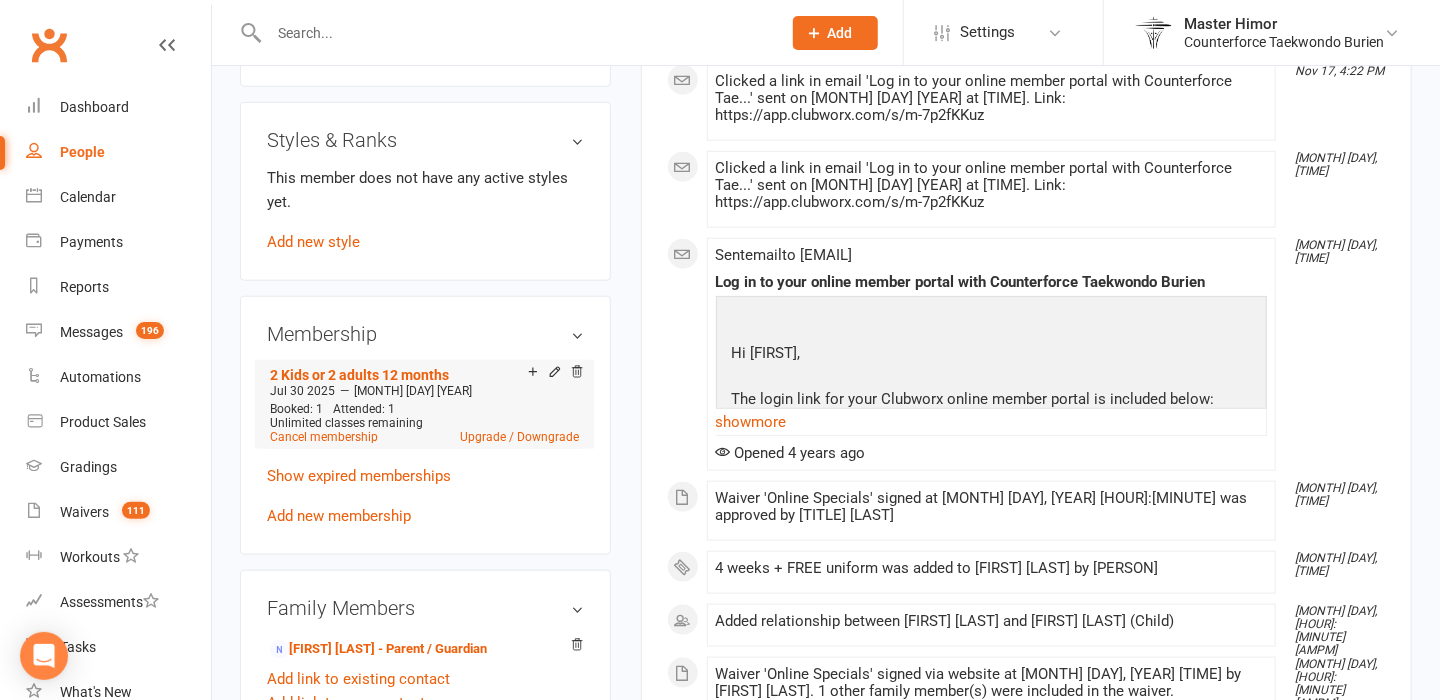 click 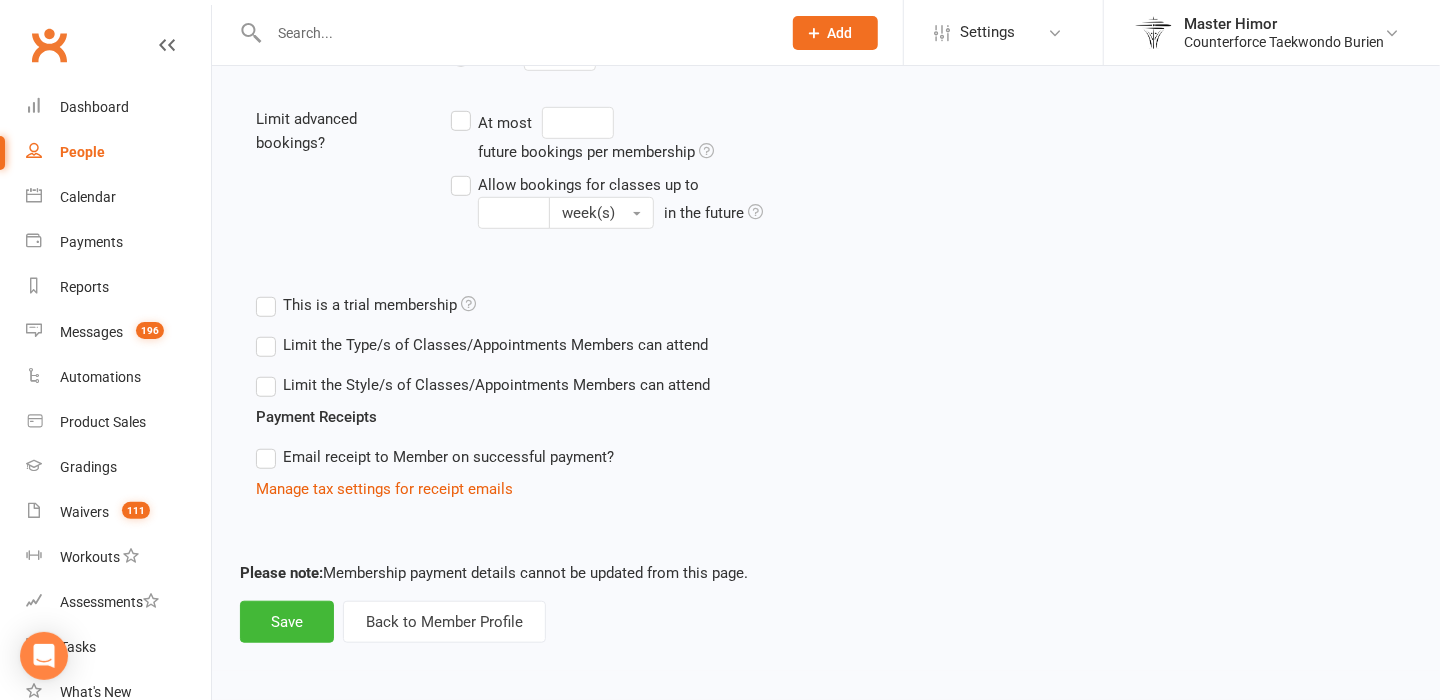 scroll, scrollTop: 0, scrollLeft: 0, axis: both 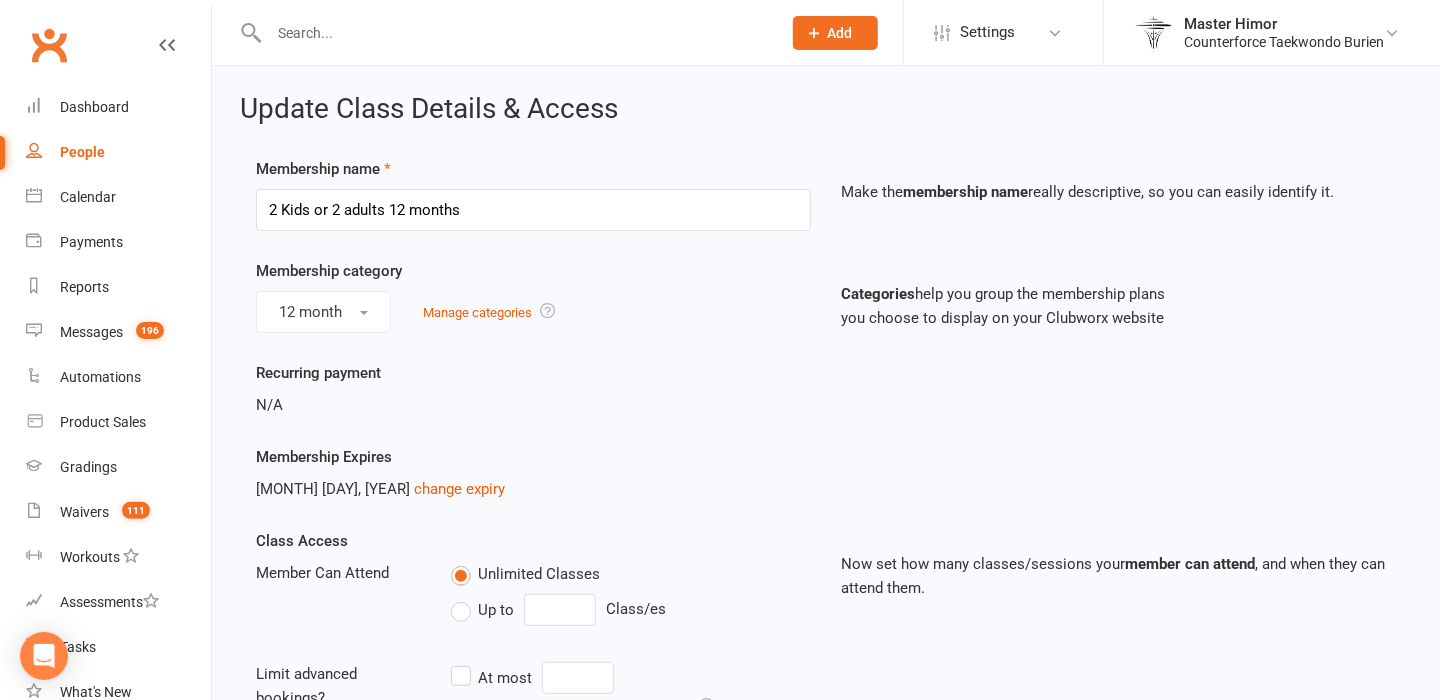 click on "Manage categories" at bounding box center [489, 312] 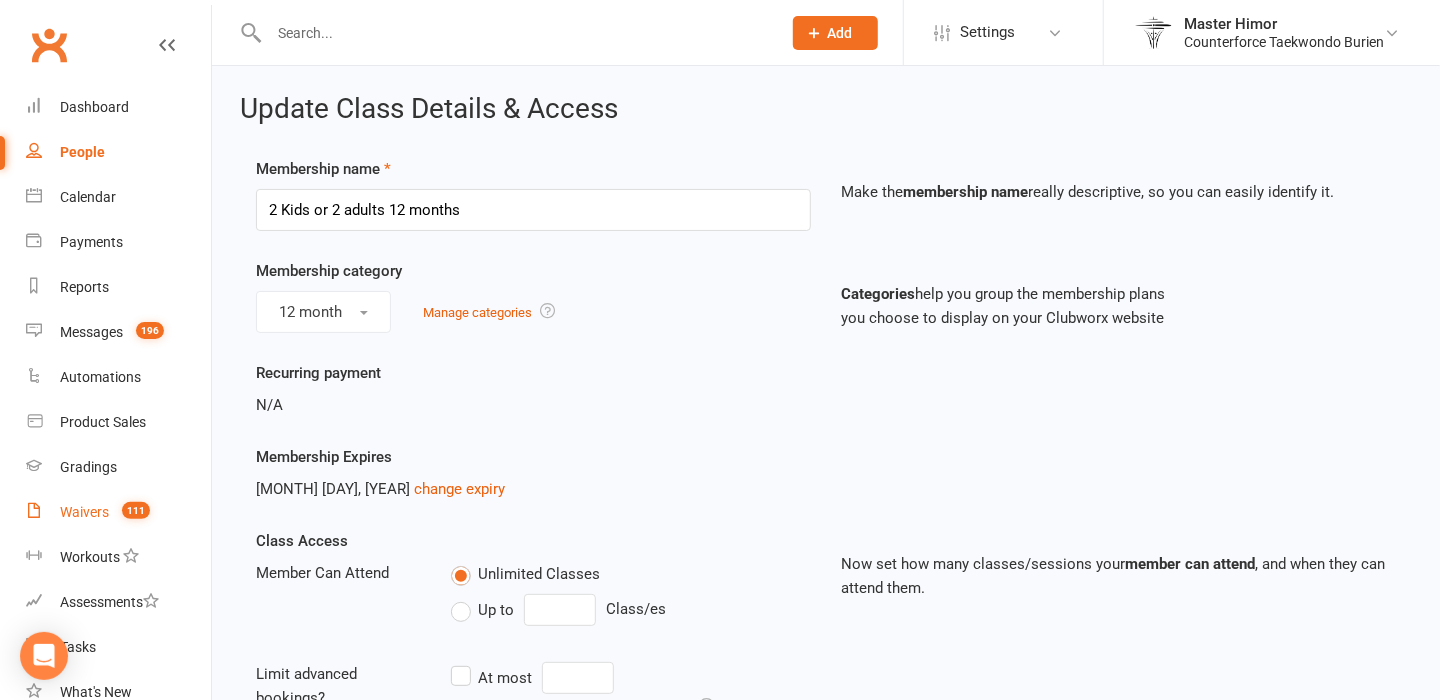 click on "Waivers" at bounding box center (84, 512) 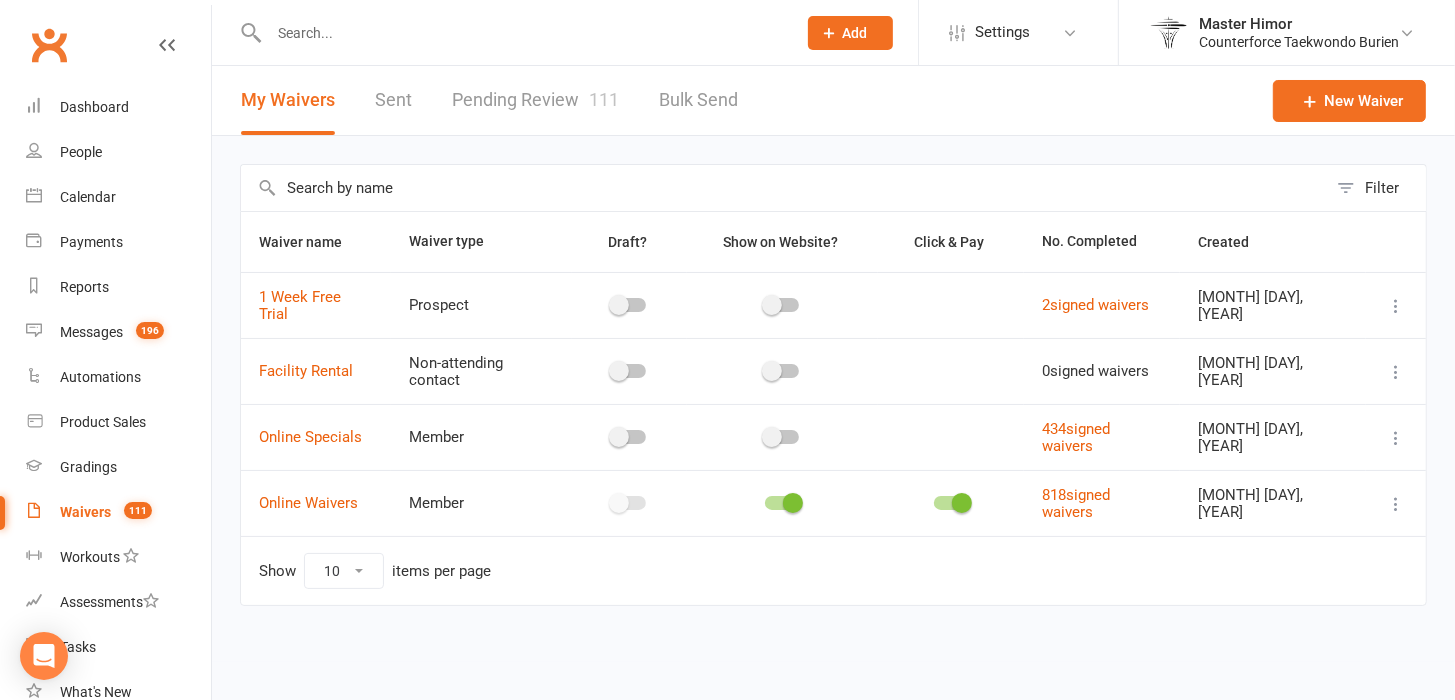 click at bounding box center [522, 33] 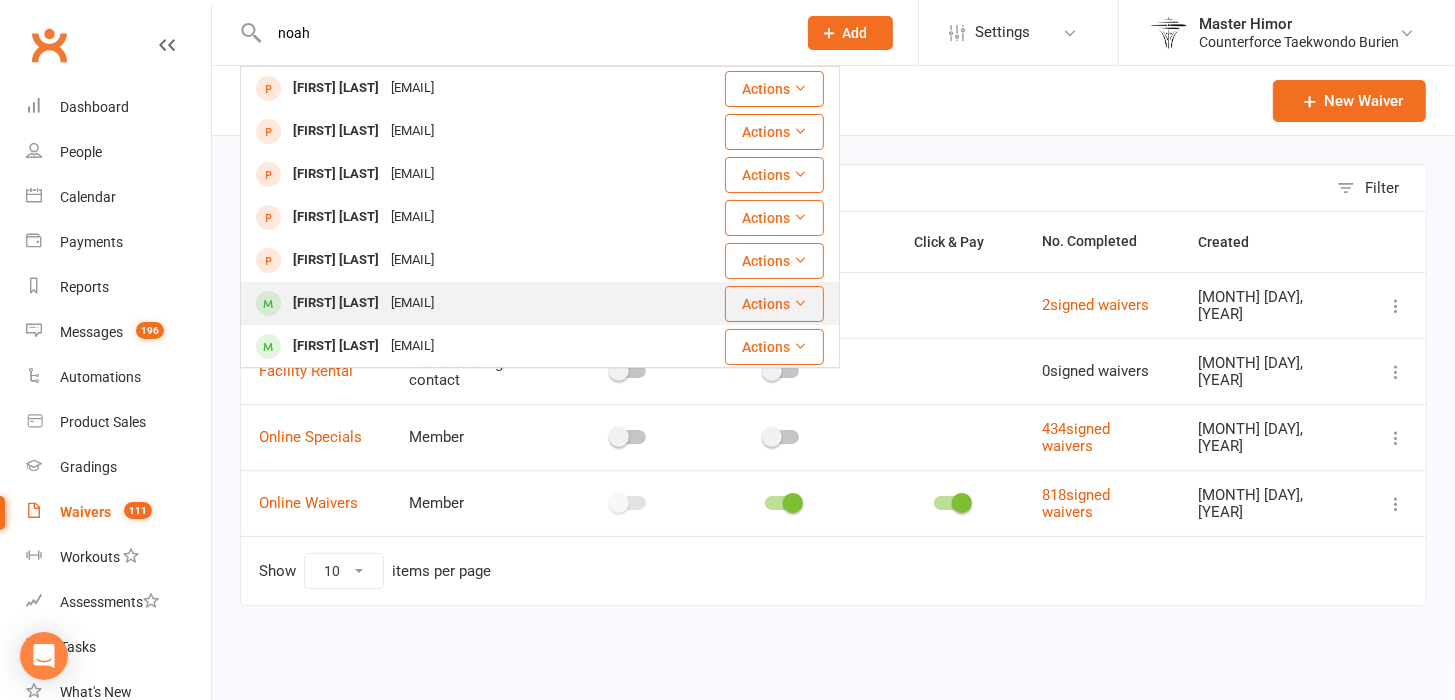 type on "noah" 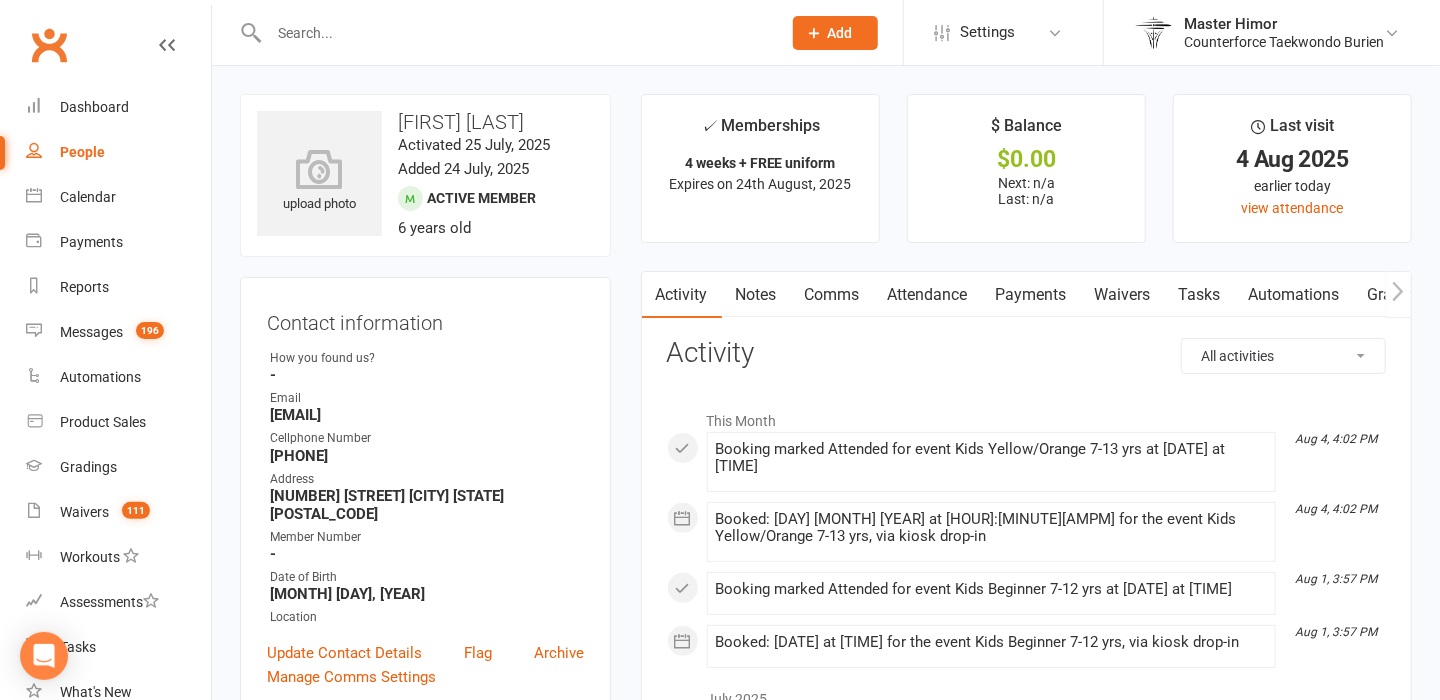 click at bounding box center (503, 32) 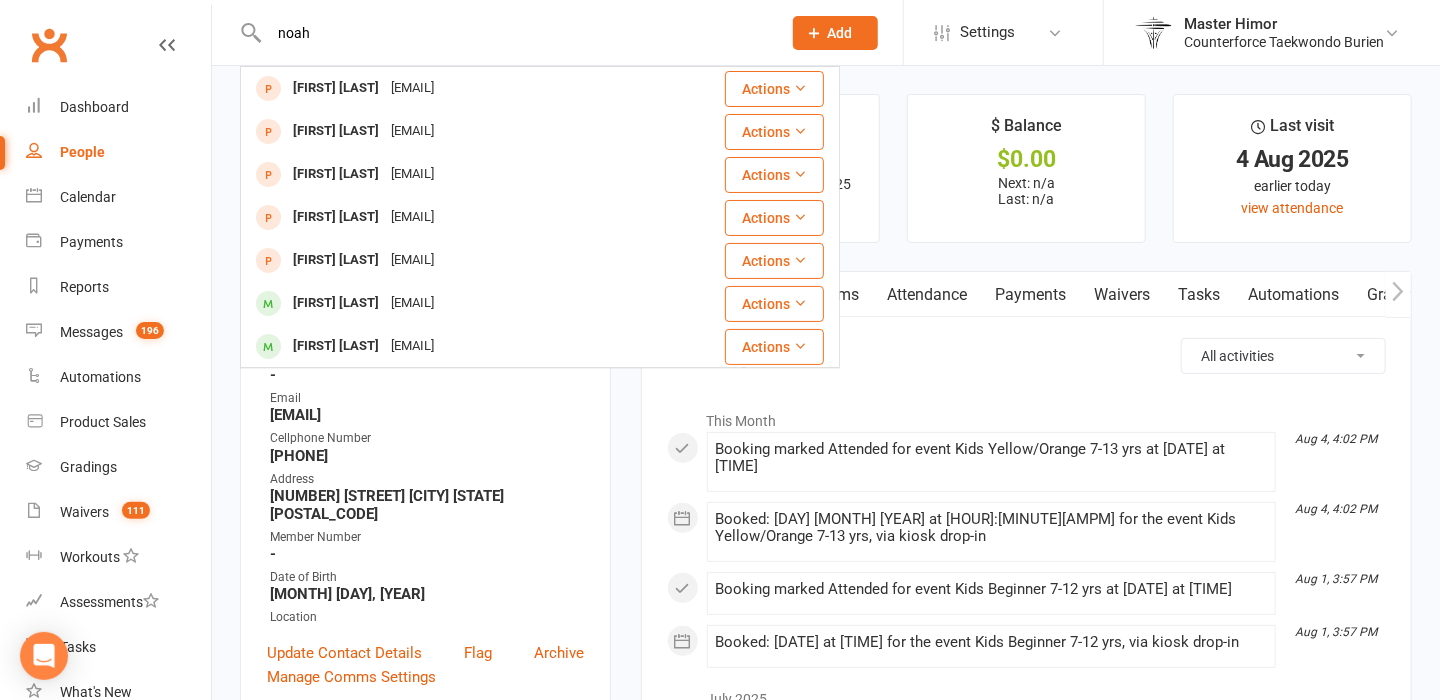 type on "noah" 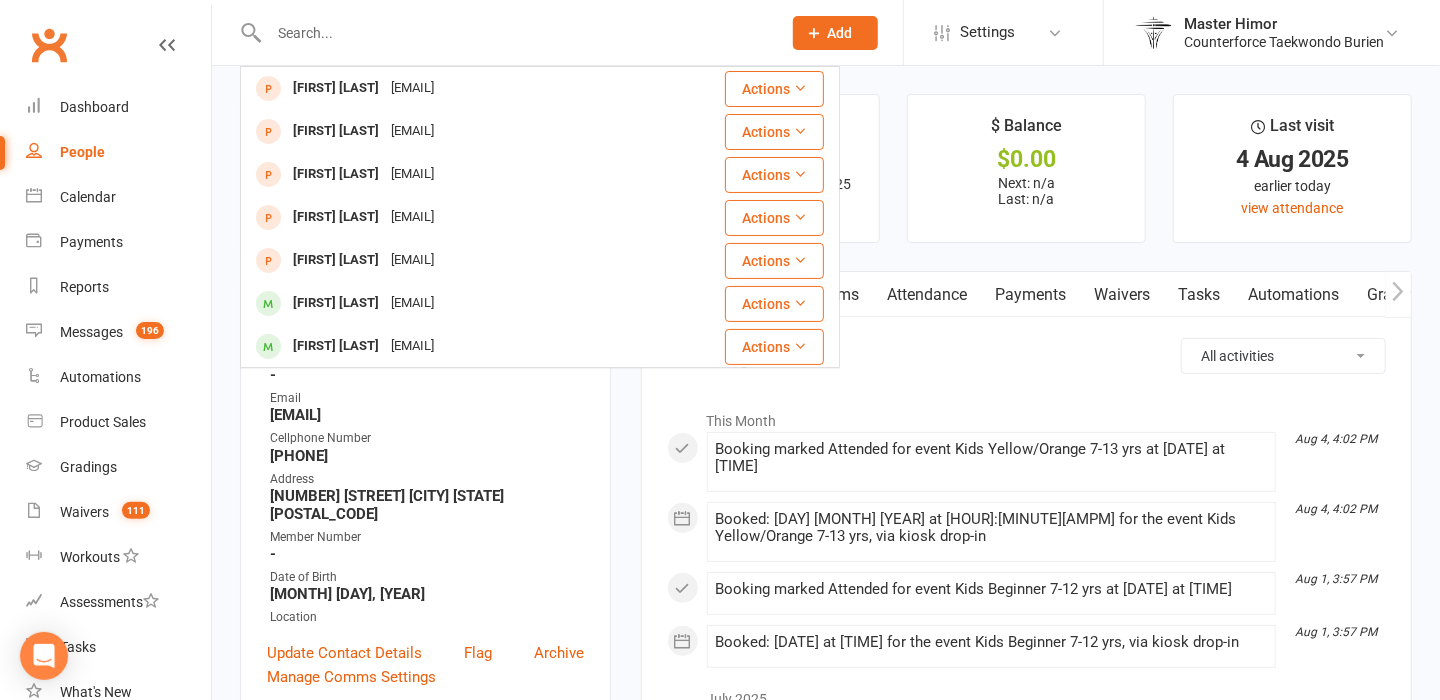 click on "Cellphone Number" at bounding box center [427, 438] 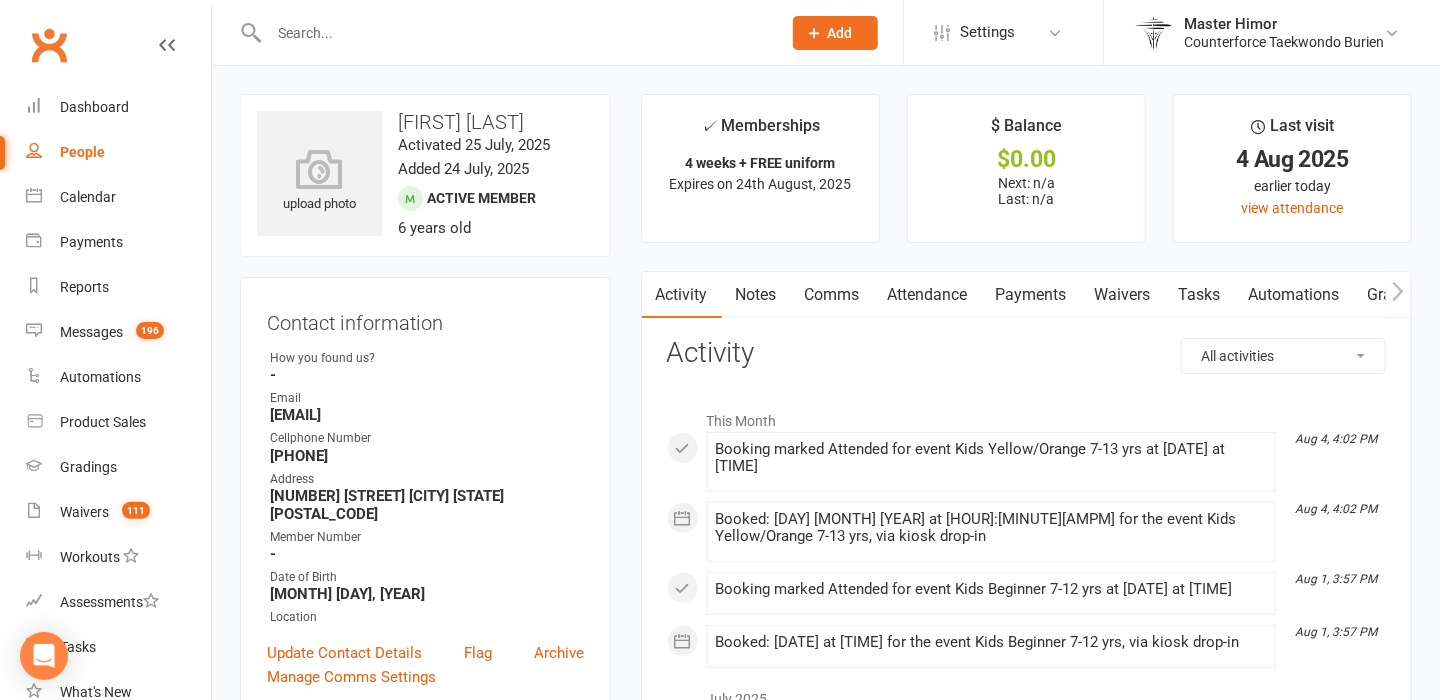 click at bounding box center (515, 33) 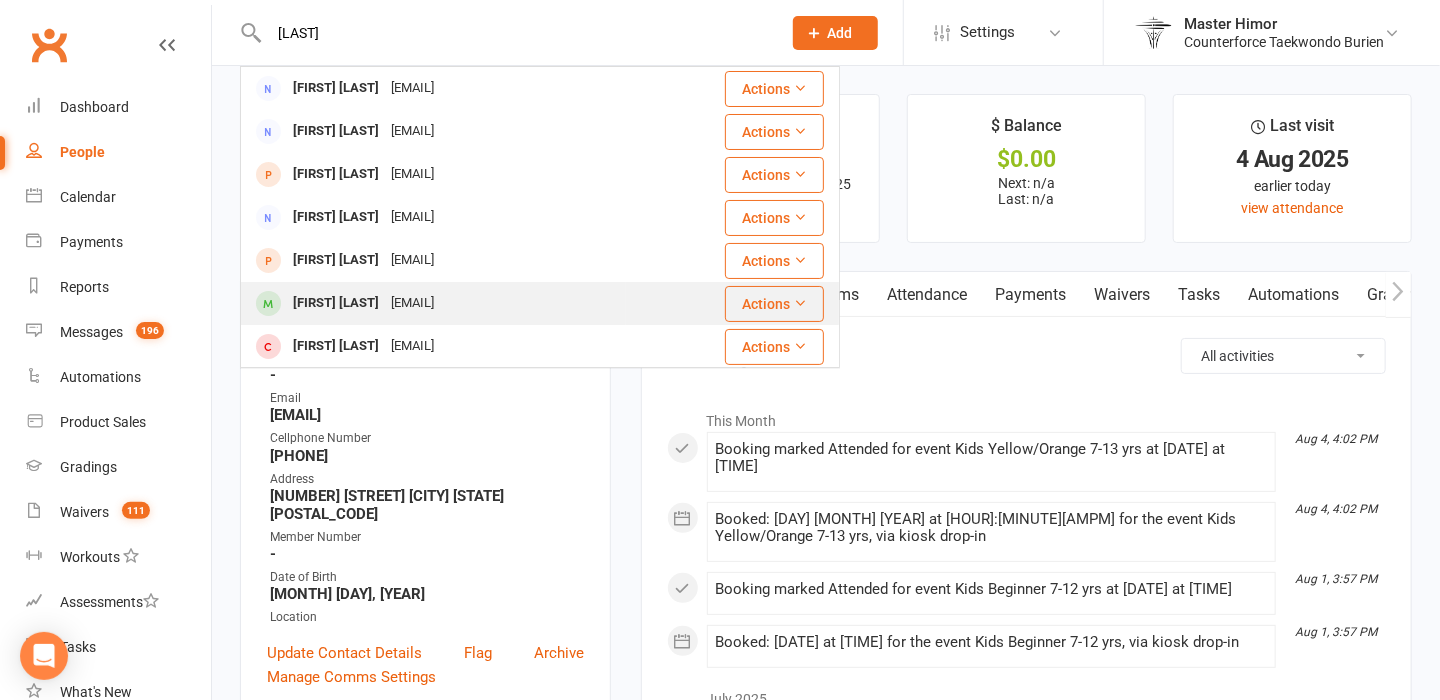 type on "[LAST]" 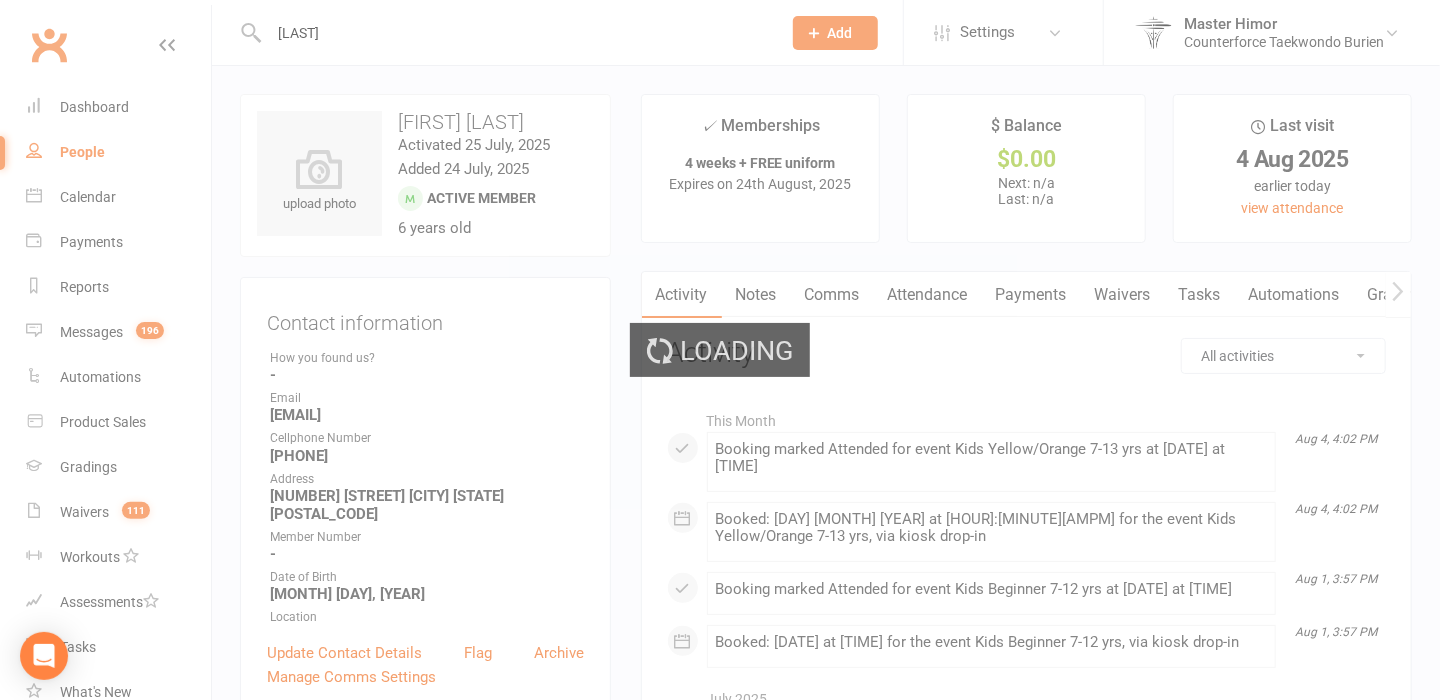 type 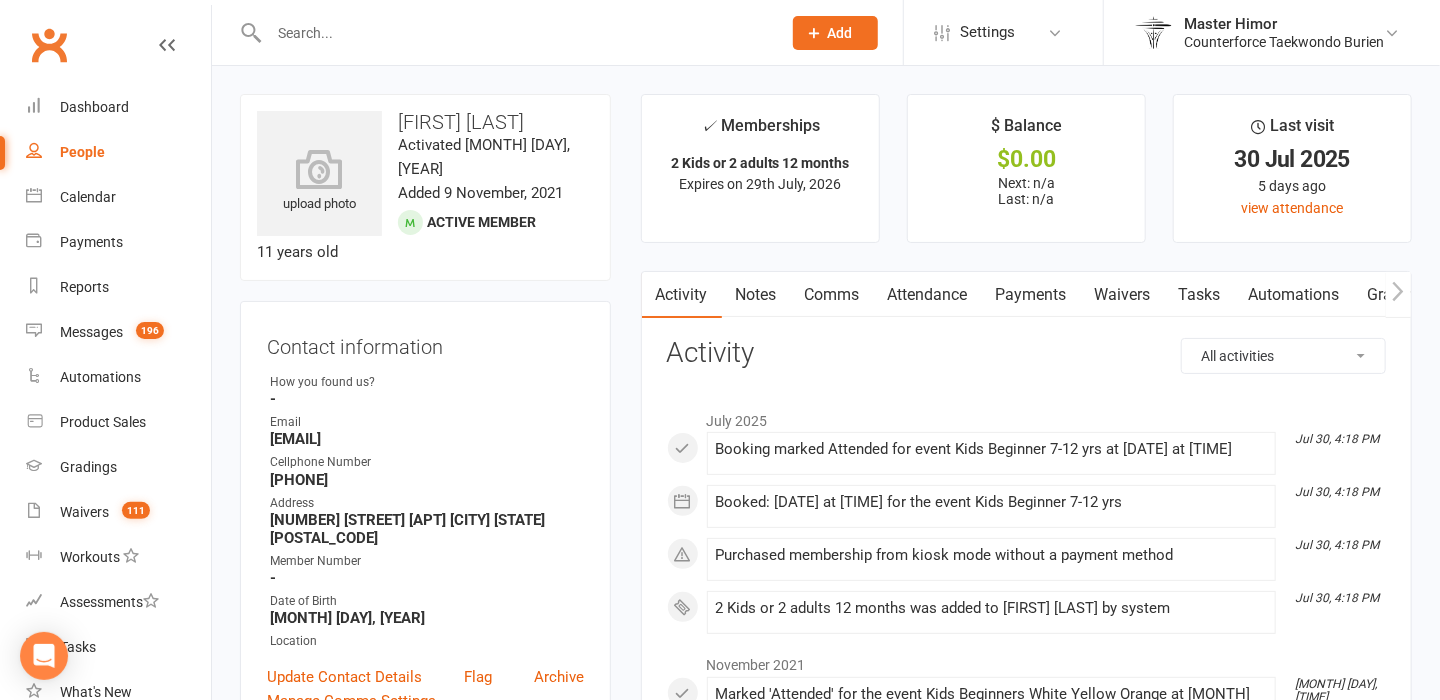 click on "Contact information" at bounding box center [425, 343] 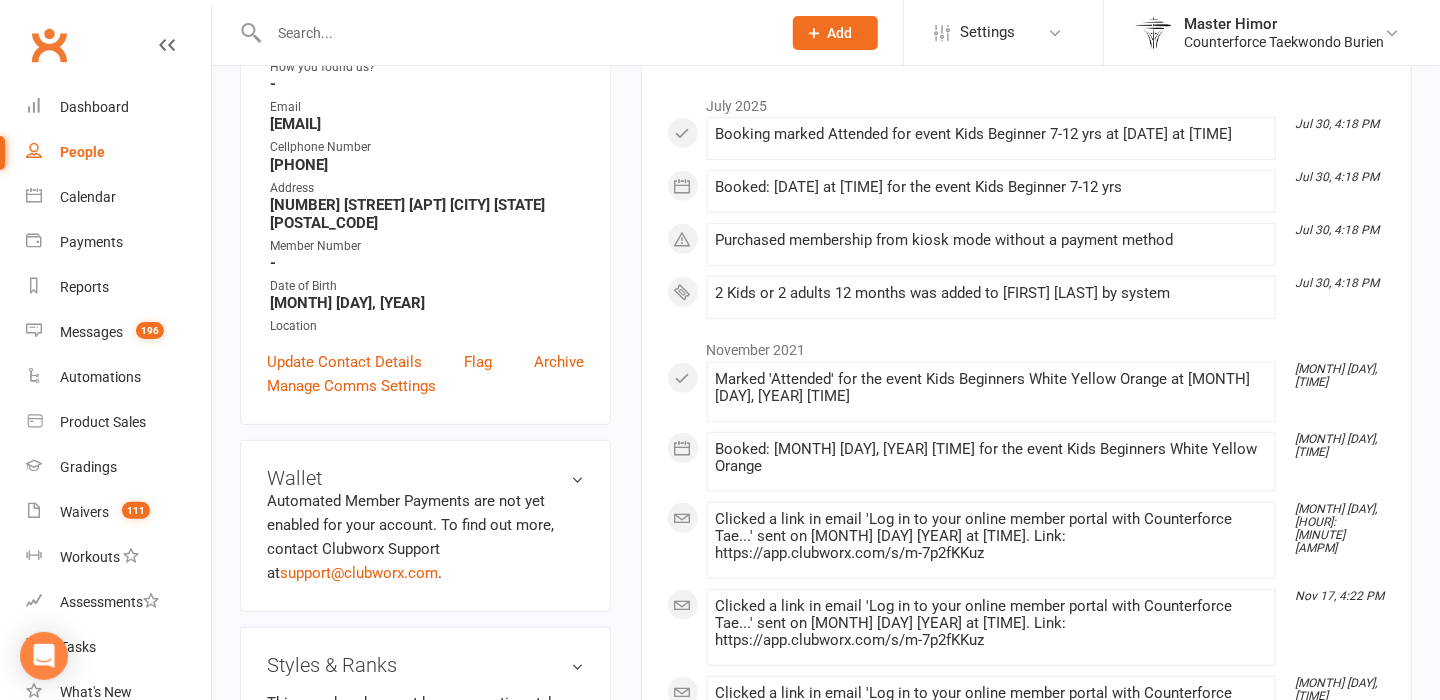 scroll, scrollTop: 640, scrollLeft: 0, axis: vertical 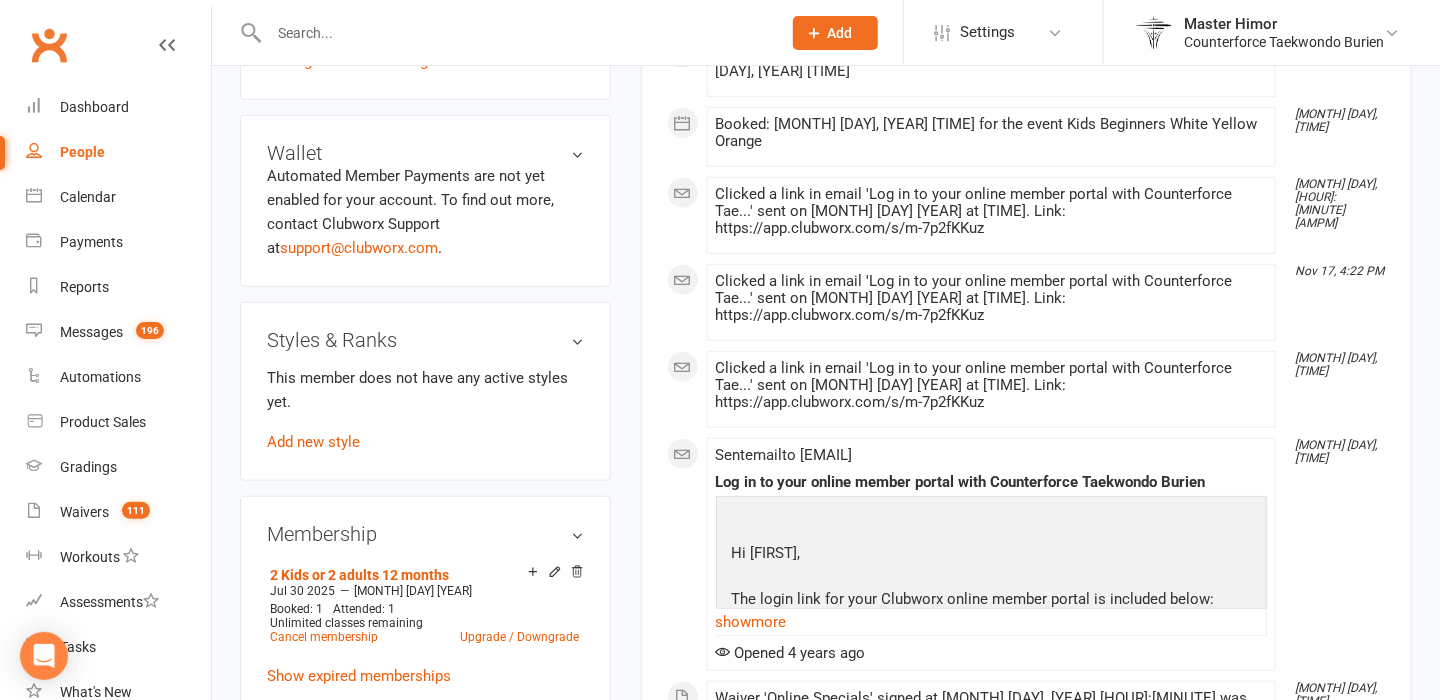 click on "Add new membership" at bounding box center (339, 716) 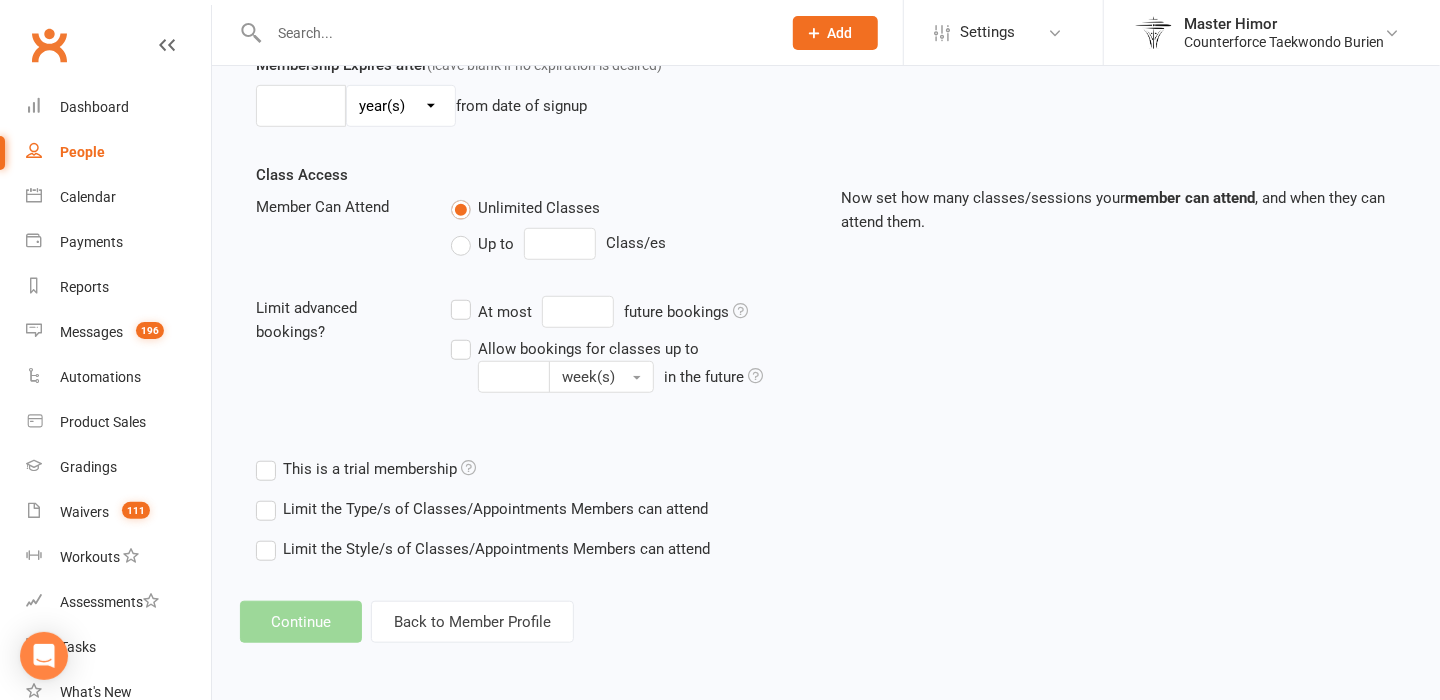 scroll, scrollTop: 0, scrollLeft: 0, axis: both 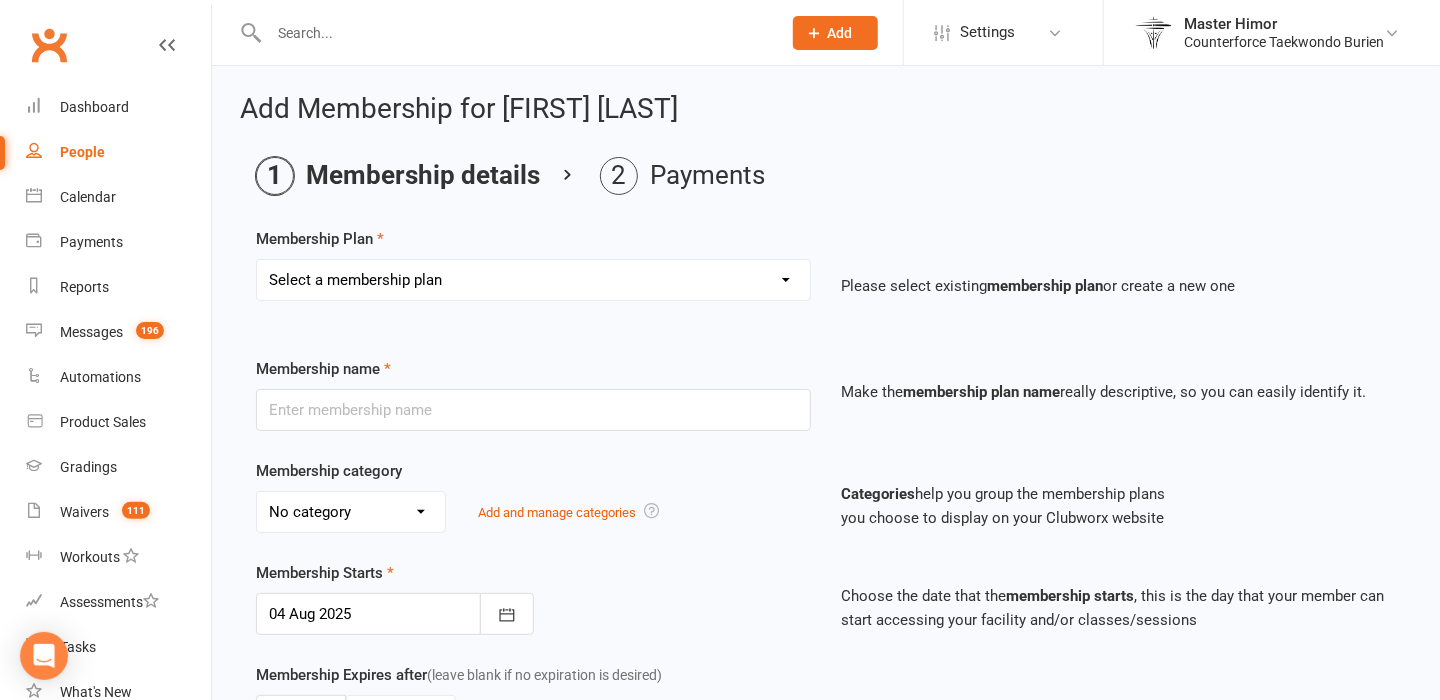 click on "Select a membership plan Create new Membership Plan 1 week FREE special 4 weeks + FREE uniform Individual 12 months Individual 6 months Individual Monthly Birthday Party NEW YEARS SPECIAL: 2 weeks + FREE uniform 2 months + FREE Uniform 1 Week CAMP Burien Individual Monthly Black Belt Club Sub-Member 2 Kids or 2 adults 12 months OLD Unlimited Family Plan Old Individual 1 x week Old PIF 1 YR Family FACILITY RENTAL Summer 2020 Special + Free Uniform Back-to-School 2 weeks special $49 2 WEEK SPECIAL" at bounding box center (533, 280) 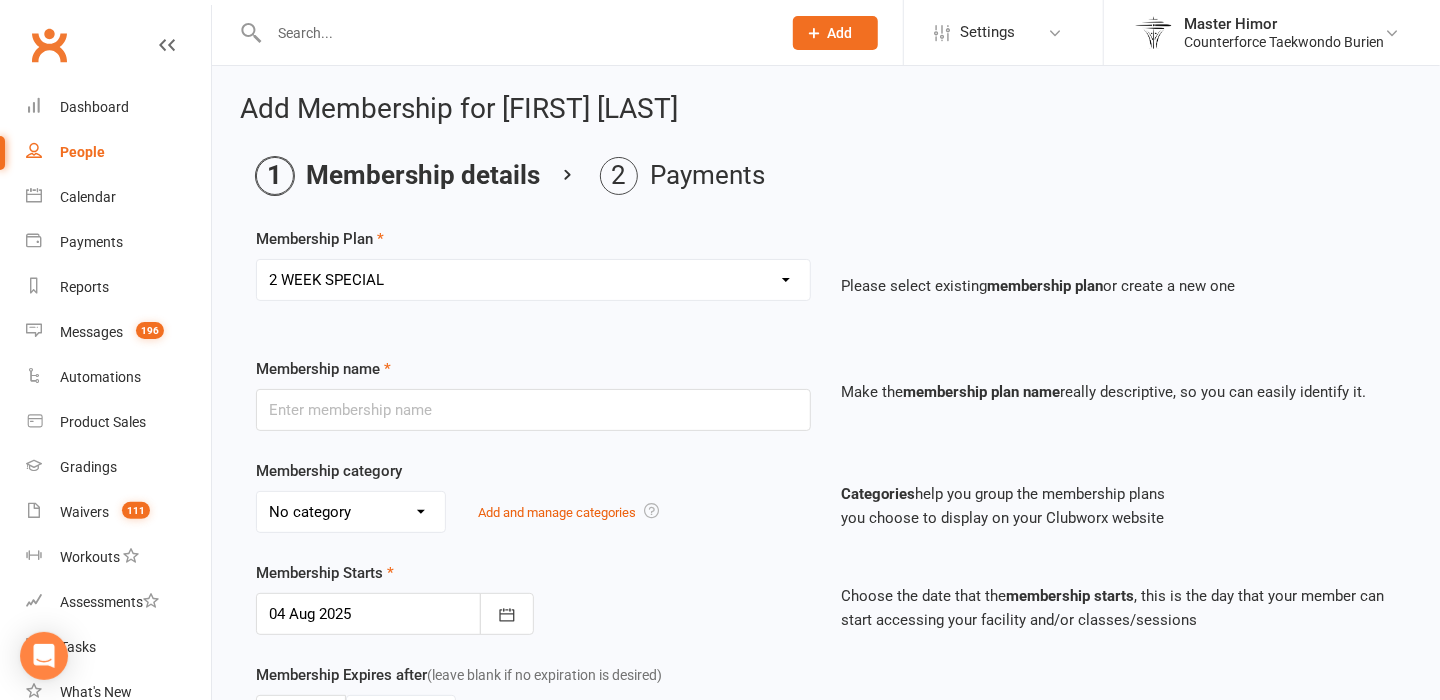 click on "Select a membership plan Create new Membership Plan 1 week FREE special 4 weeks + FREE uniform Individual 12 months Individual 6 months Individual Monthly Birthday Party NEW YEARS SPECIAL: 2 weeks + FREE uniform 2 months + FREE Uniform 1 Week CAMP Burien Individual Monthly Black Belt Club Sub-Member 2 Kids or 2 adults 12 months OLD Unlimited Family Plan Old Individual 1 x week Old PIF 1 YR Family FACILITY RENTAL Summer 2020 Special + Free Uniform Back-to-School 2 weeks special $49 2 WEEK SPECIAL" at bounding box center (533, 280) 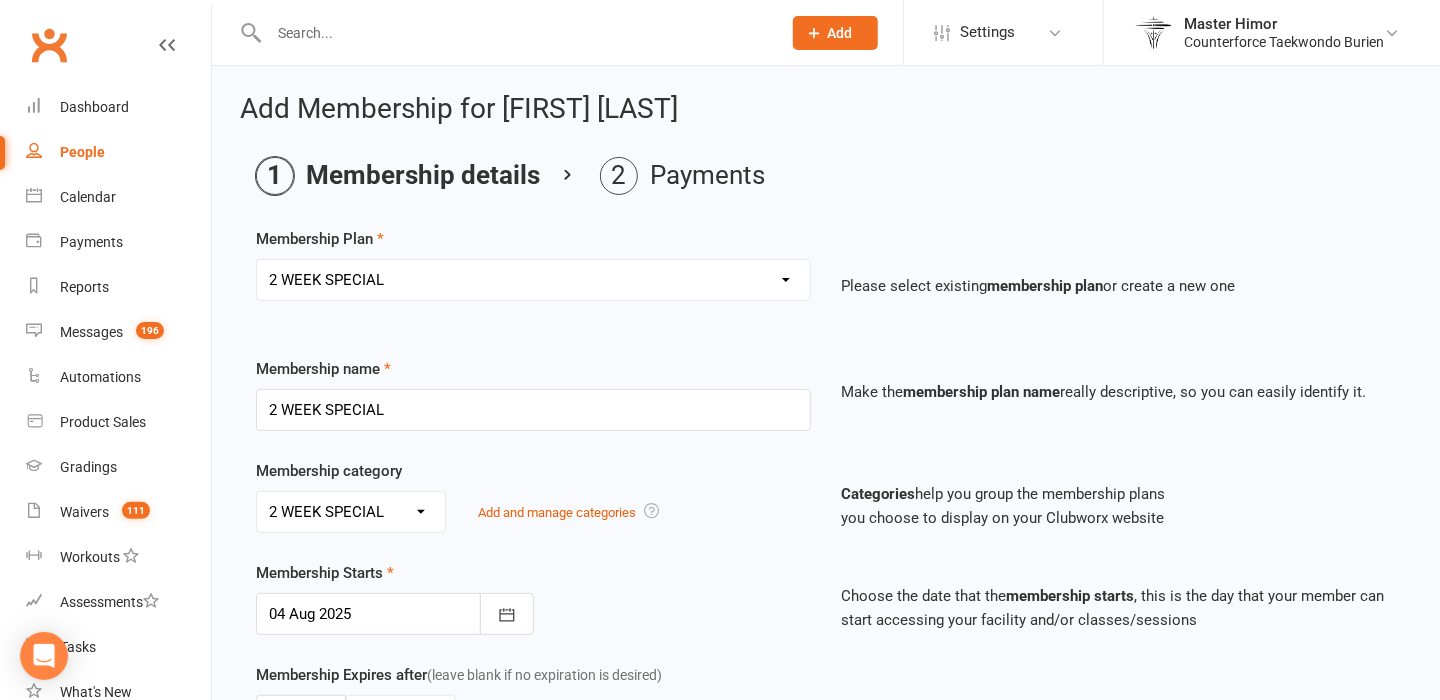 click on "Membership Starts 04 Aug 2025
August 2025
Sun Mon Tue Wed Thu Fri Sat
31
27
28
29
30
31
01
02
32
03
04
05
06
07
08
09
33
10
11
12
13
14
15
16
34
17
18
19
20
21
22
23
35
24
25
26
27
28
29
30
36 31" at bounding box center [533, 598] 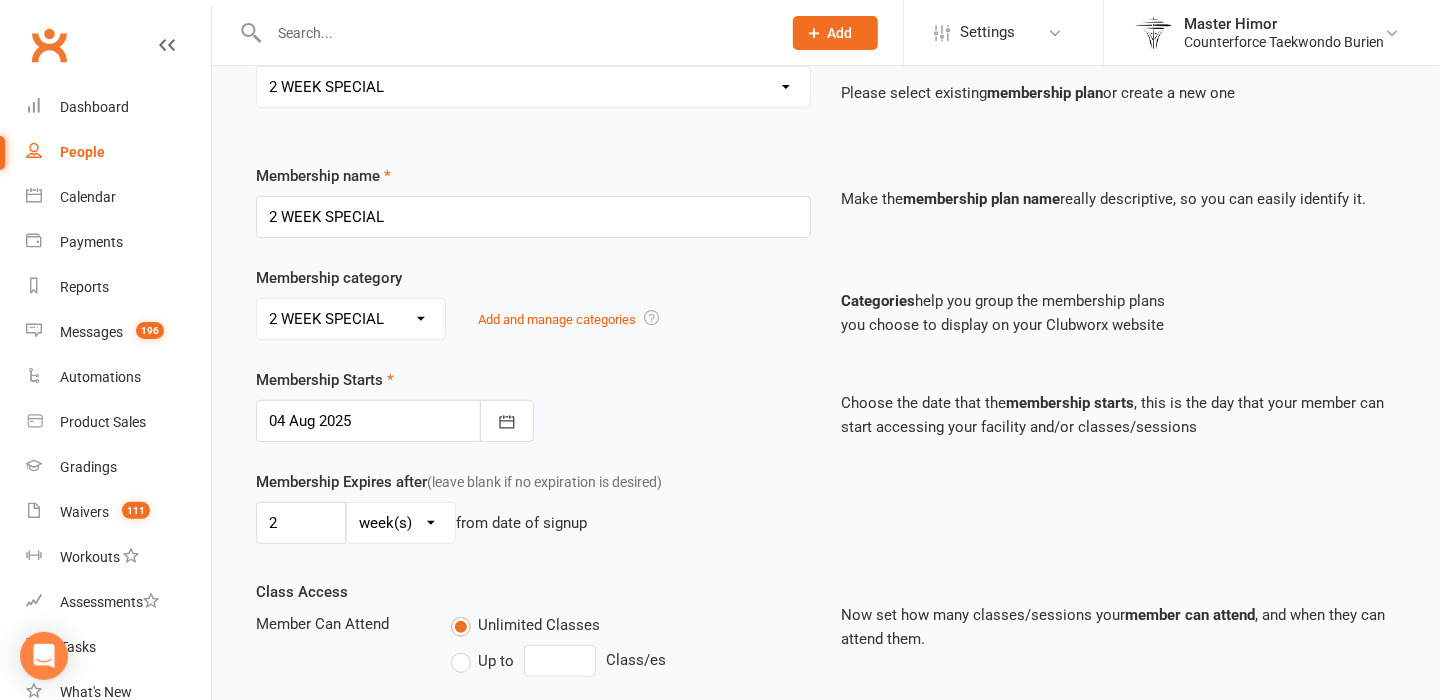 scroll, scrollTop: 280, scrollLeft: 0, axis: vertical 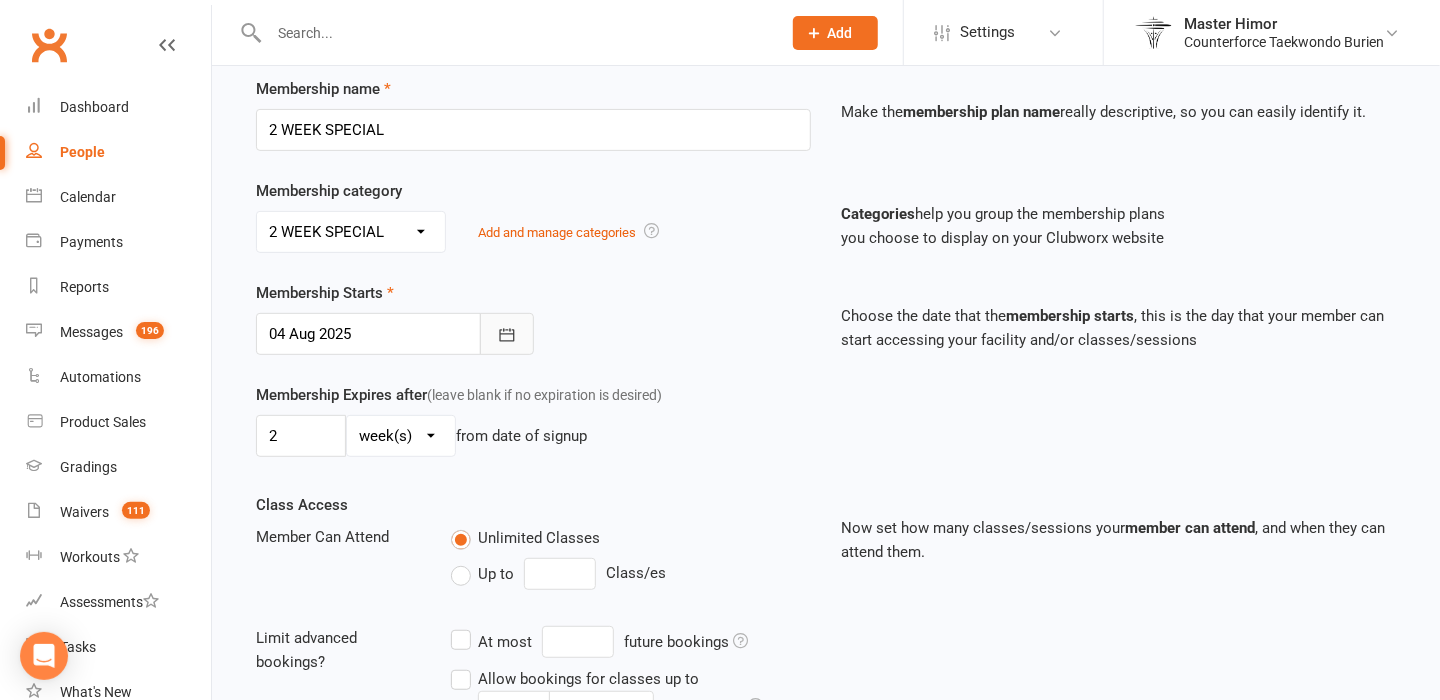 click at bounding box center (507, 334) 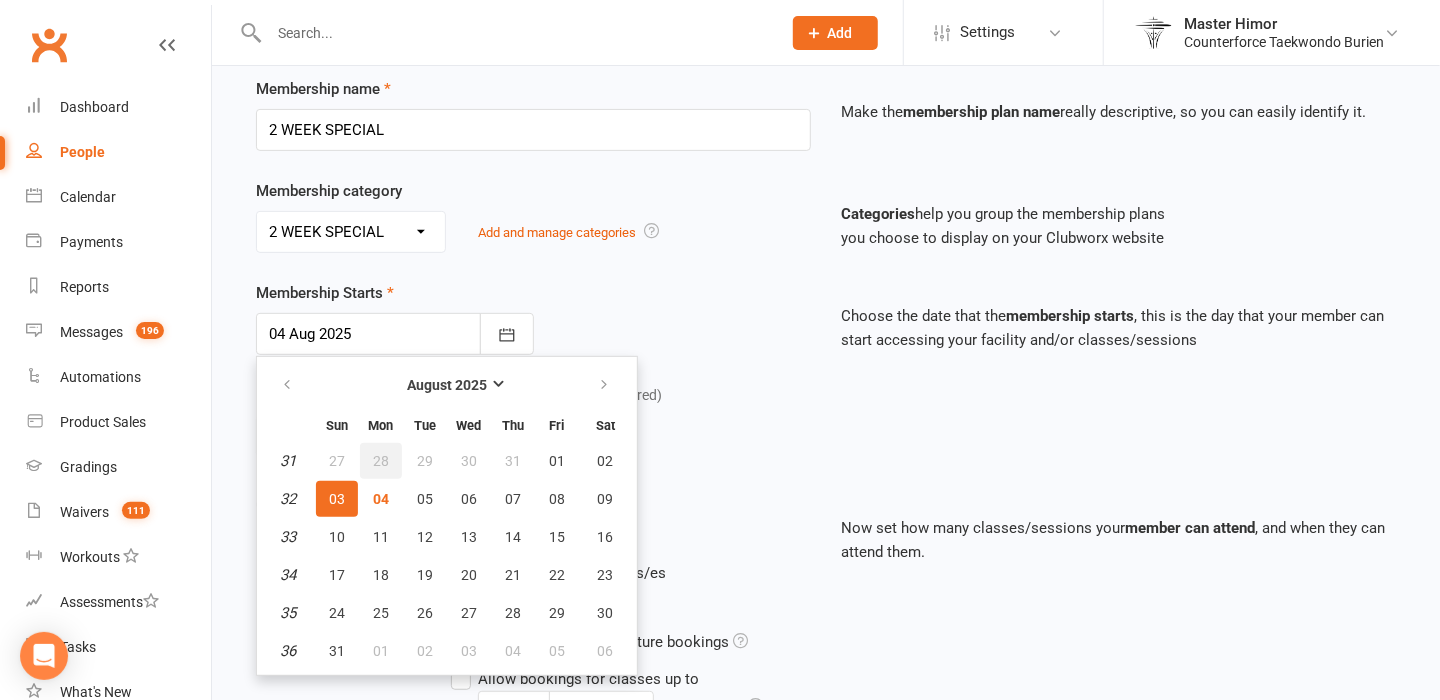 click on "28" at bounding box center [381, 461] 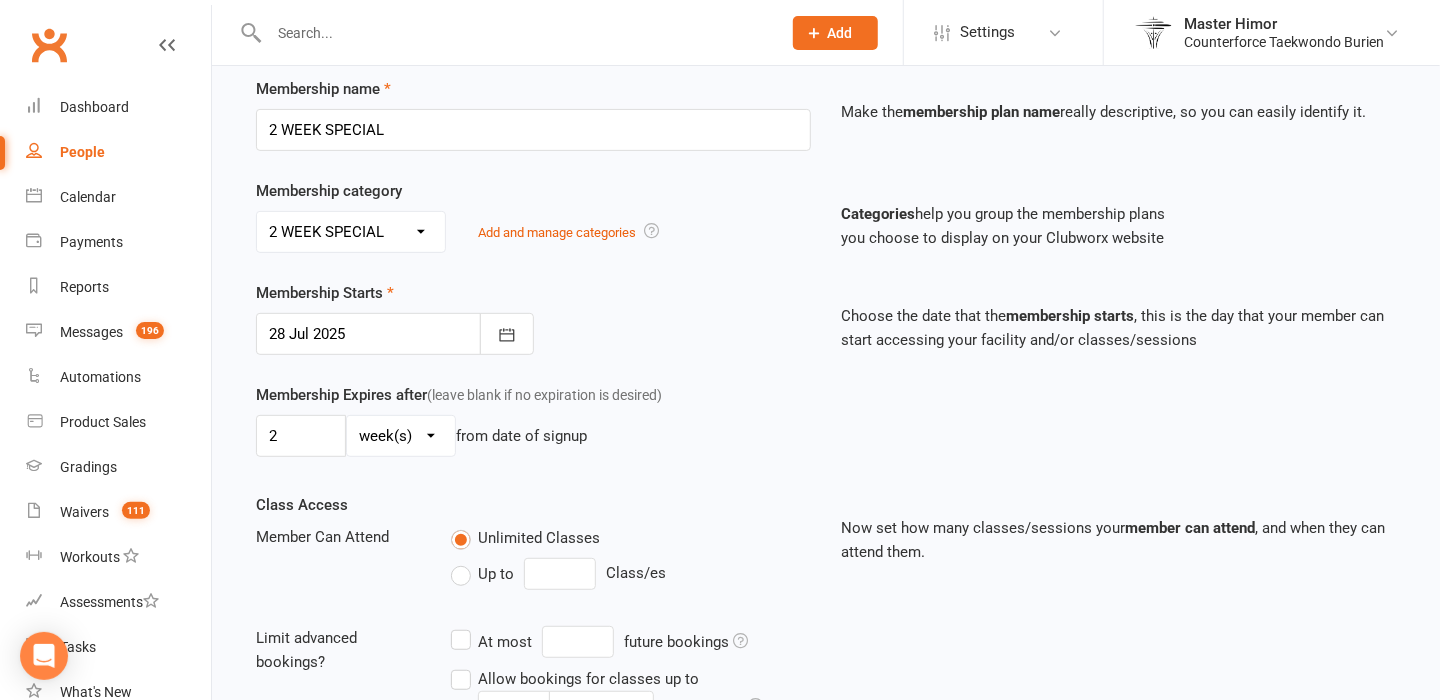click on "2 day(s) week(s) month(s) year(s)   from date of signup" at bounding box center (533, 436) 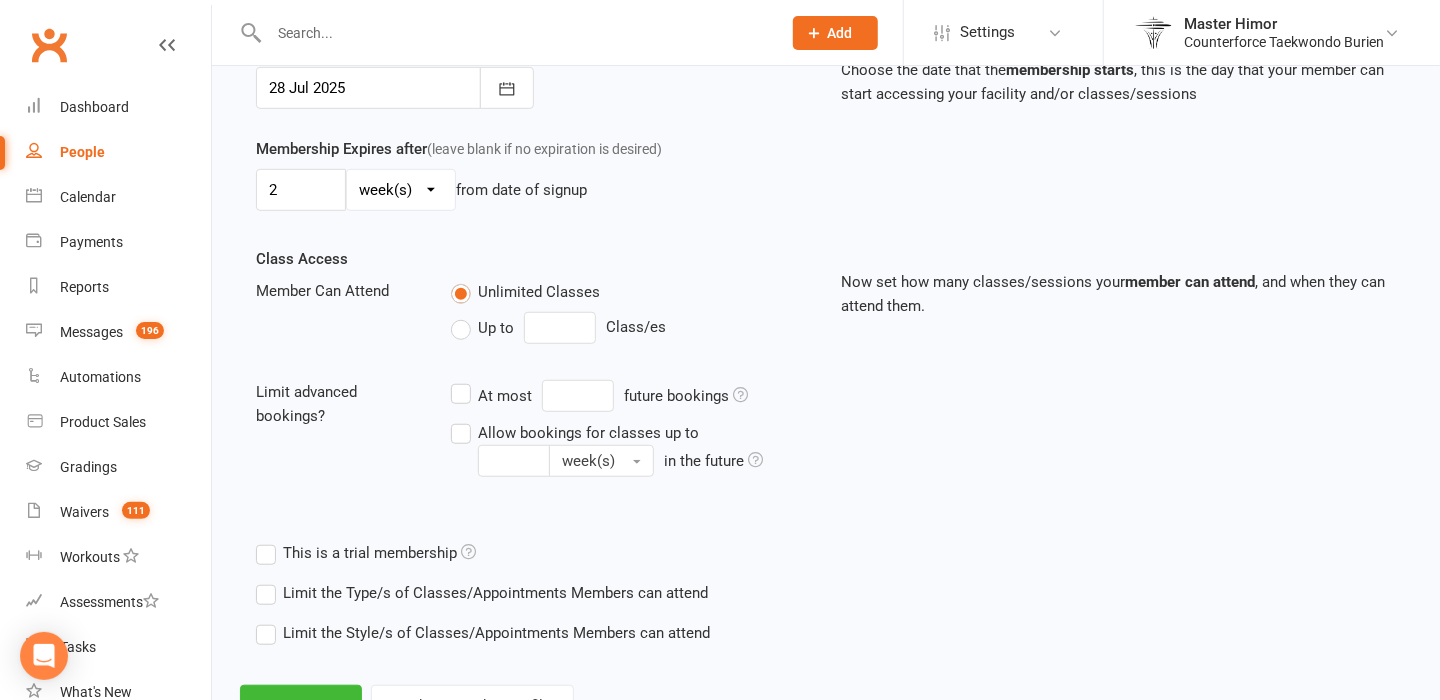scroll, scrollTop: 486, scrollLeft: 0, axis: vertical 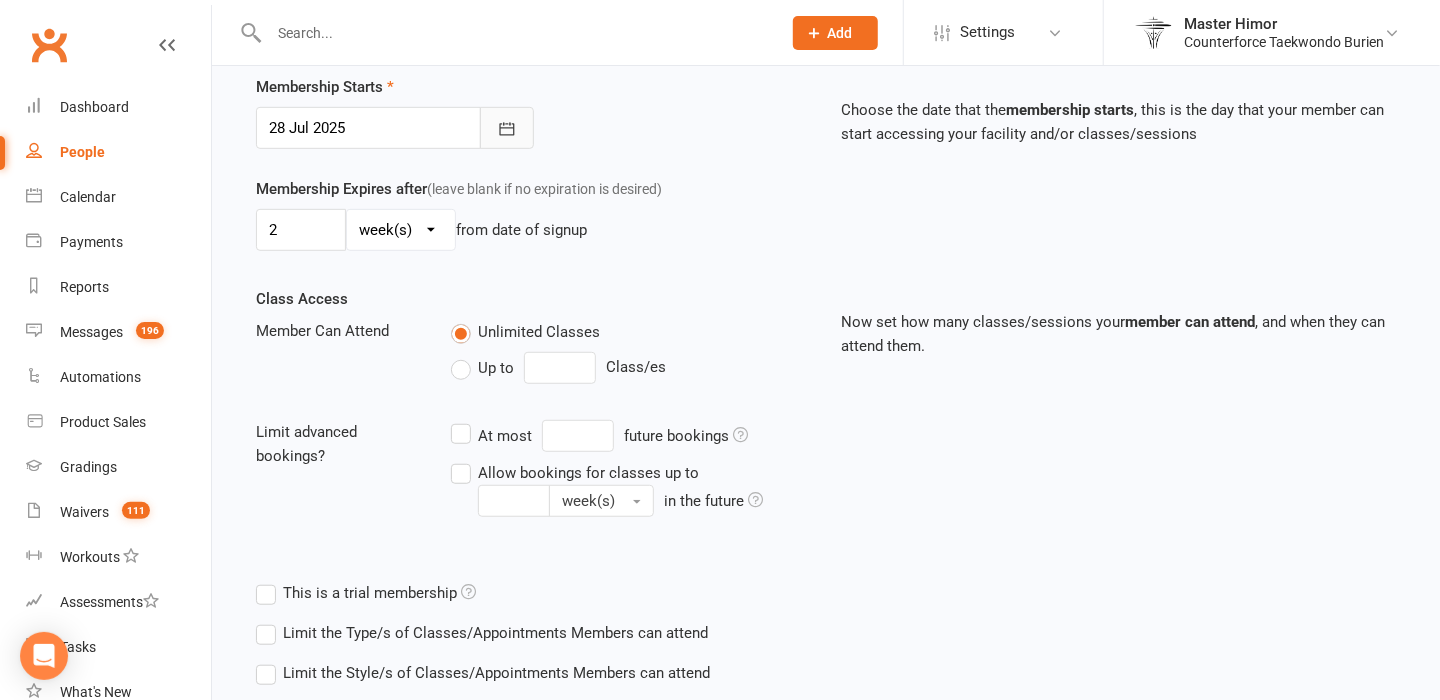 click 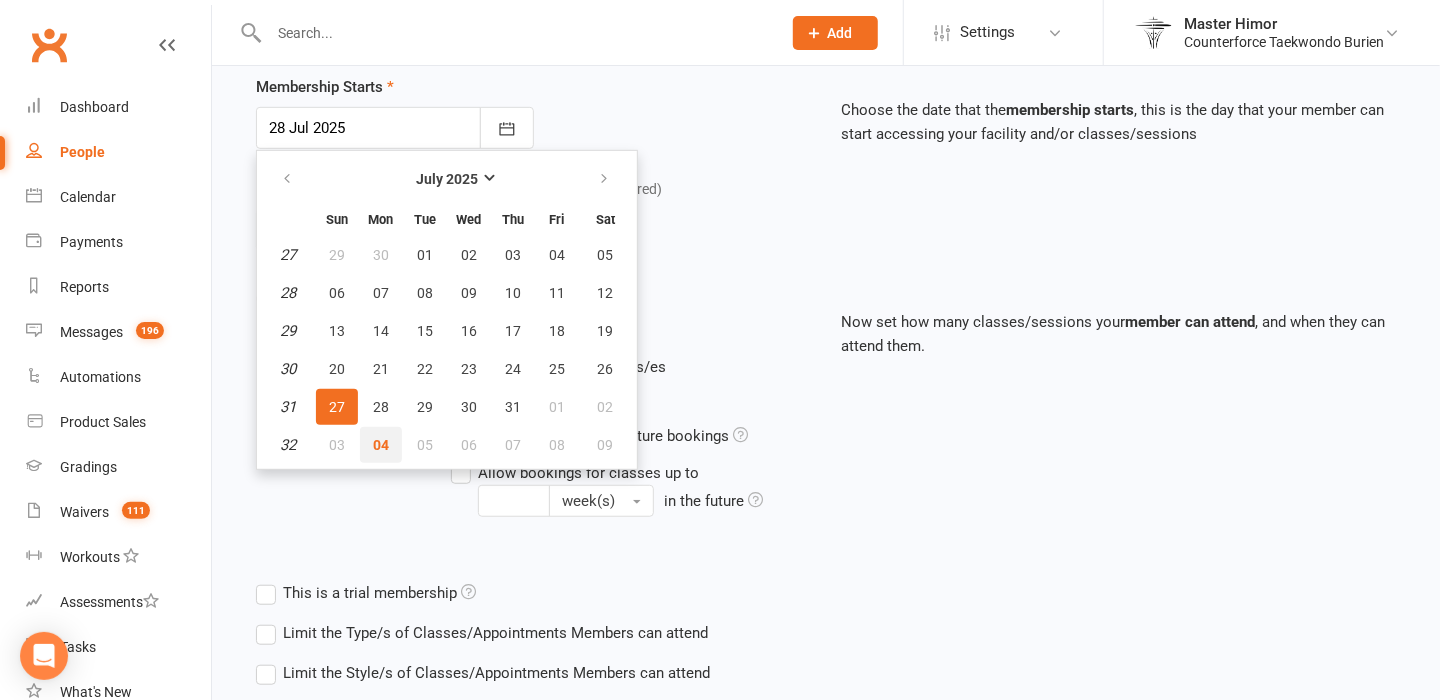 click on "04" at bounding box center (381, 445) 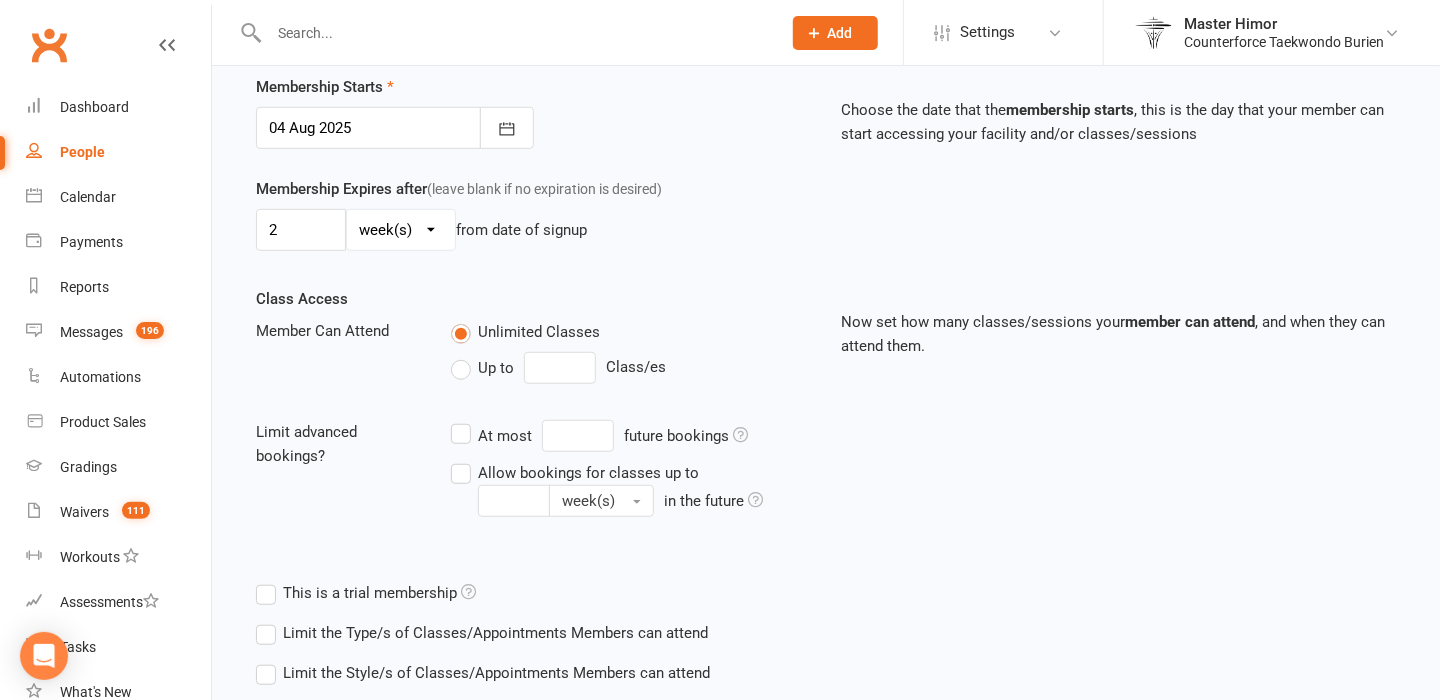click on "Limit advanced bookings?" at bounding box center [338, 444] 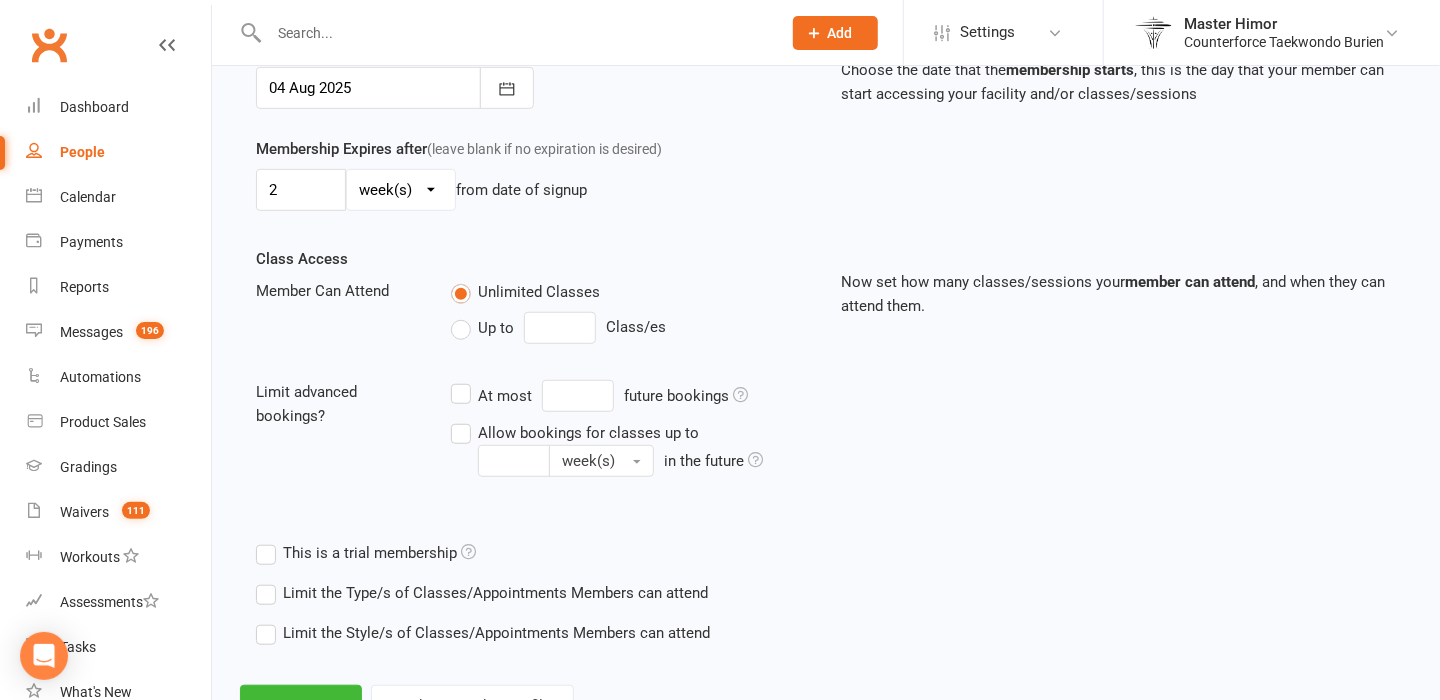 scroll, scrollTop: 606, scrollLeft: 0, axis: vertical 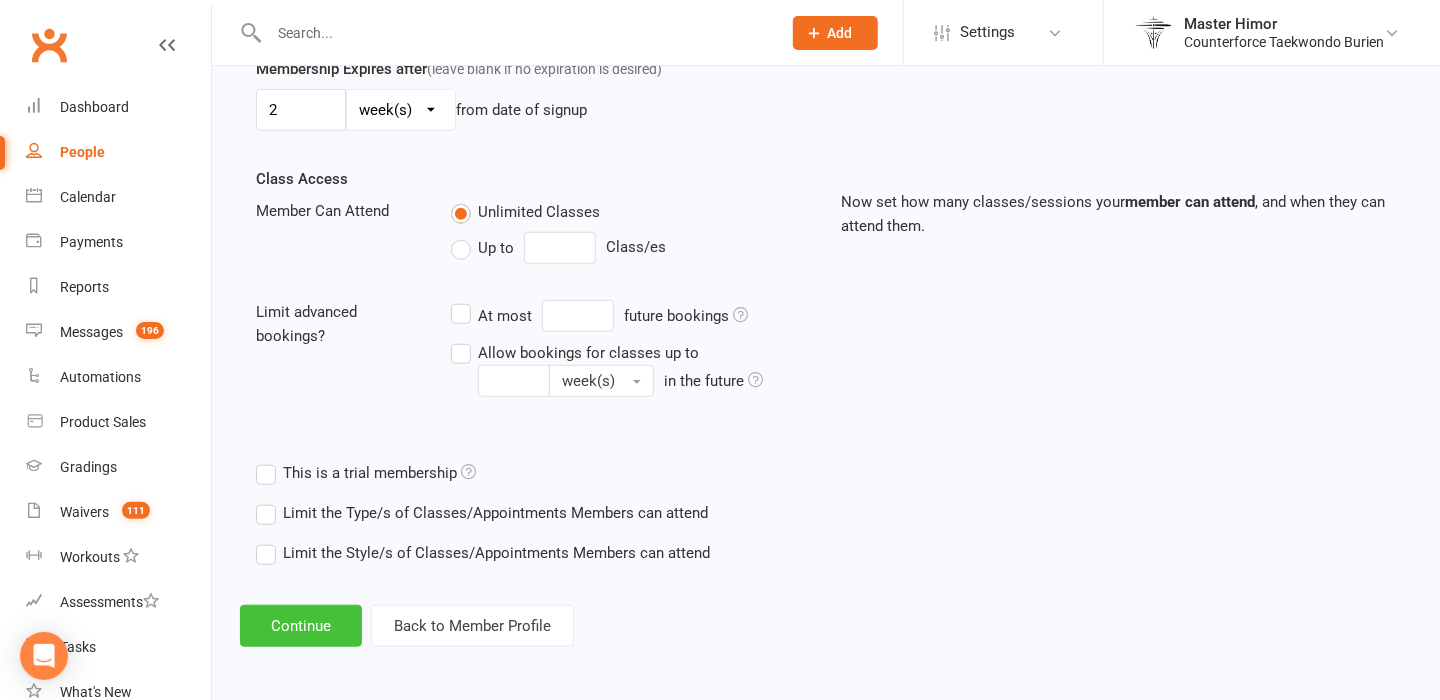 click on "Continue" at bounding box center (301, 626) 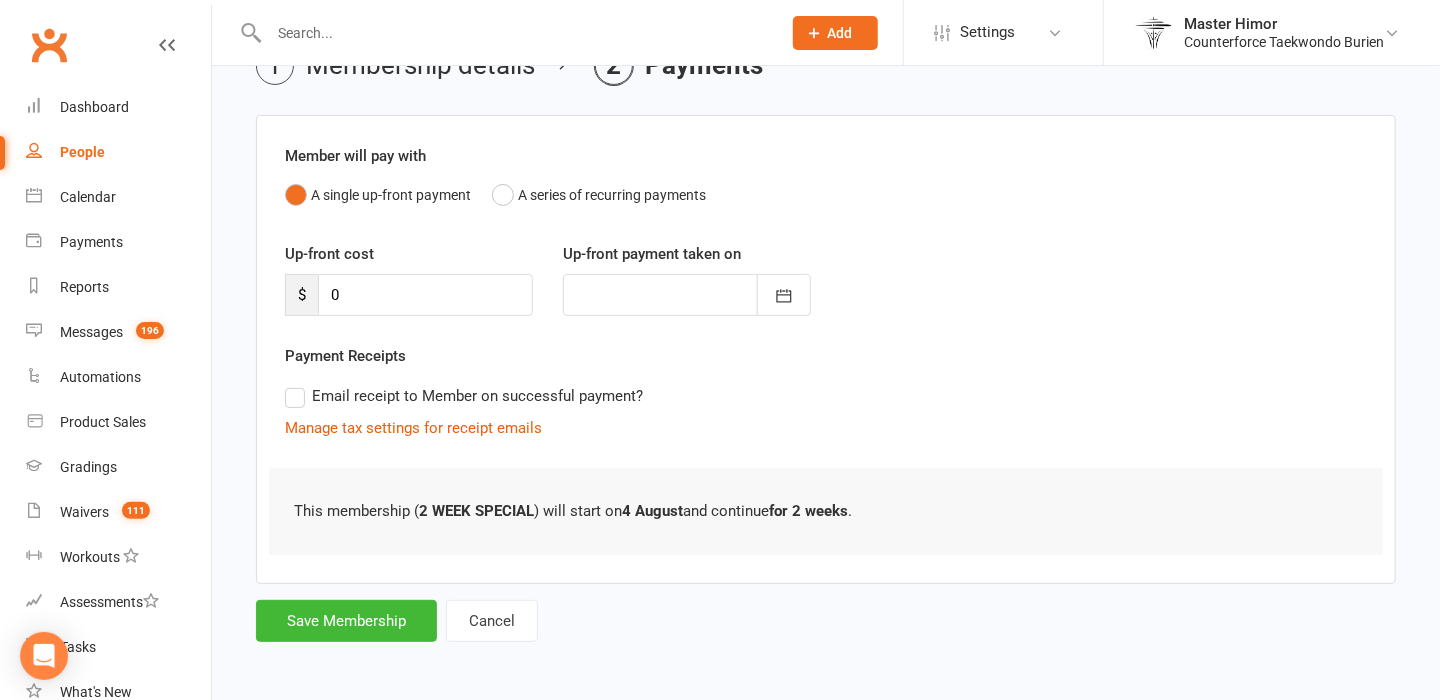 scroll, scrollTop: 111, scrollLeft: 0, axis: vertical 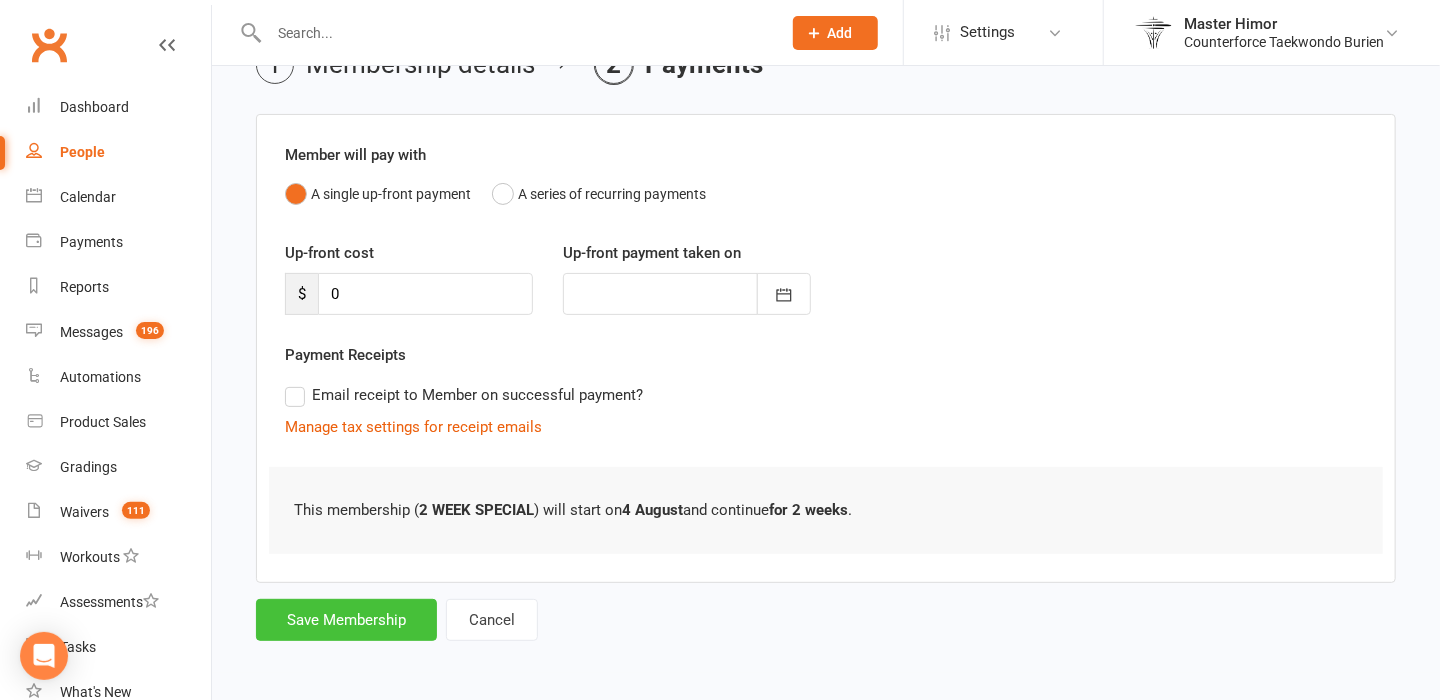 click on "Save Membership" at bounding box center [346, 620] 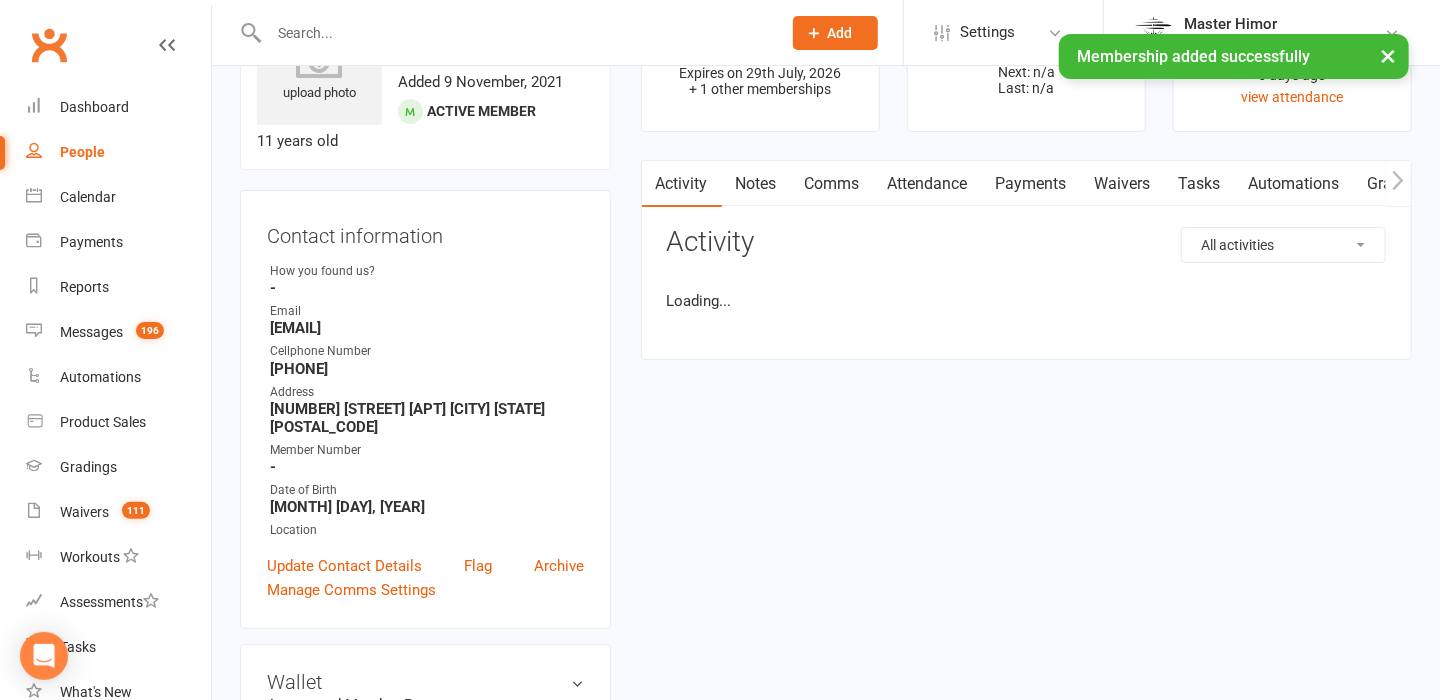 scroll, scrollTop: 0, scrollLeft: 0, axis: both 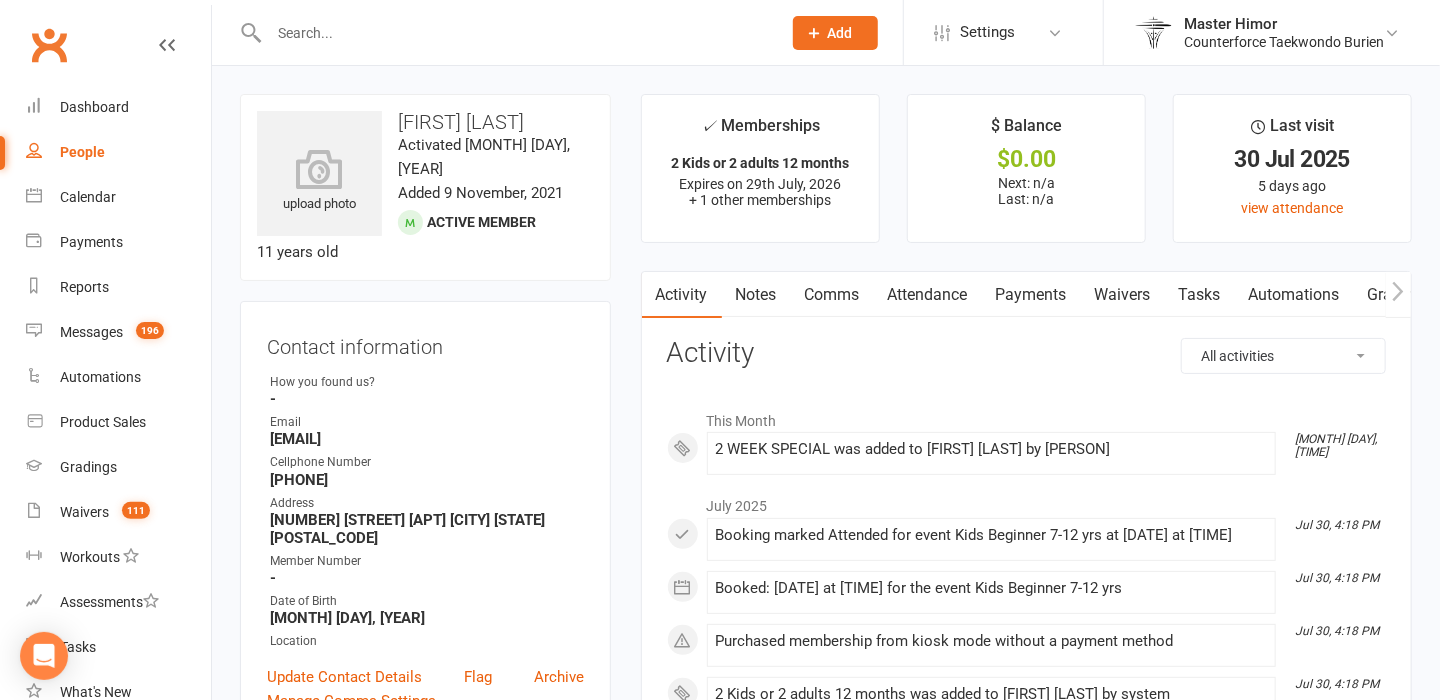 click at bounding box center [515, 33] 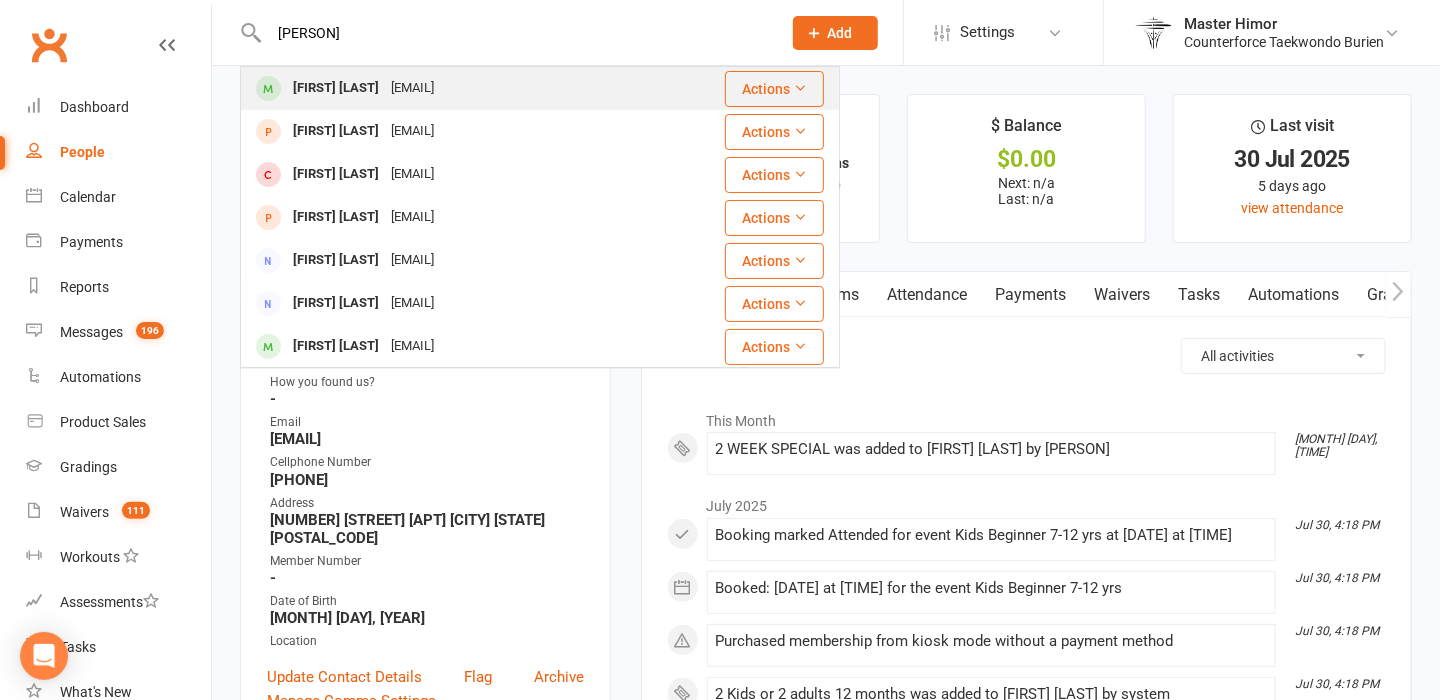 type on "[PERSON]" 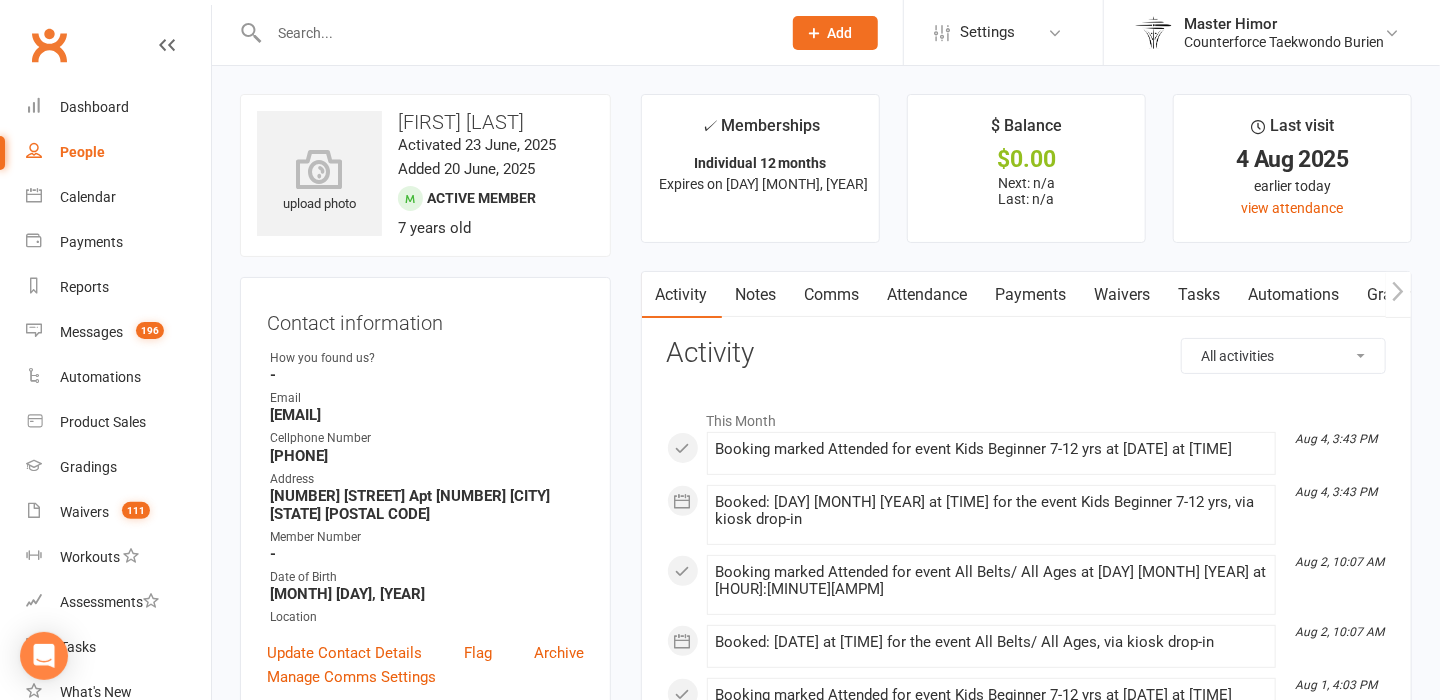 click on "[EMAIL]" at bounding box center (427, 415) 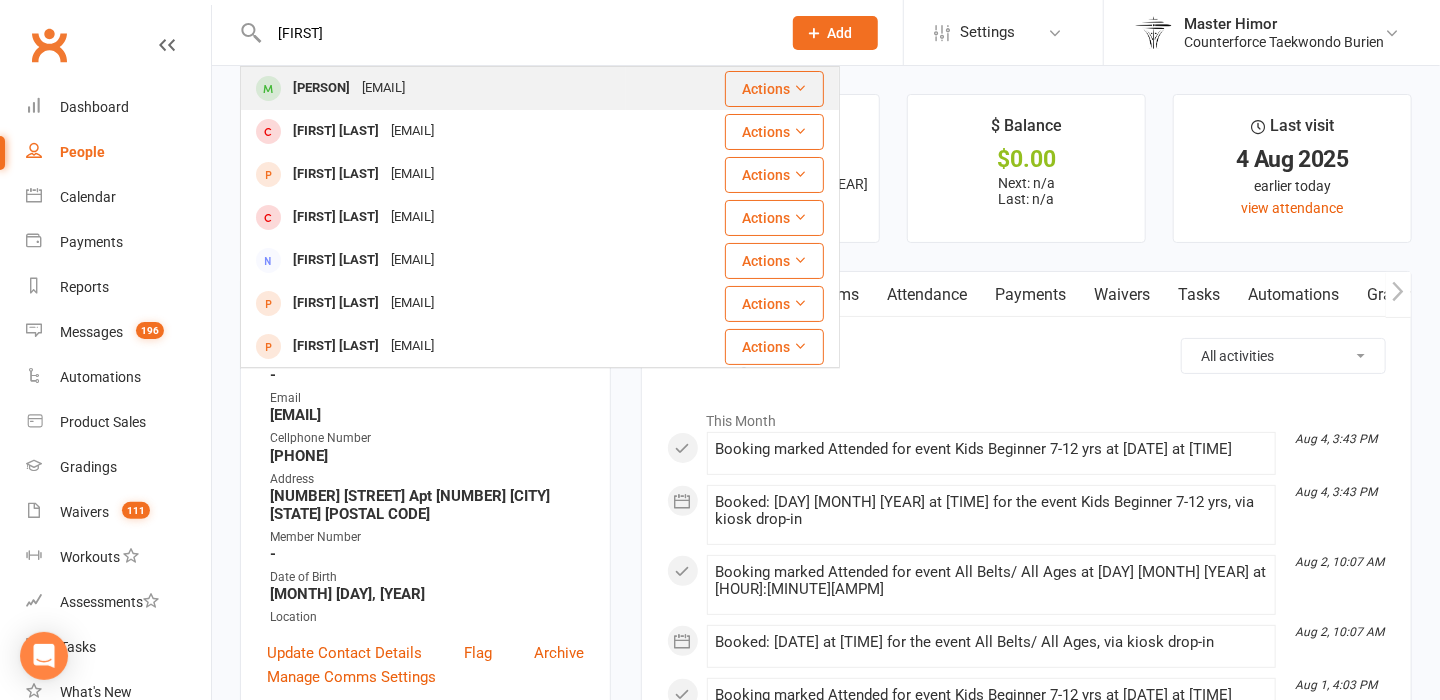 type on "[FIRST]" 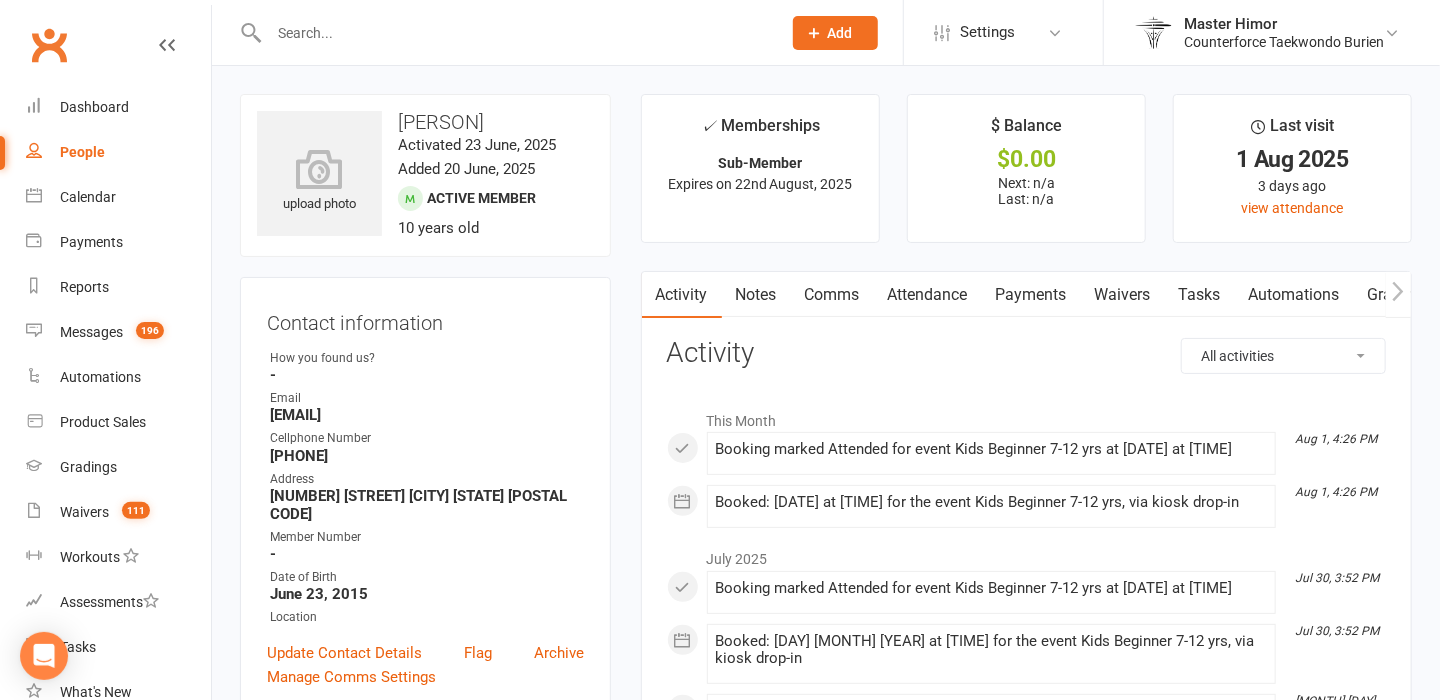 click on "[EMAIL]" at bounding box center [427, 415] 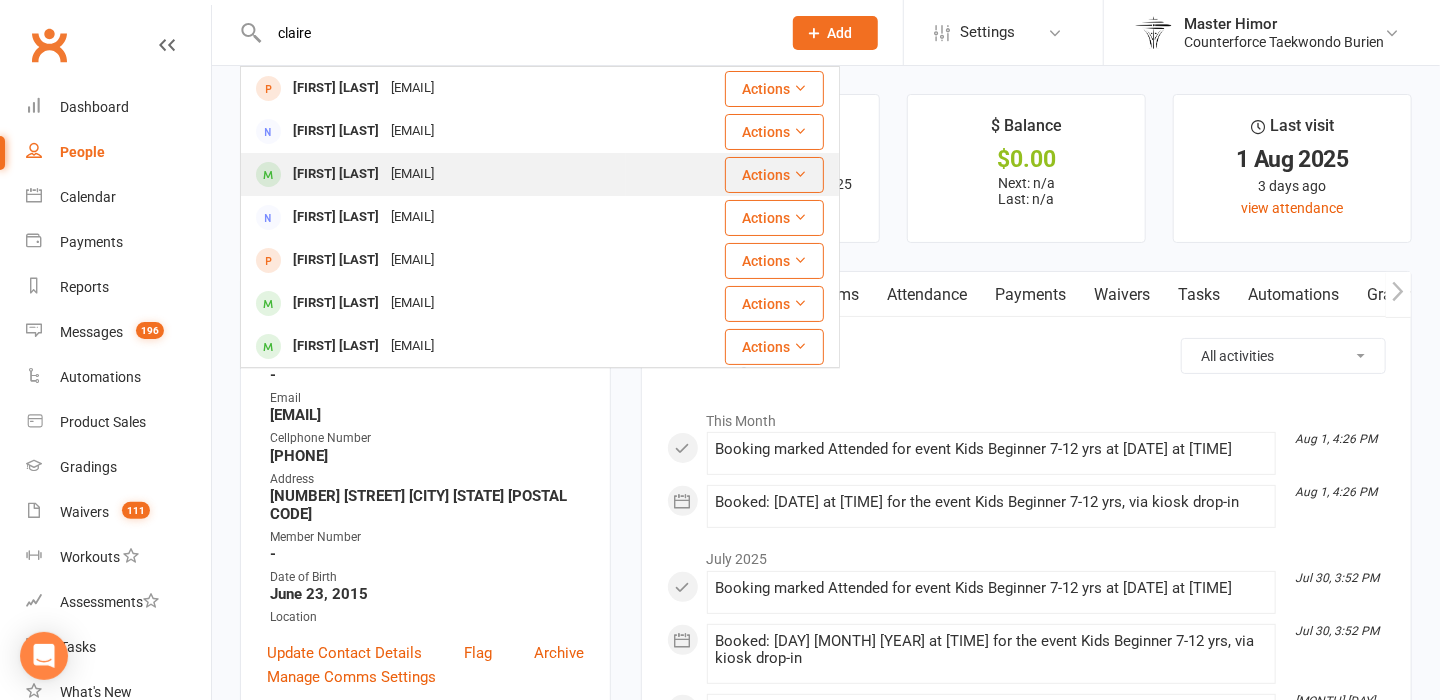 type on "claire" 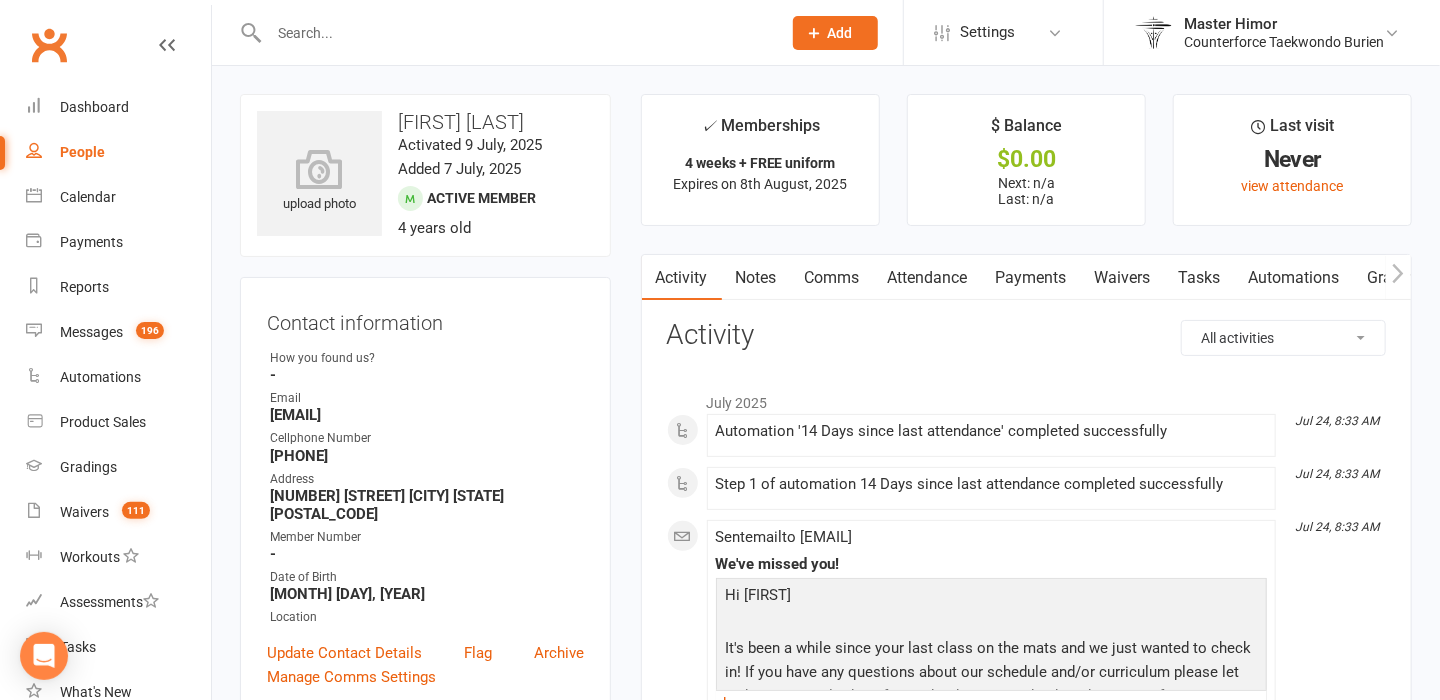 click on "[EMAIL]" at bounding box center (427, 415) 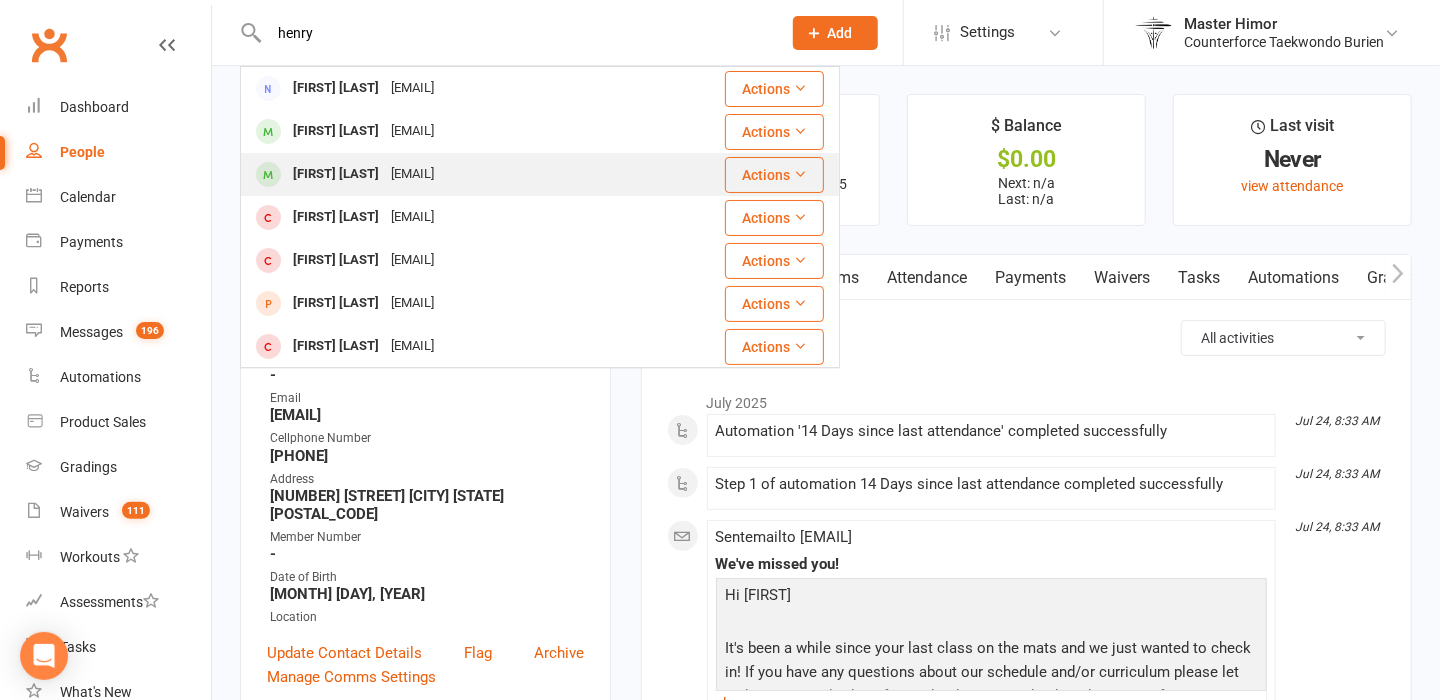 type on "henry" 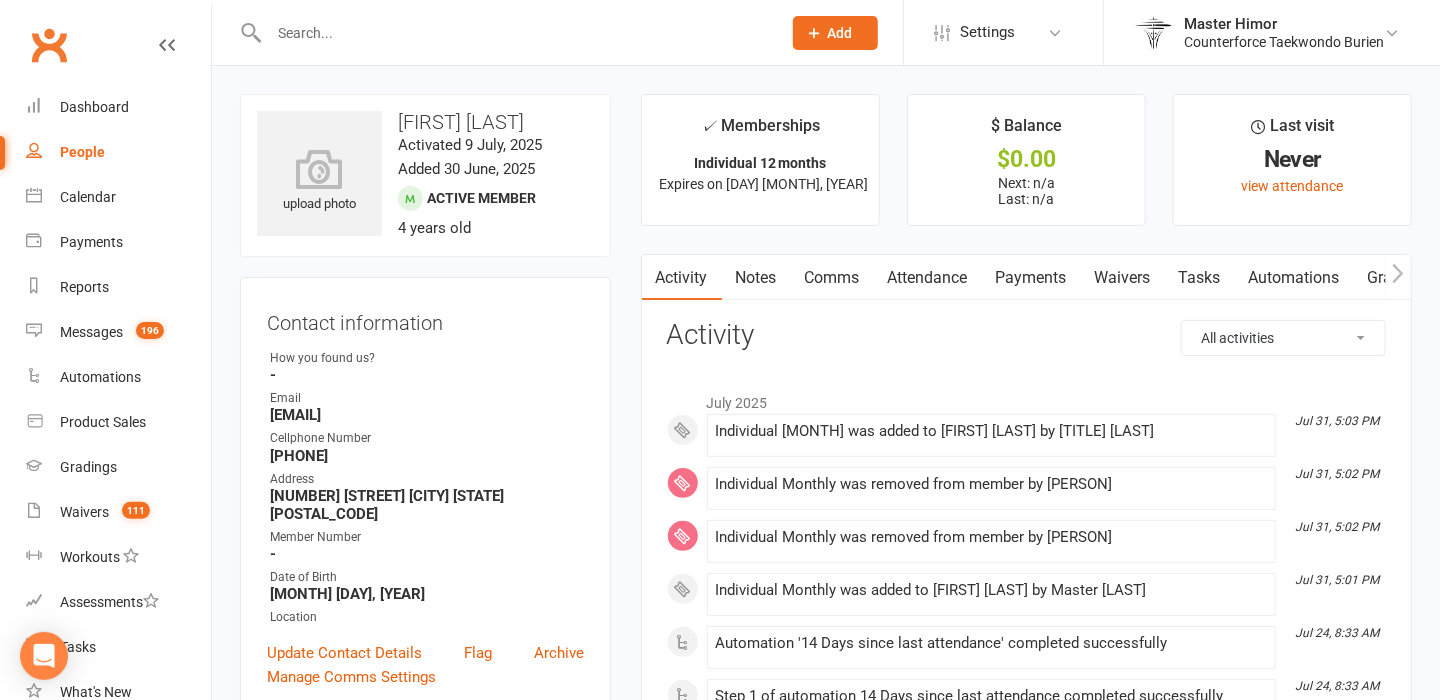 click on "[EMAIL]" at bounding box center (427, 415) 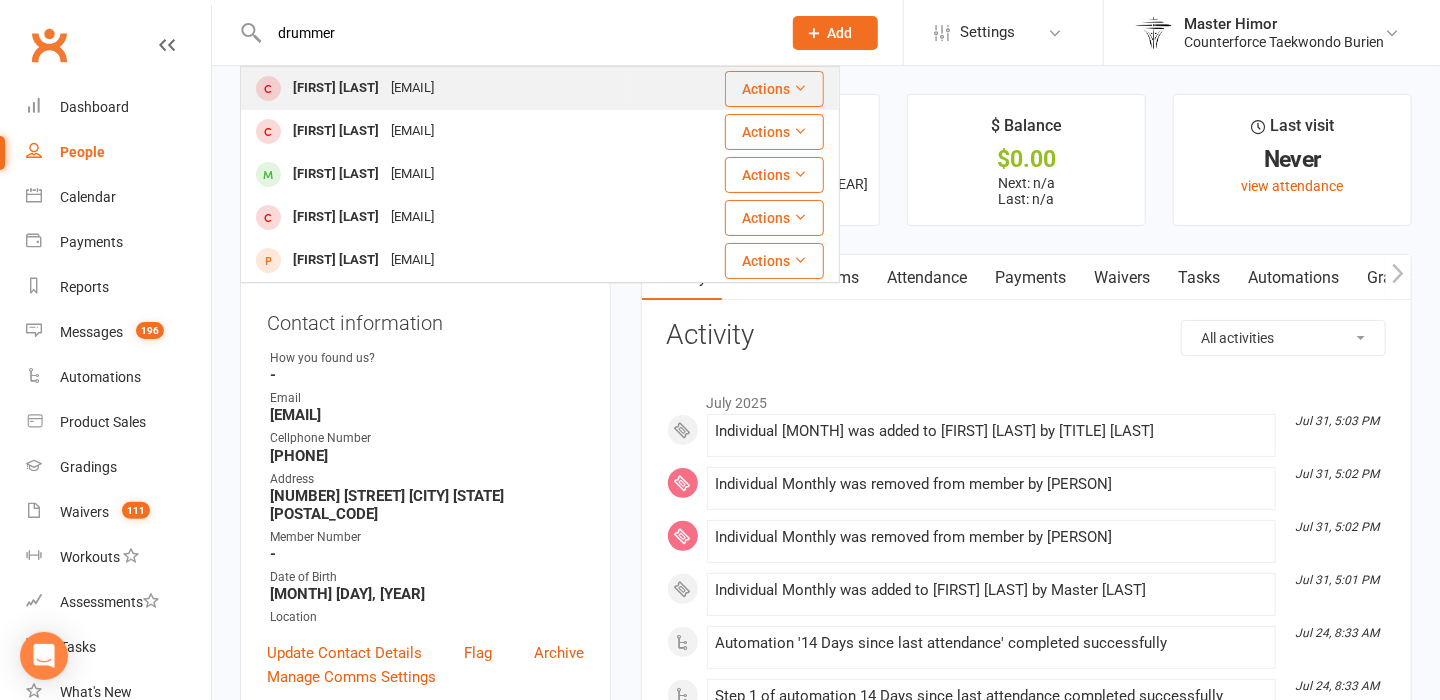 type on "drummer" 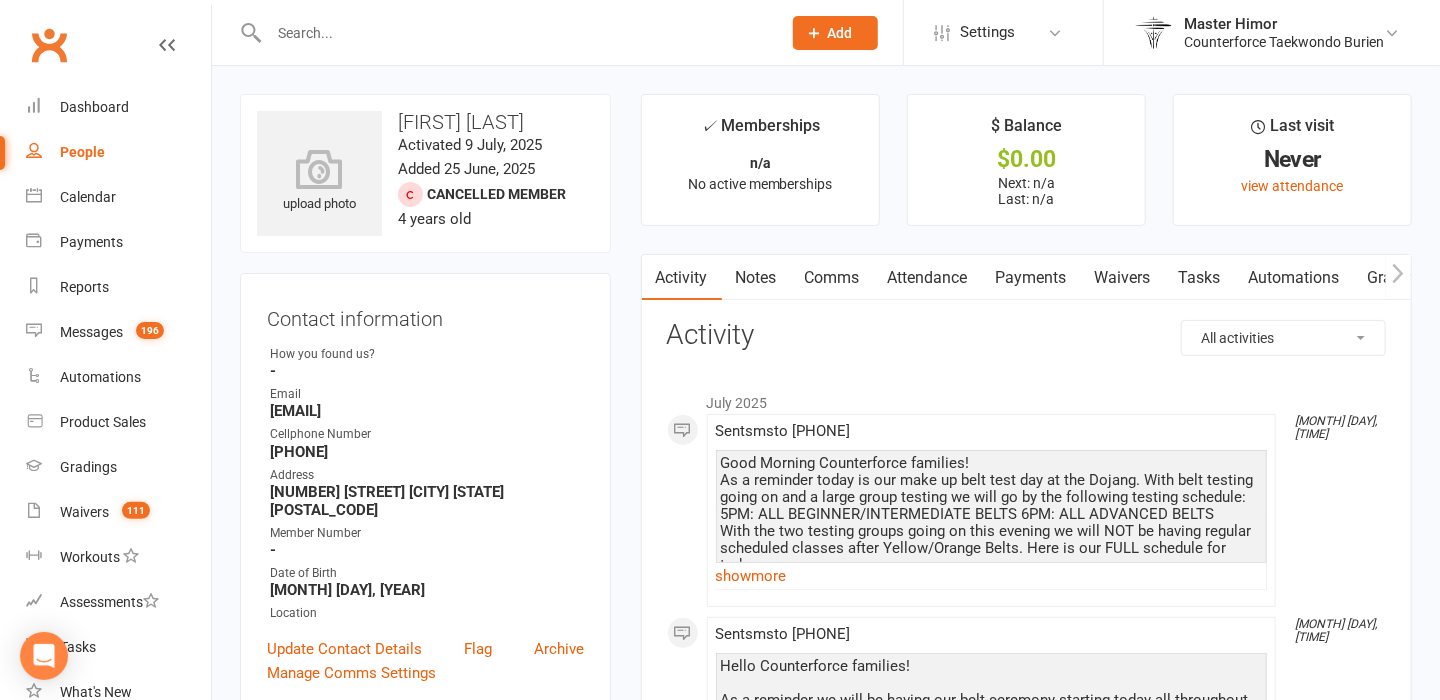 drag, startPoint x: 410, startPoint y: 399, endPoint x: 408, endPoint y: 412, distance: 13.152946 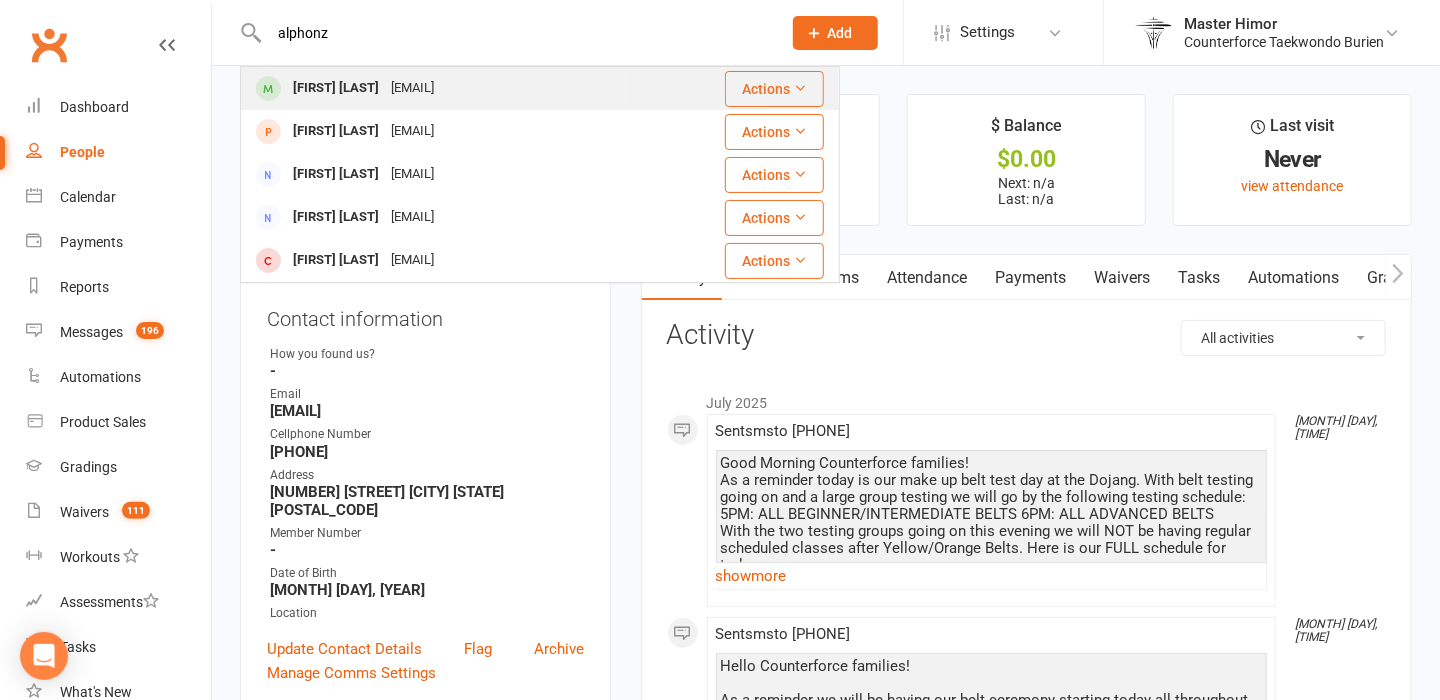 type on "alphonz" 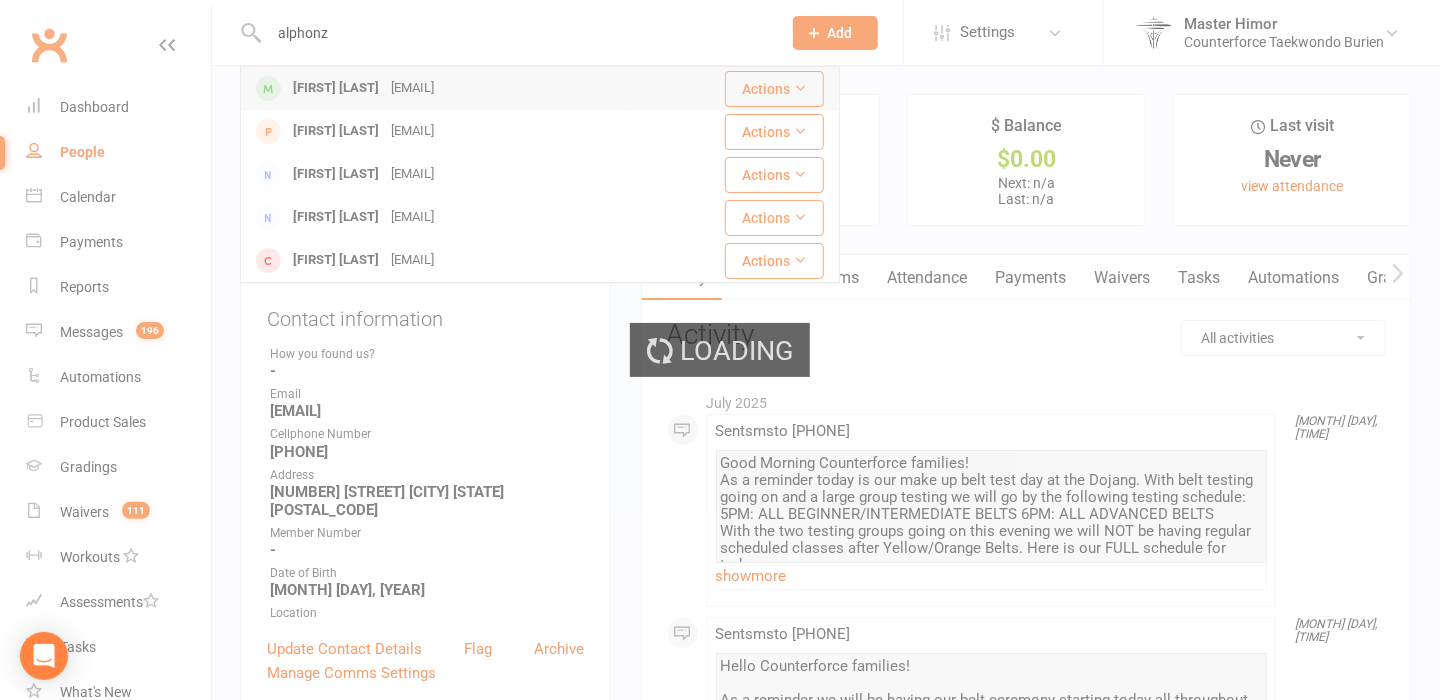 type 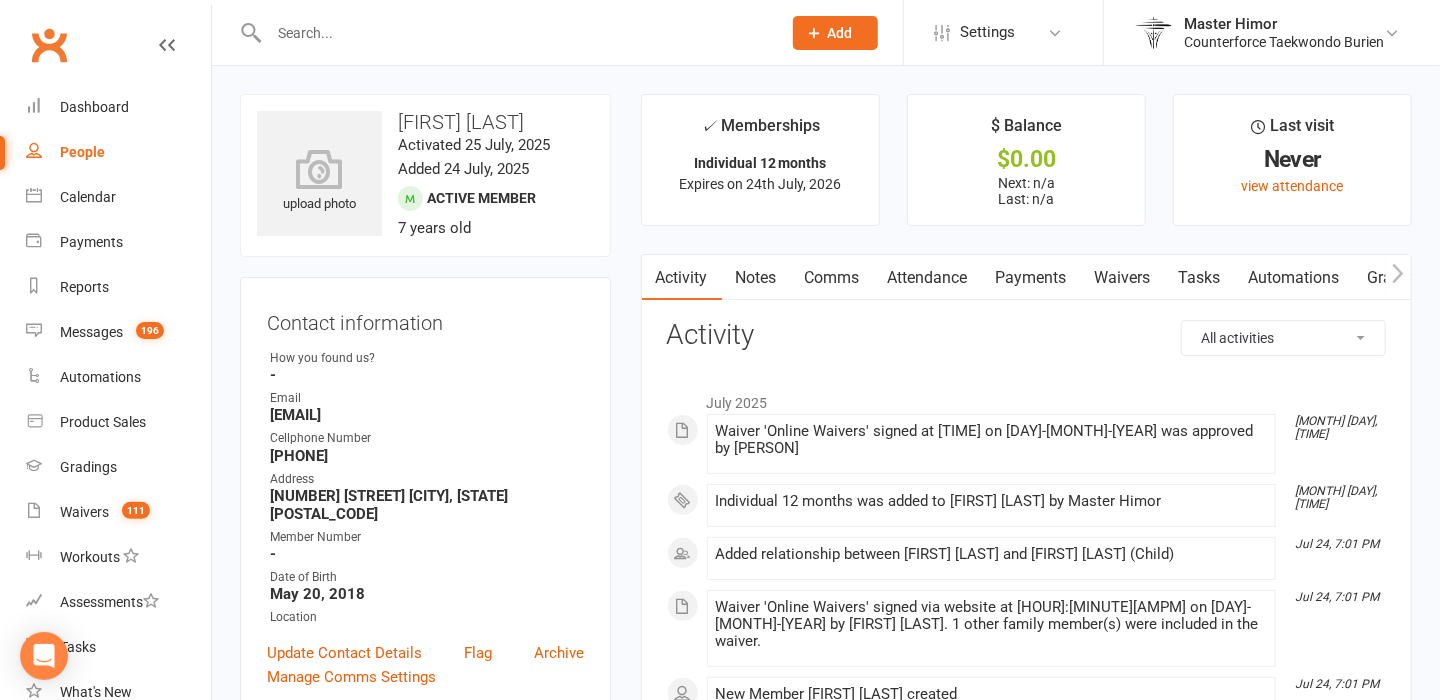click on "[EMAIL]" at bounding box center (427, 415) 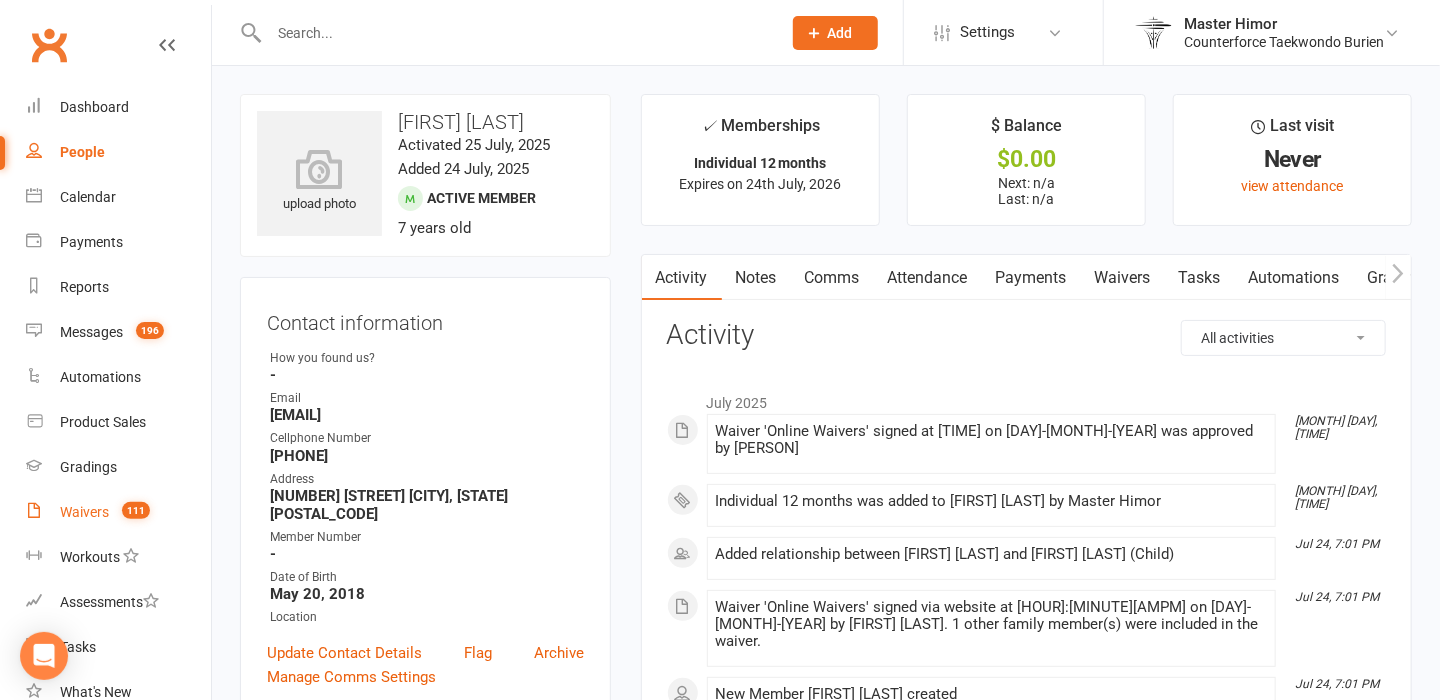 click on "Waivers   111" at bounding box center (118, 512) 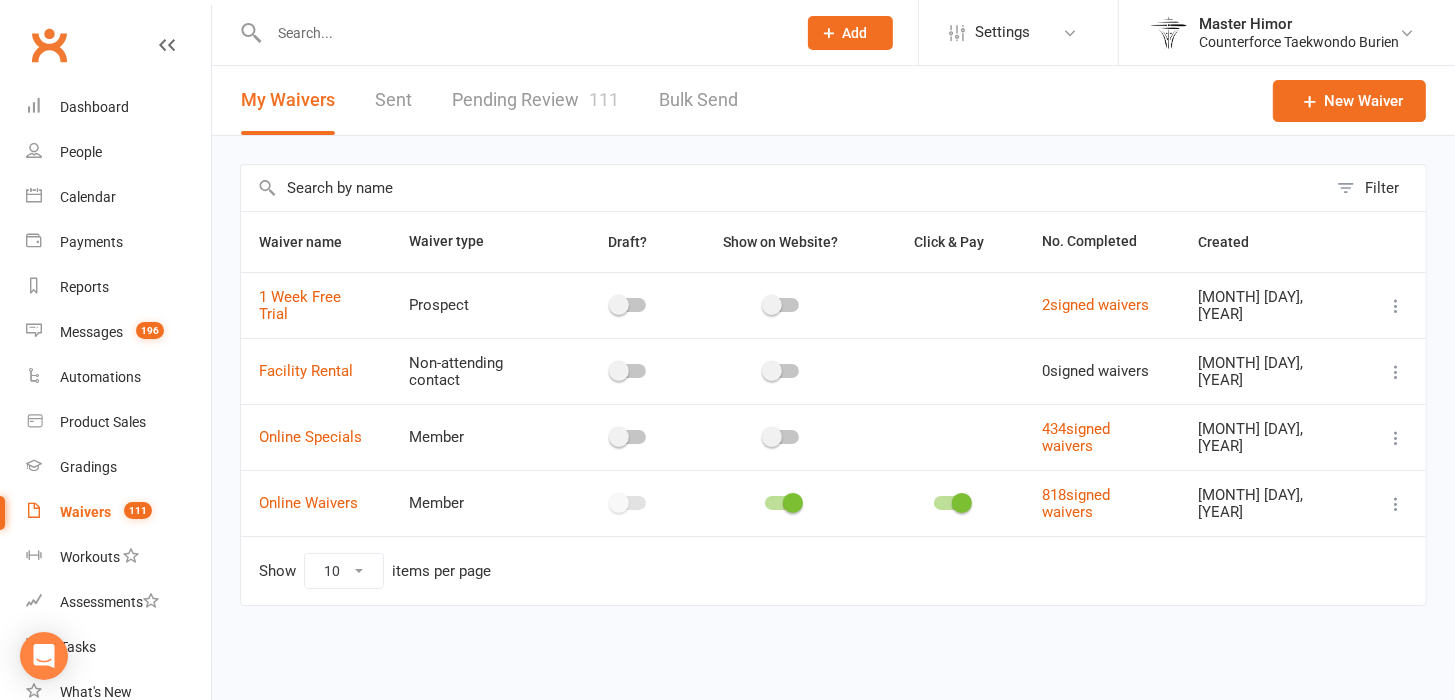 click on "Pending Review 111" at bounding box center (535, 100) 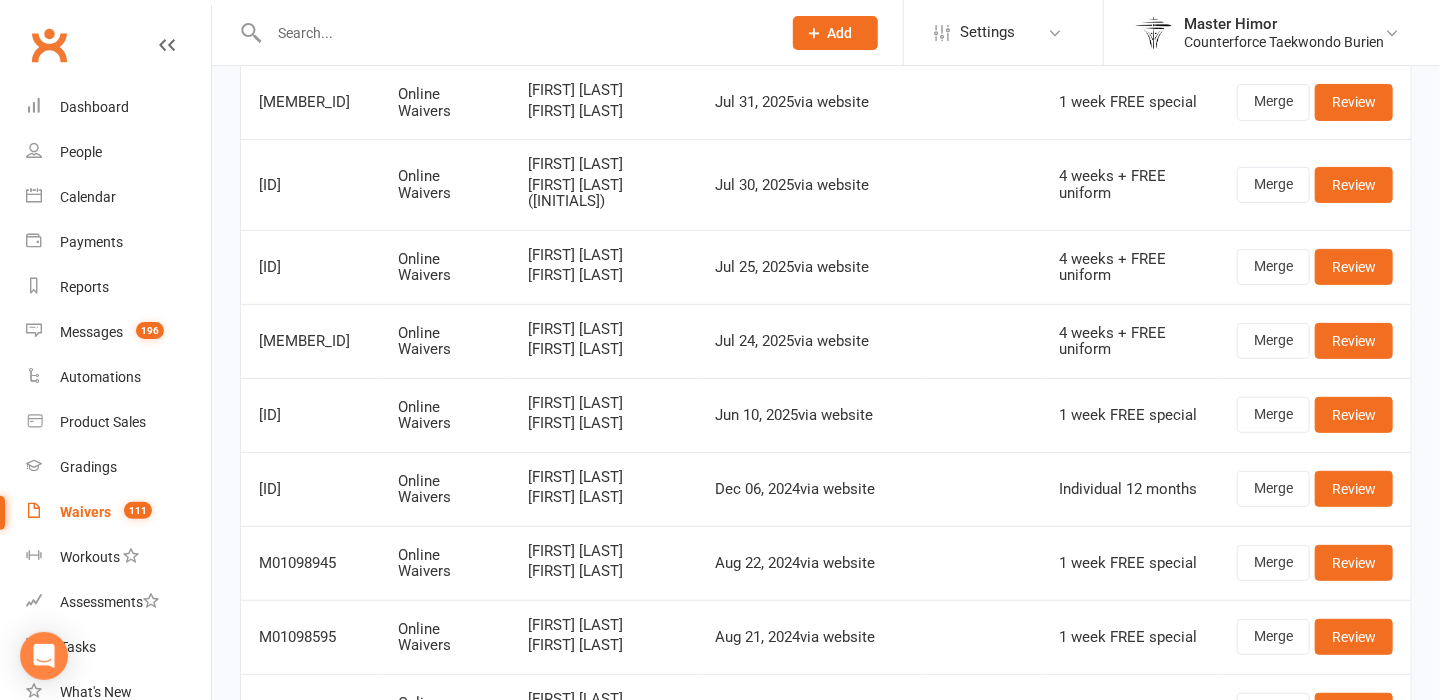 scroll, scrollTop: 0, scrollLeft: 0, axis: both 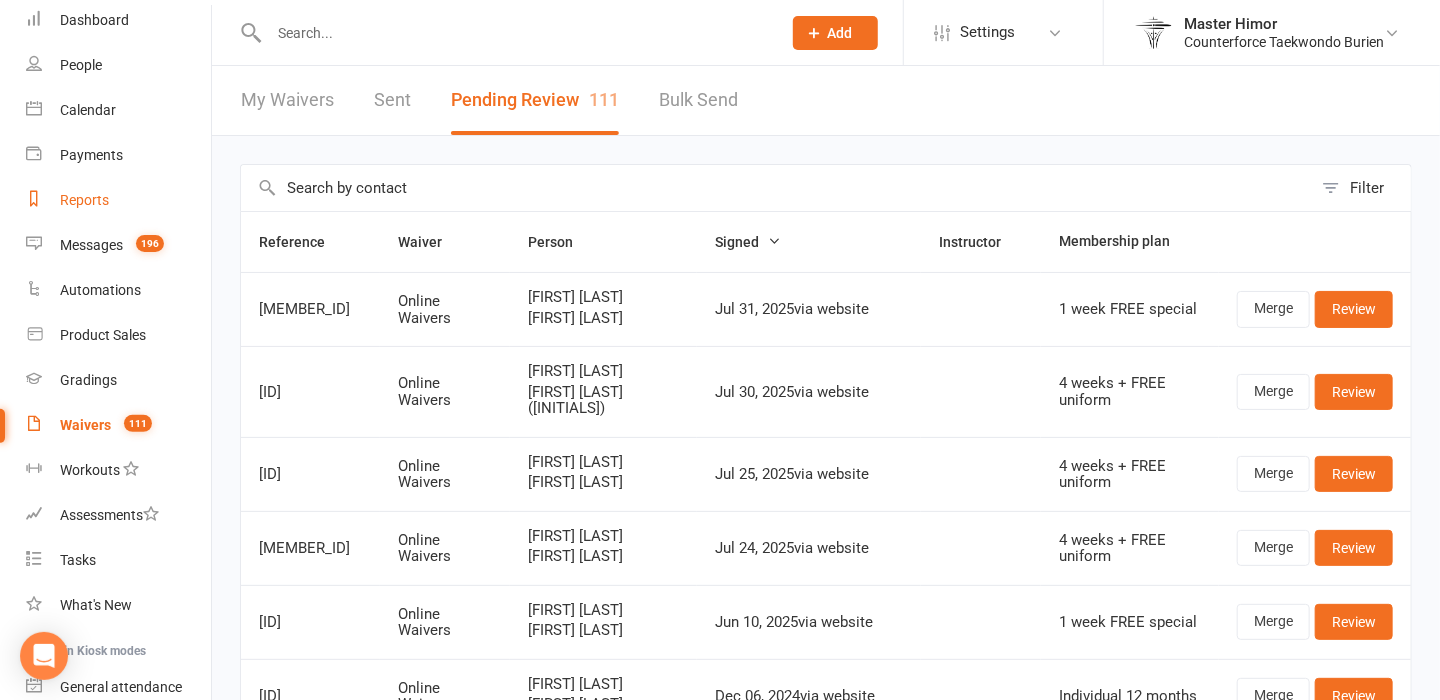 click on "Reports" at bounding box center [84, 200] 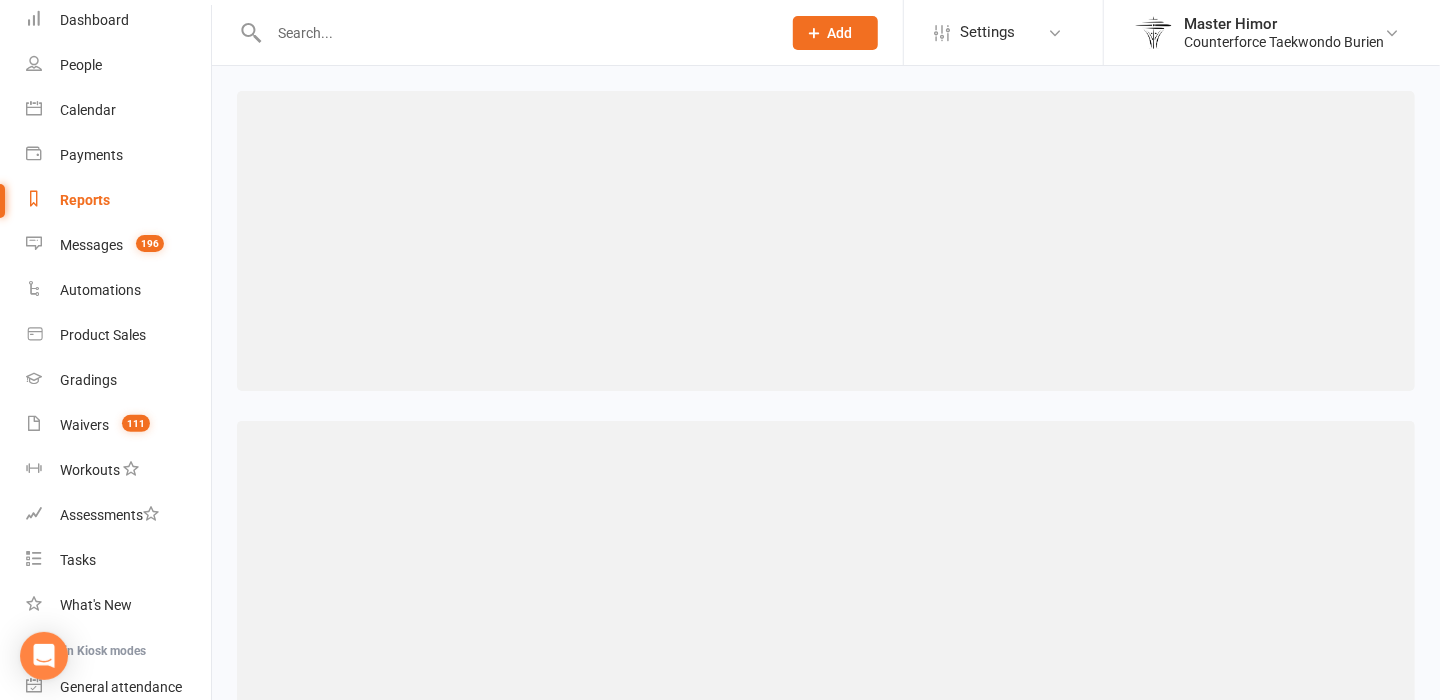 select on "100" 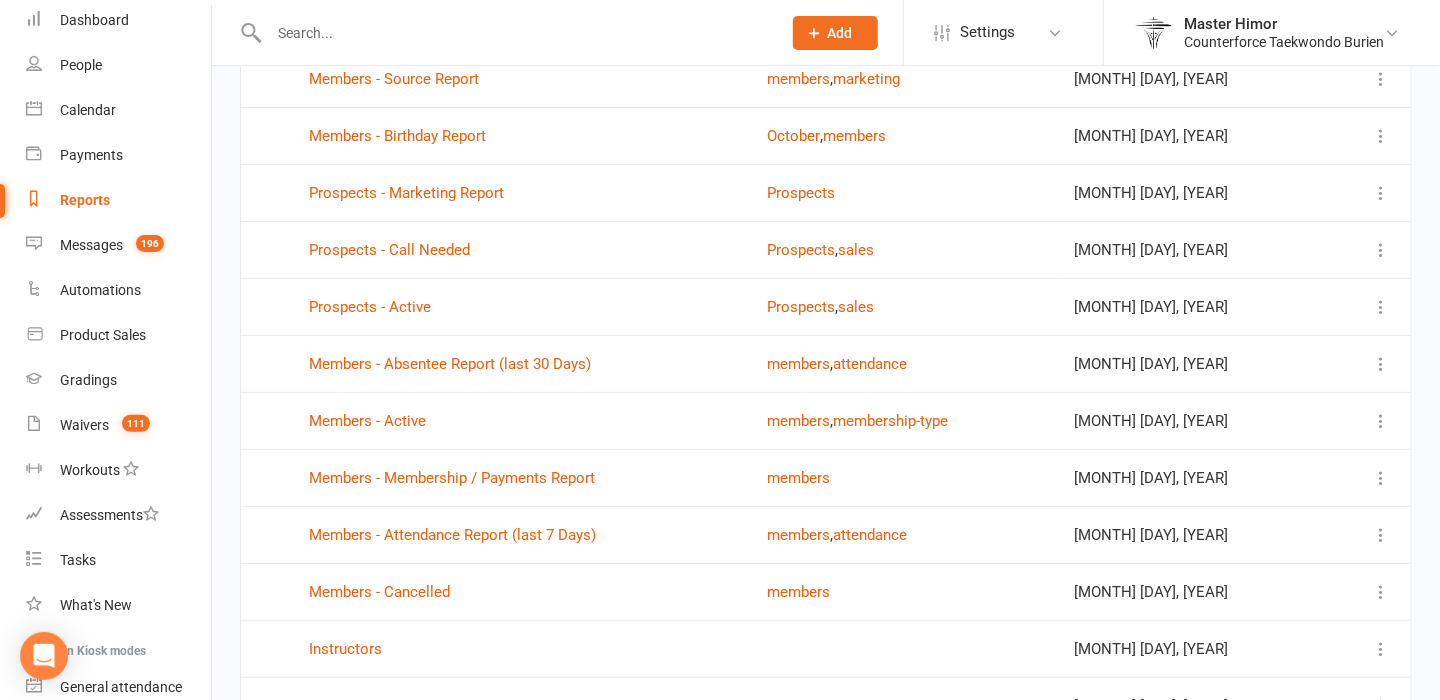 scroll, scrollTop: 192, scrollLeft: 0, axis: vertical 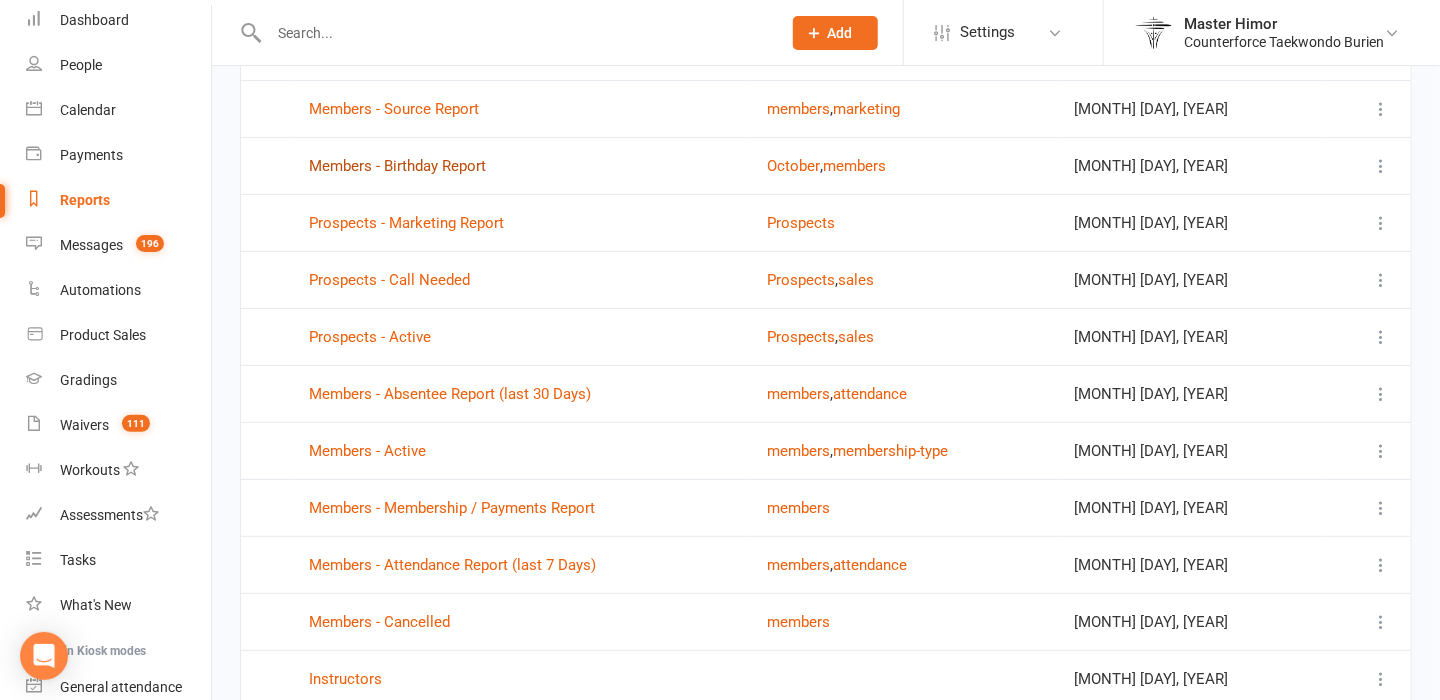 click on "Members - Birthday Report" at bounding box center (397, 166) 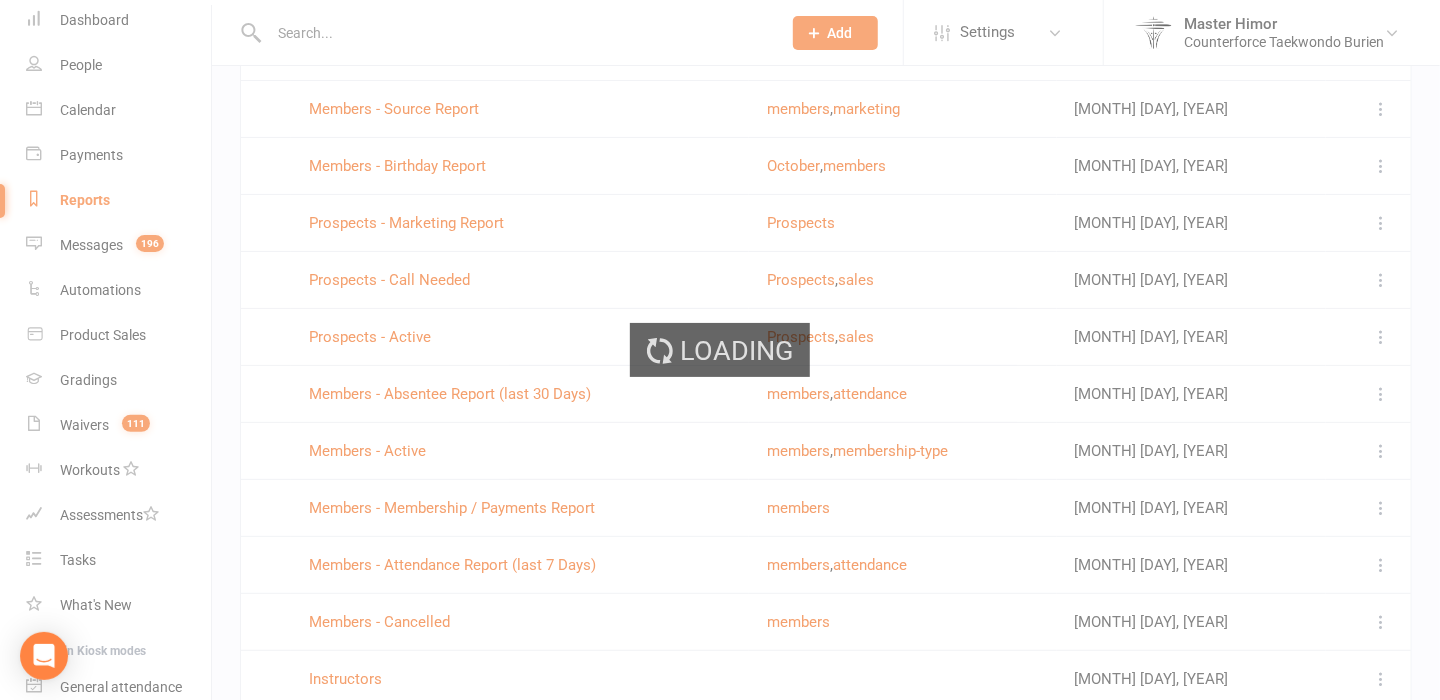 scroll, scrollTop: 0, scrollLeft: 0, axis: both 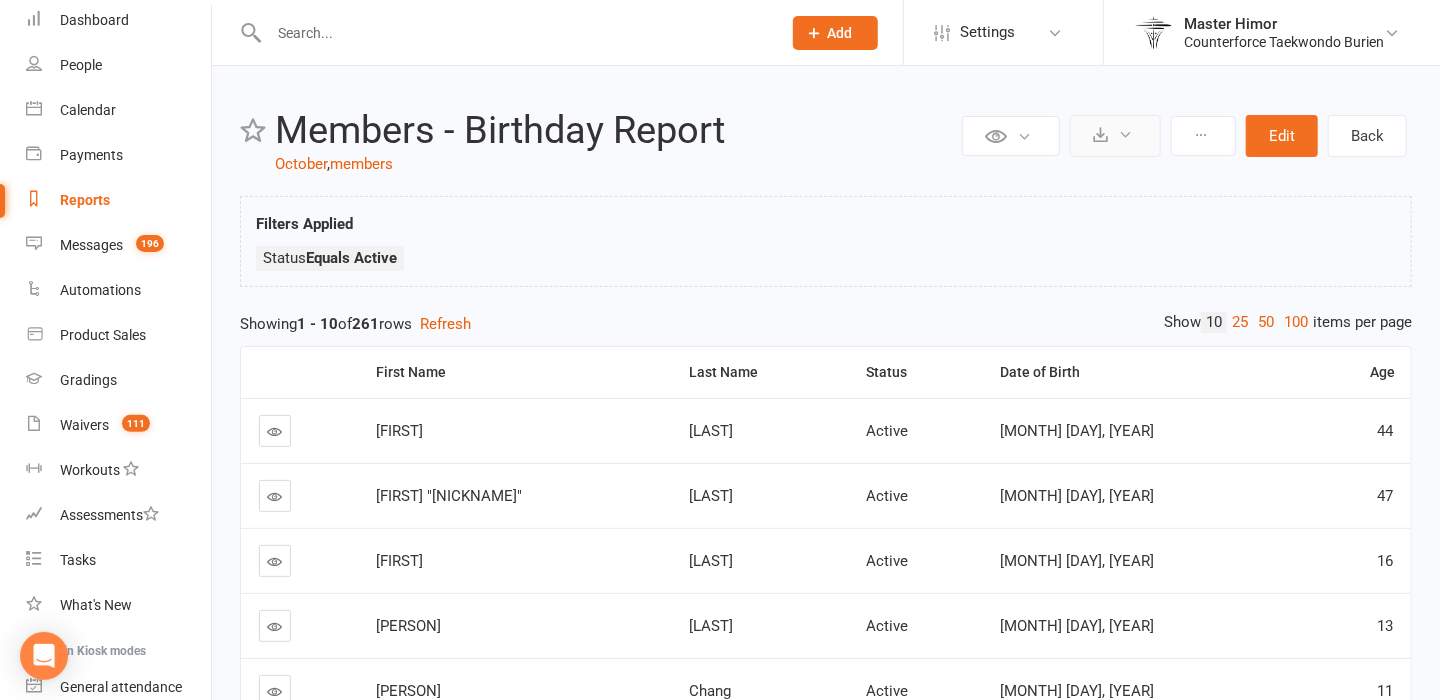 click at bounding box center [1125, 134] 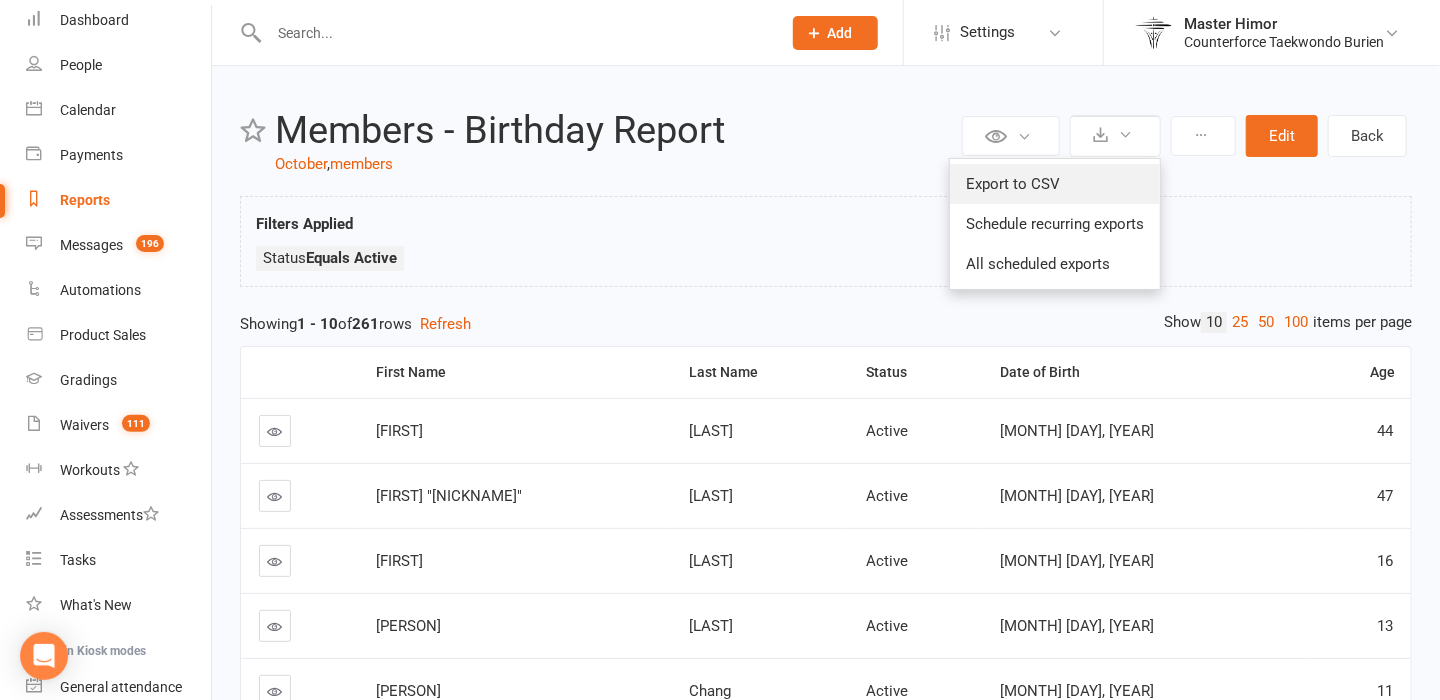 click on "Export to CSV" at bounding box center (1055, 184) 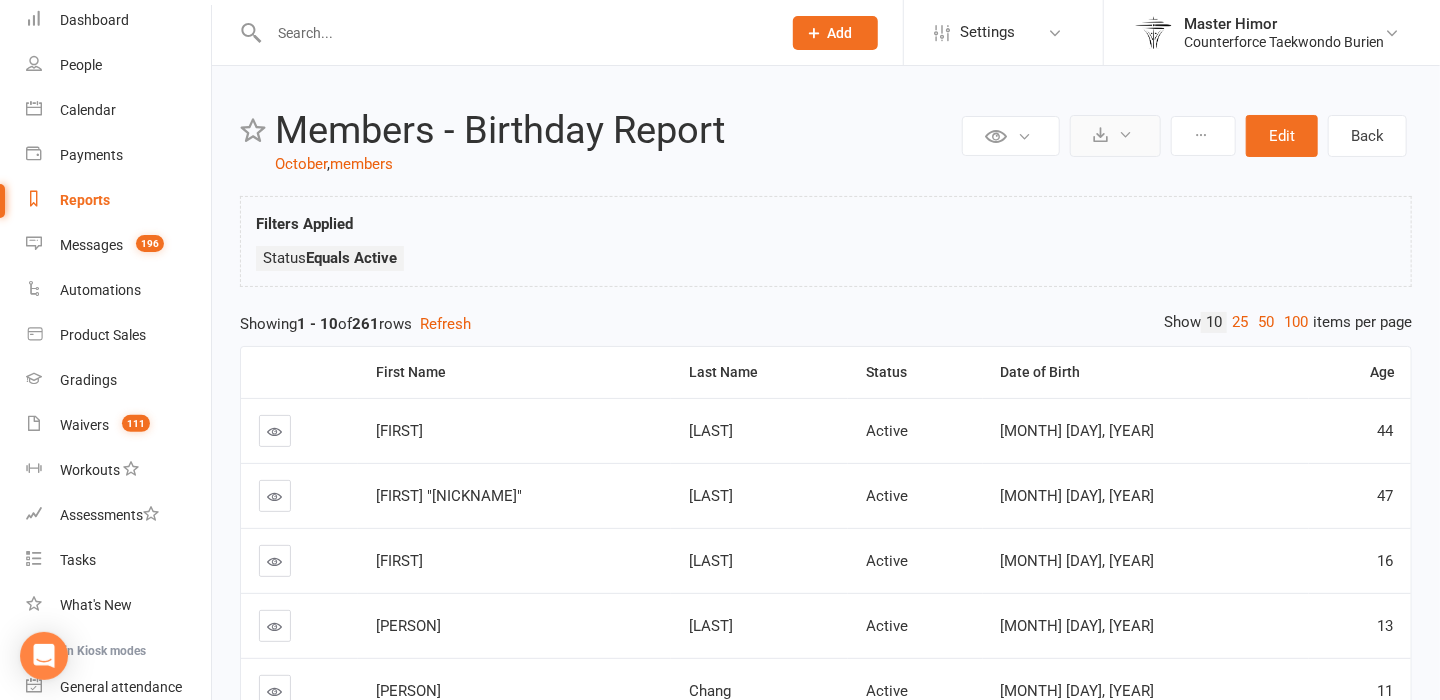 click at bounding box center [1115, 136] 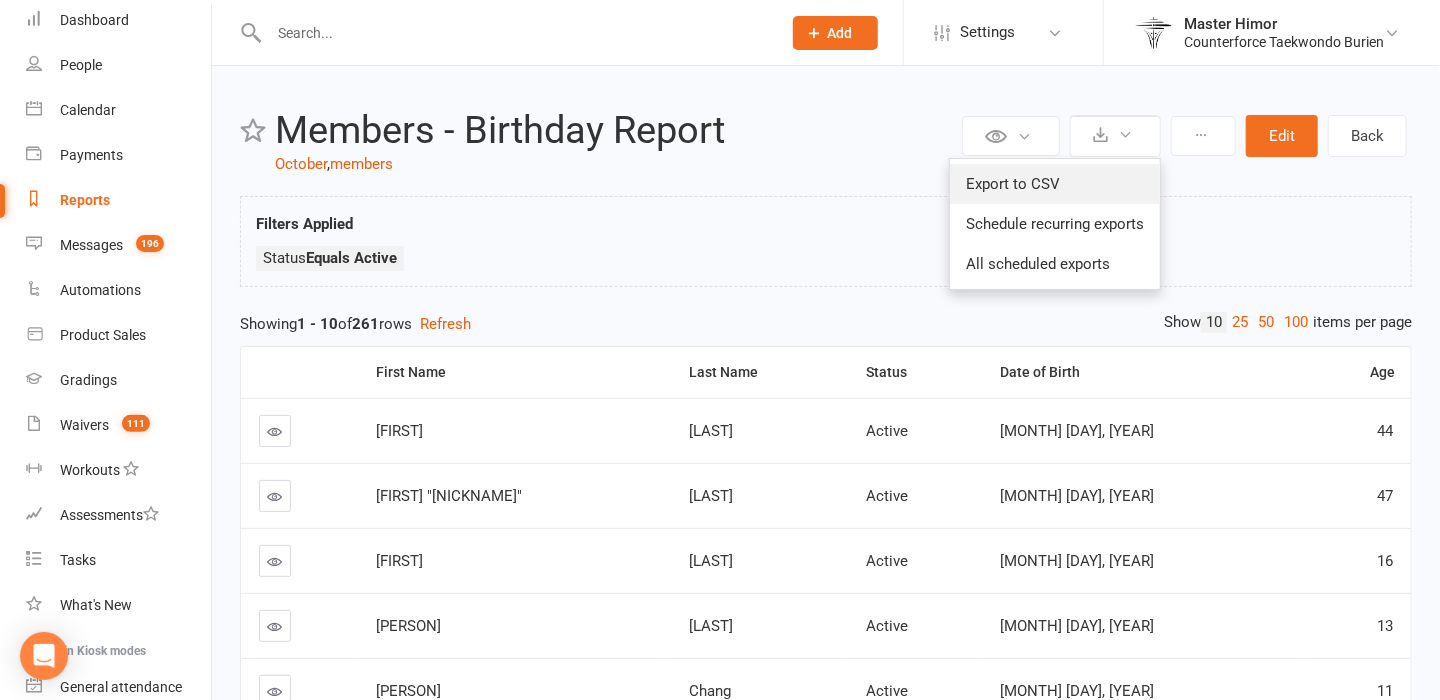 click on "Export to CSV" at bounding box center (1055, 184) 